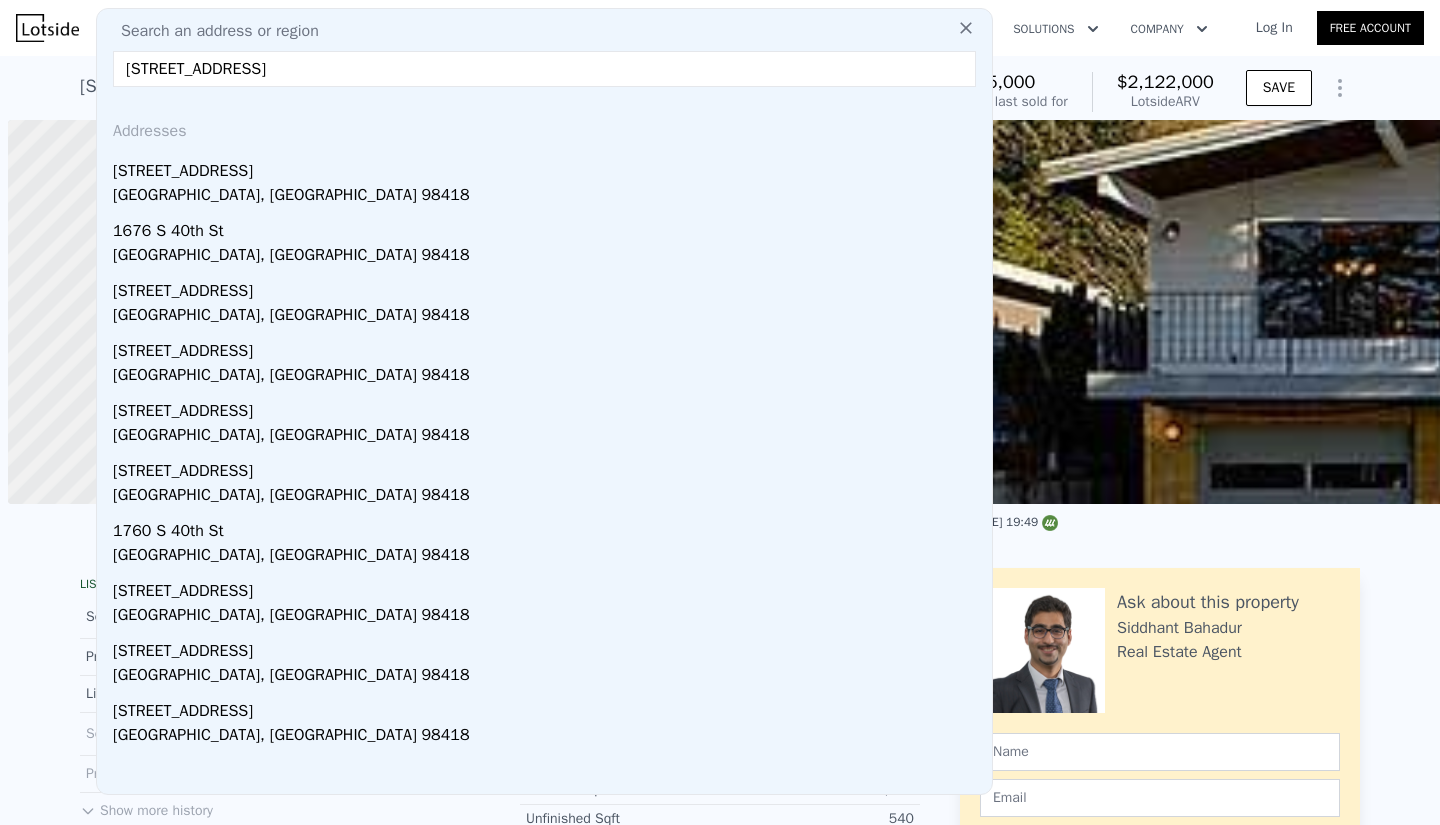 scroll, scrollTop: 0, scrollLeft: 0, axis: both 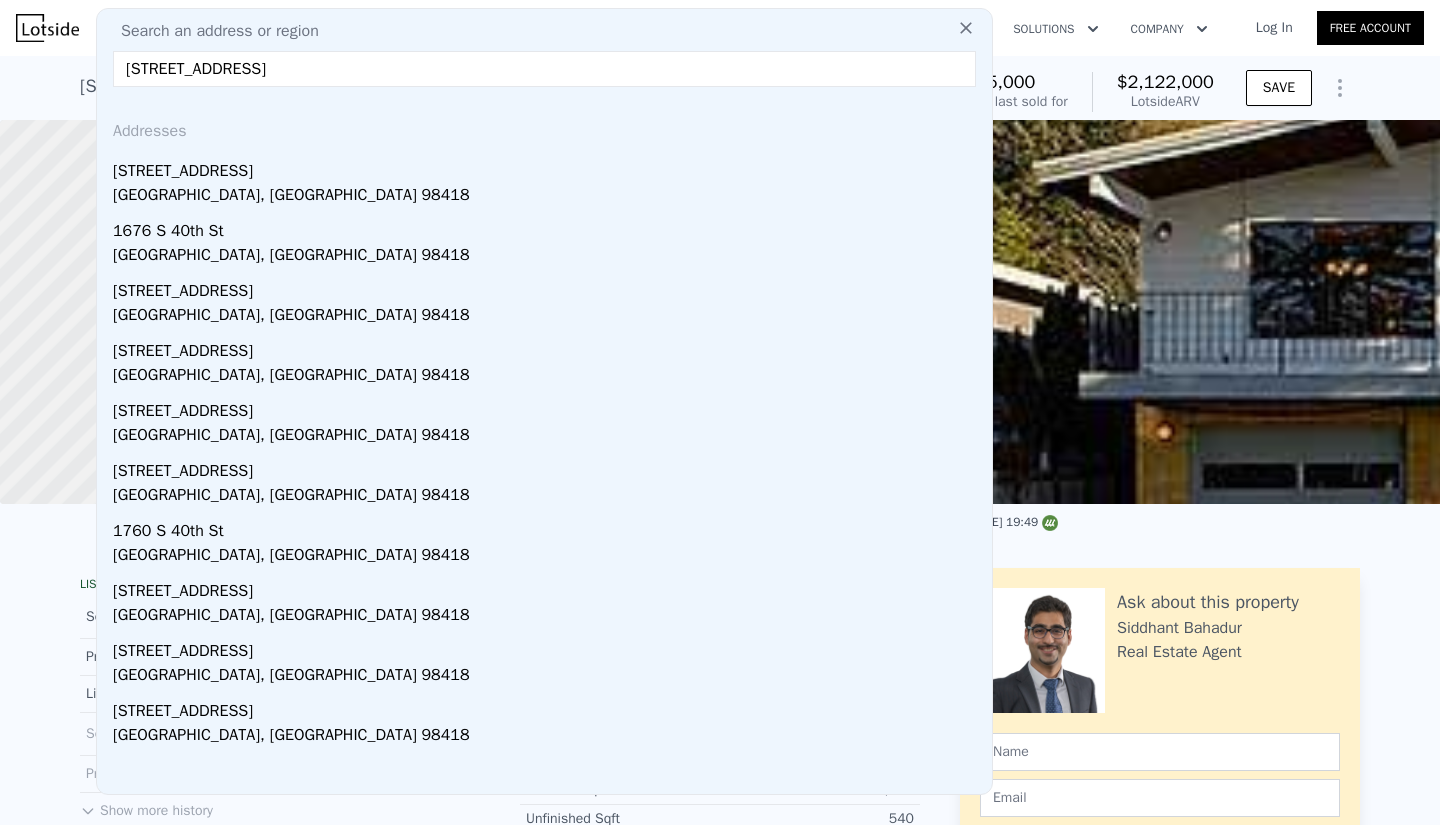 click on "[STREET_ADDRESS]" at bounding box center [548, 167] 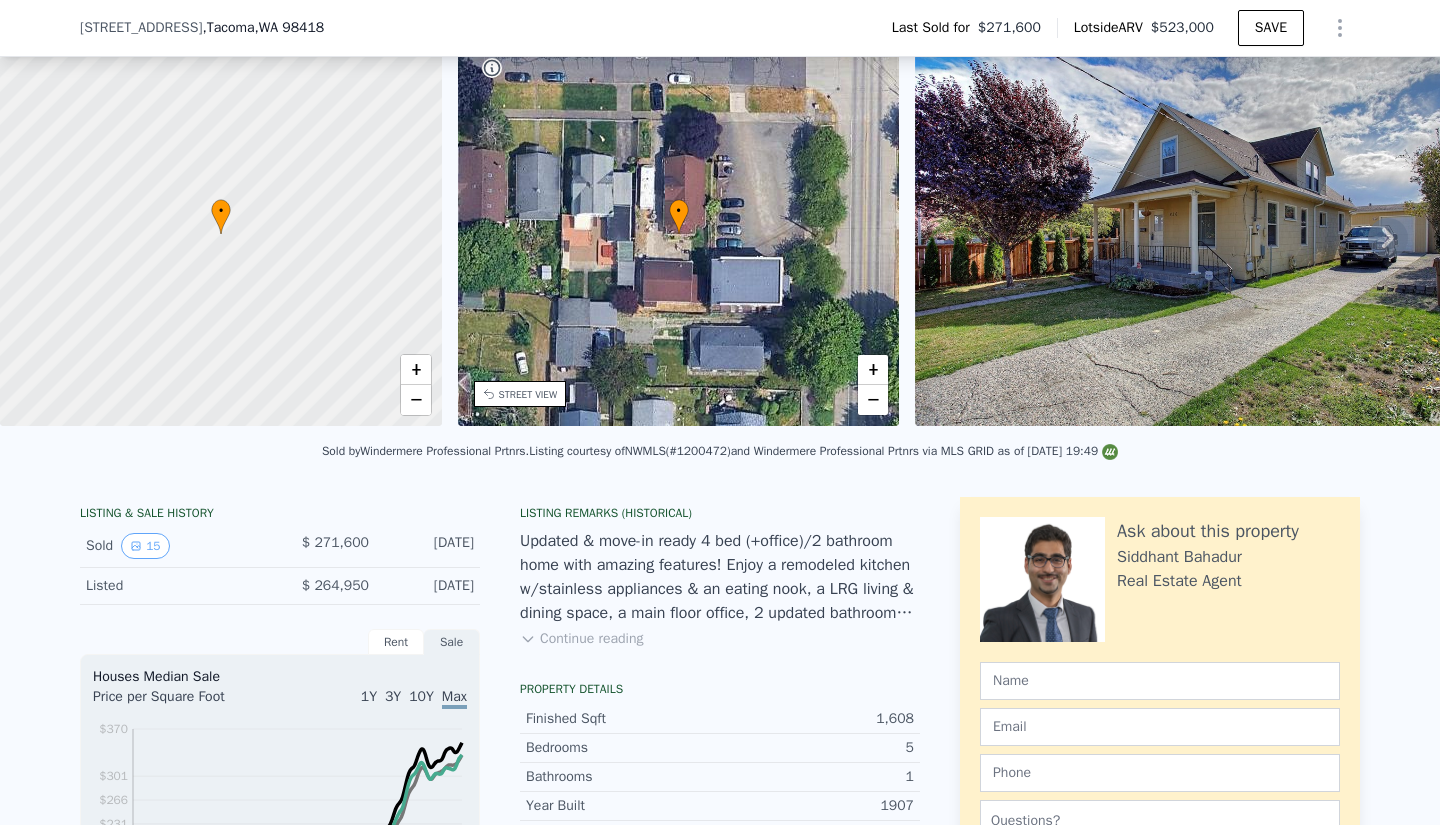 scroll, scrollTop: 772, scrollLeft: 0, axis: vertical 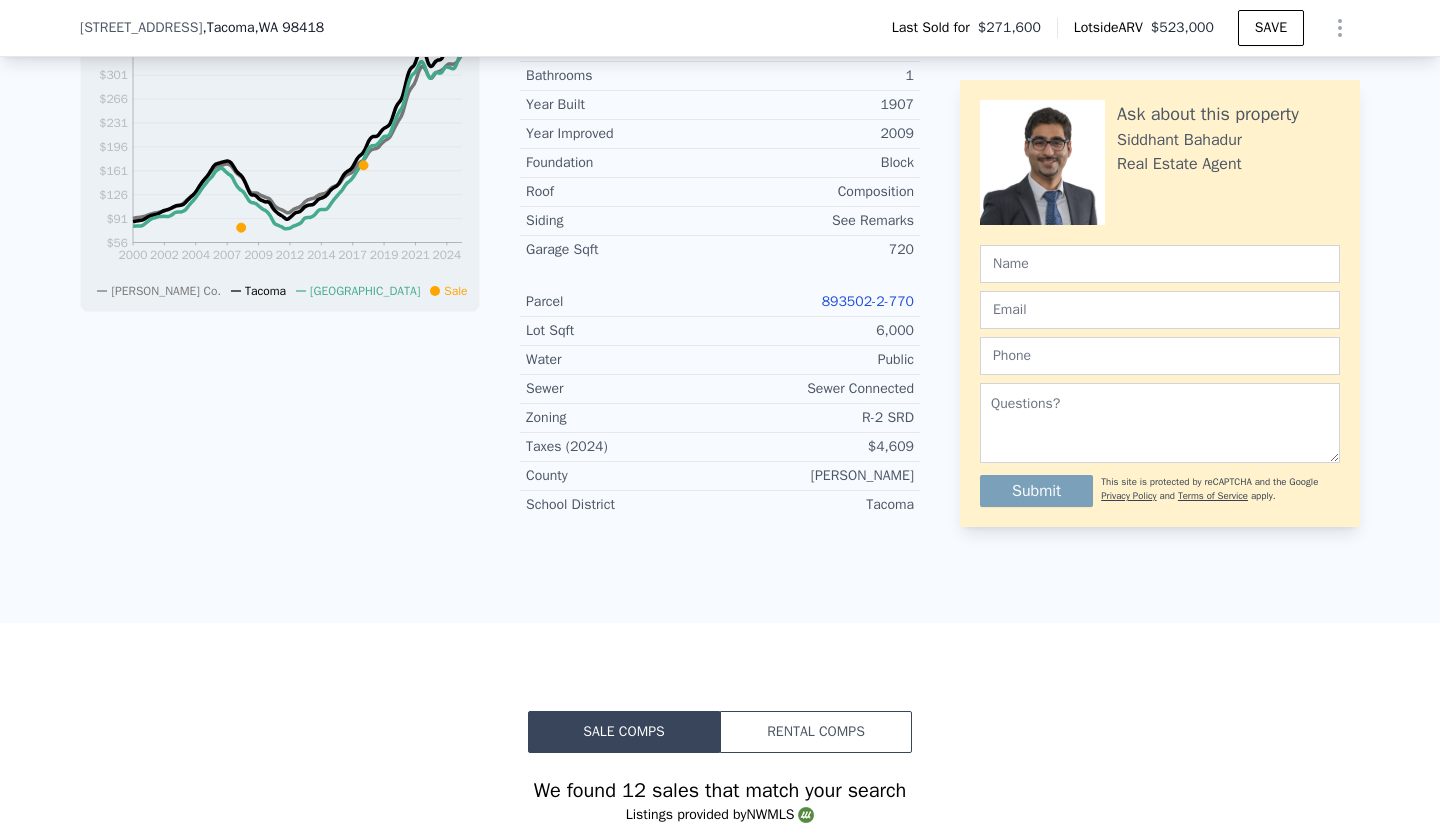 click on "893502-2-770" at bounding box center [868, 301] 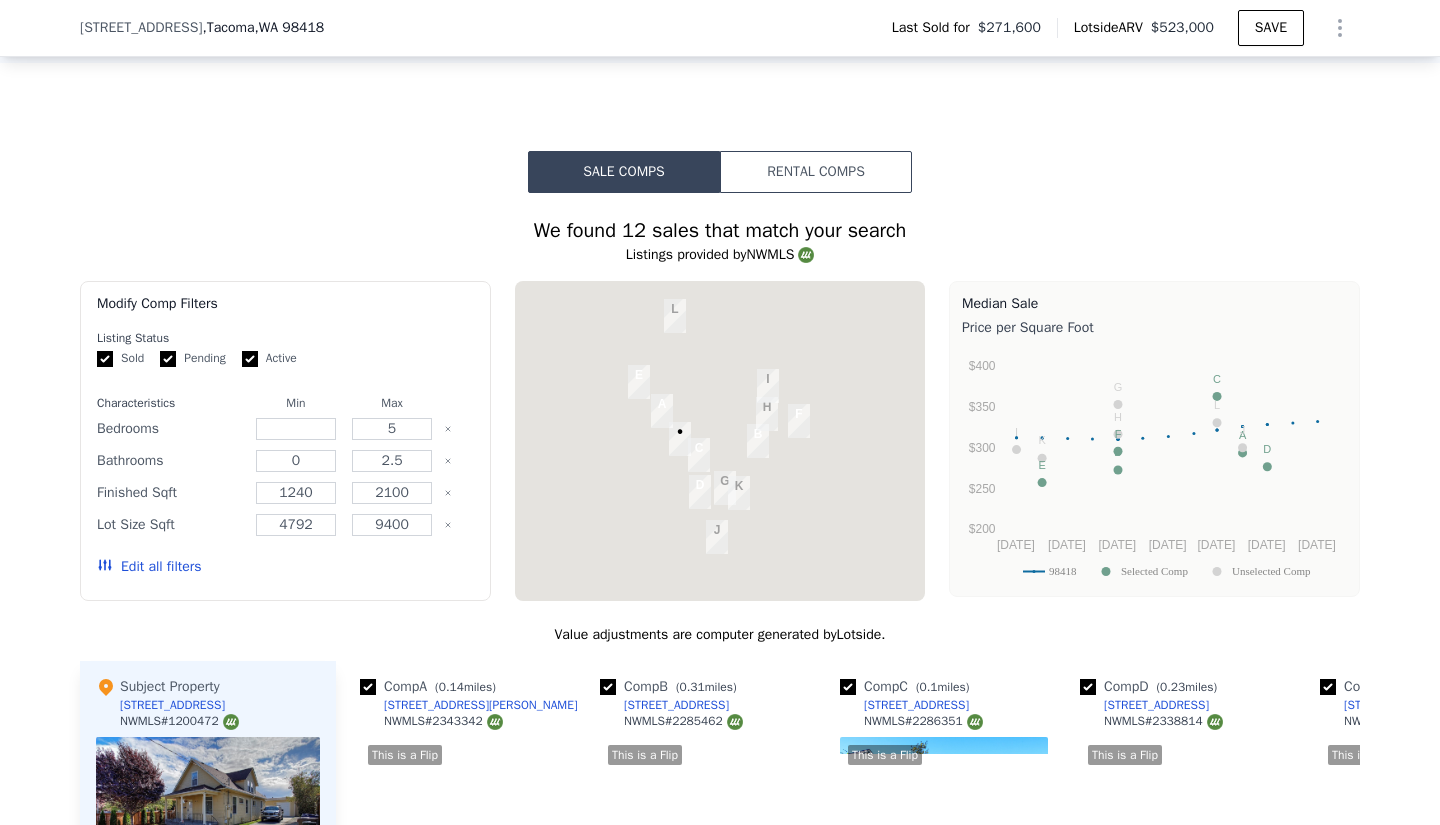 scroll, scrollTop: 1378, scrollLeft: 0, axis: vertical 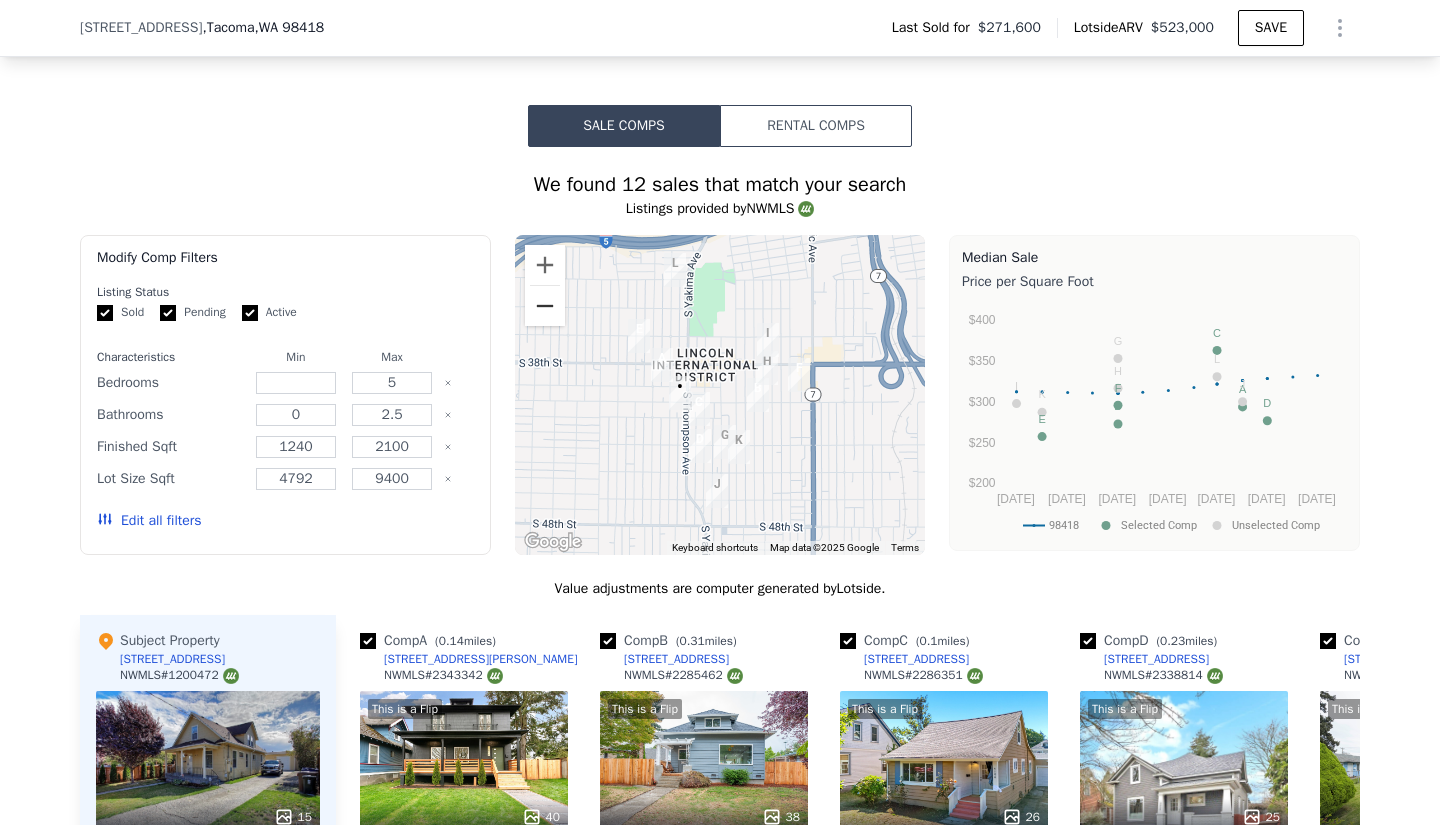 click at bounding box center (545, 306) 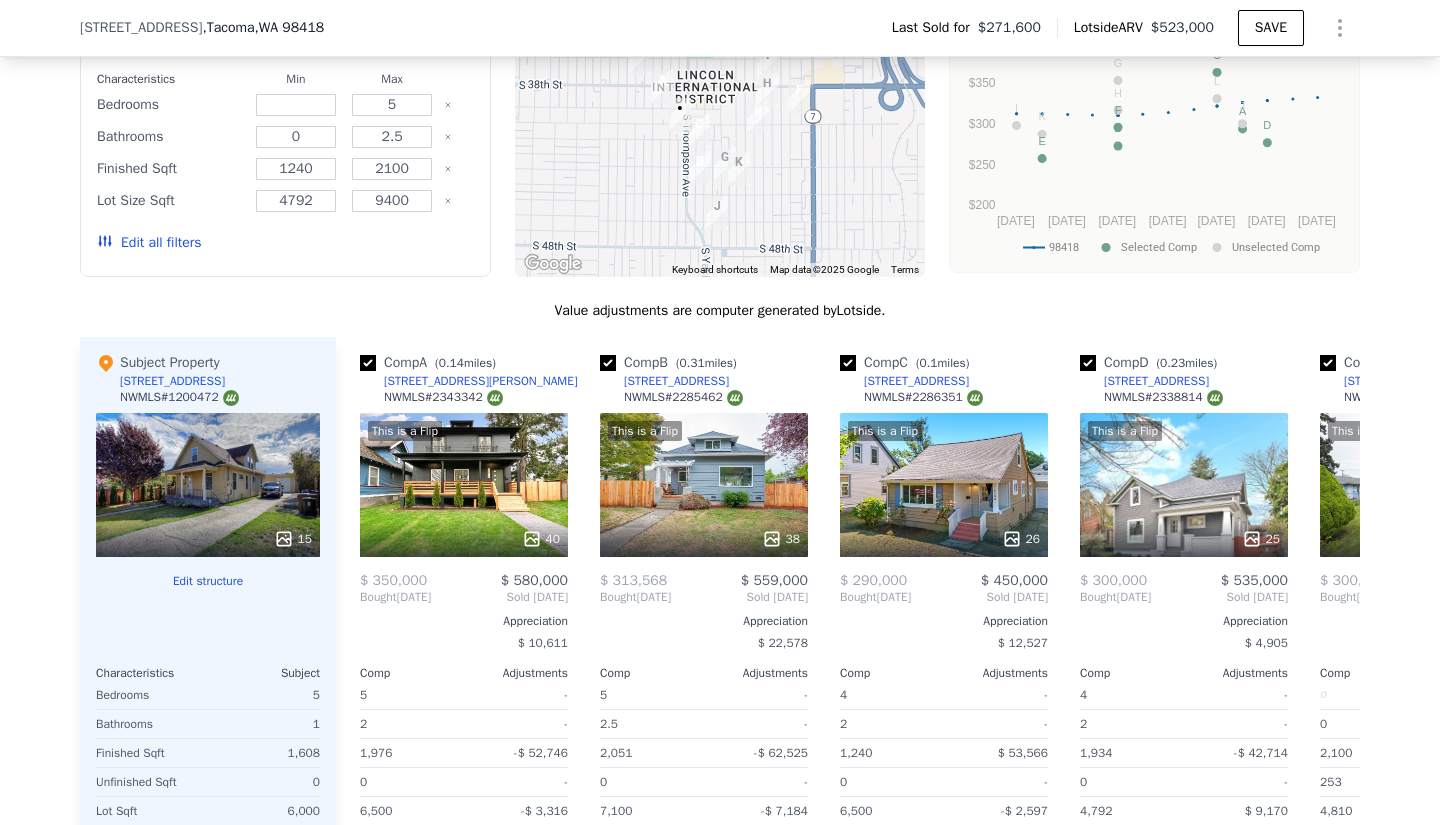 scroll, scrollTop: 1656, scrollLeft: 0, axis: vertical 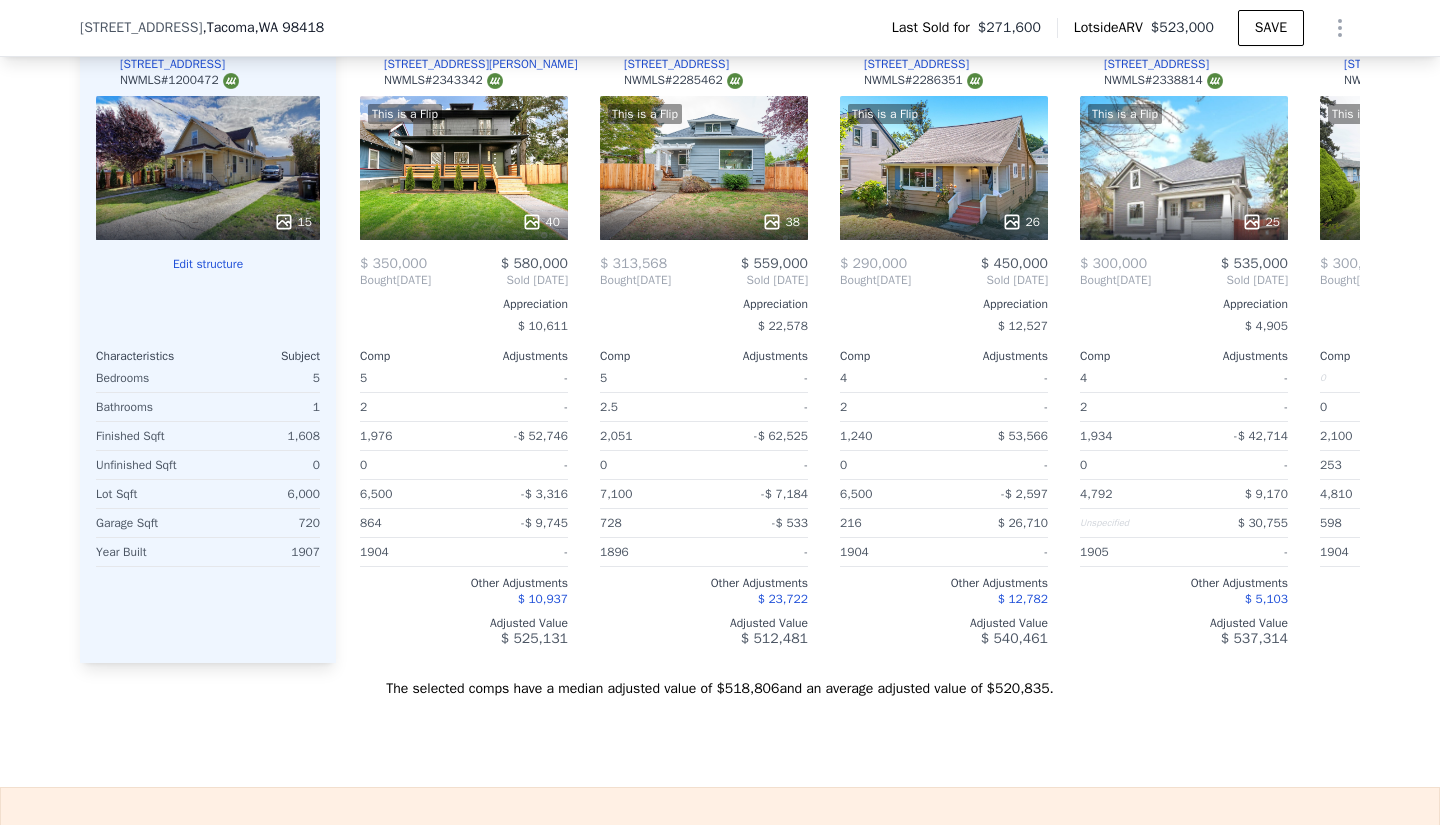 click on "This is a Flip 40" at bounding box center [464, 168] 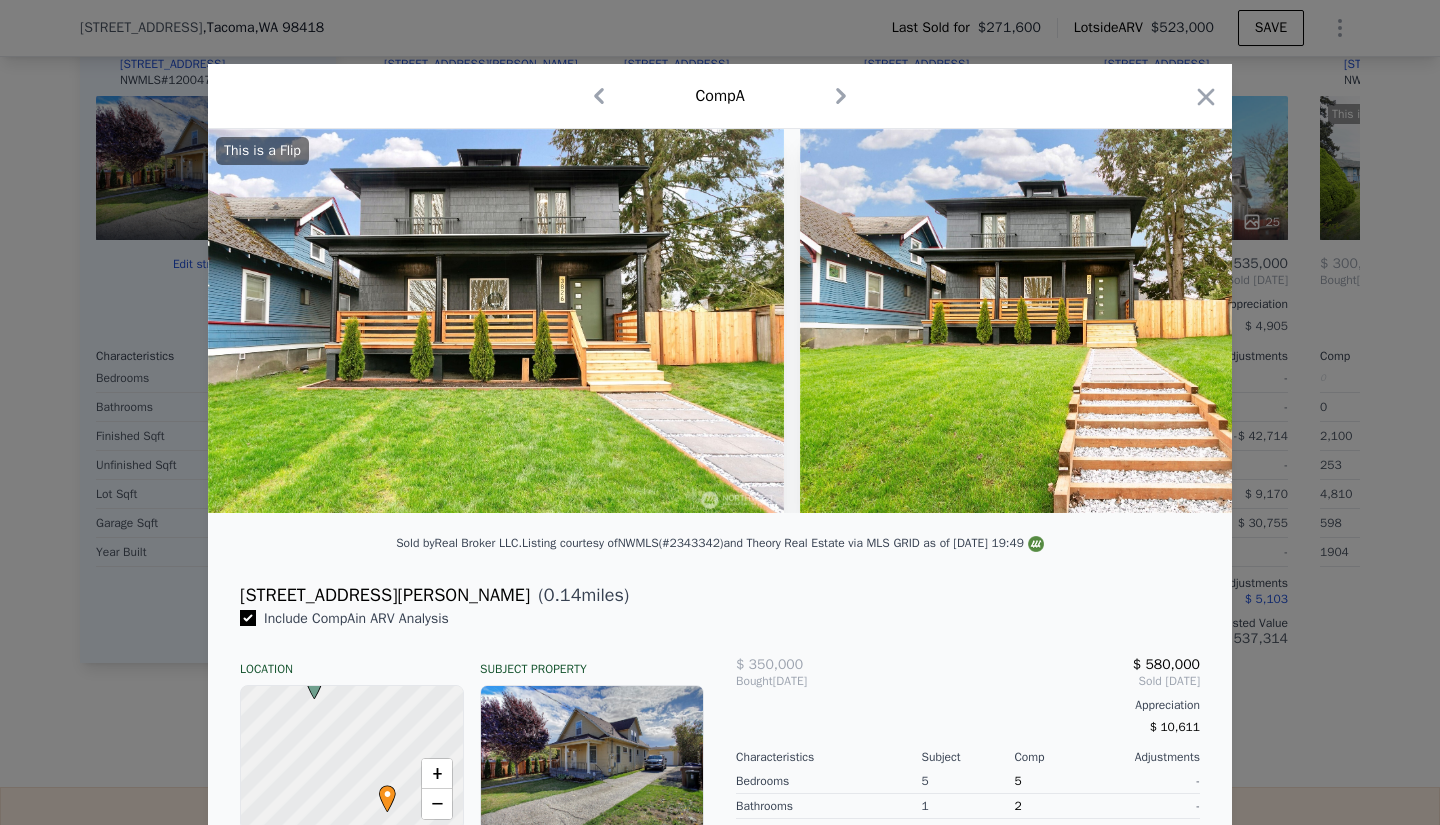click 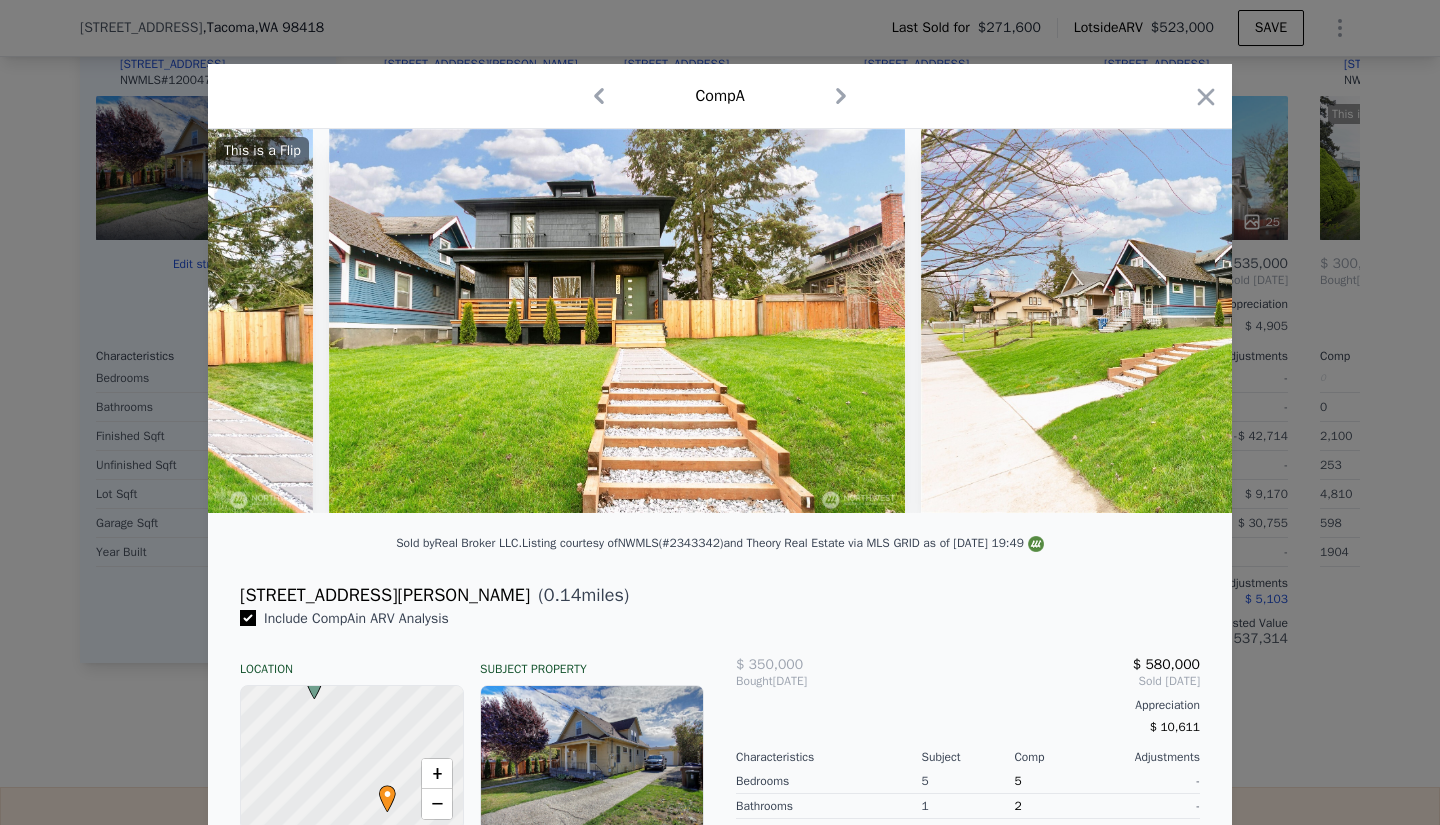 scroll, scrollTop: 0, scrollLeft: 480, axis: horizontal 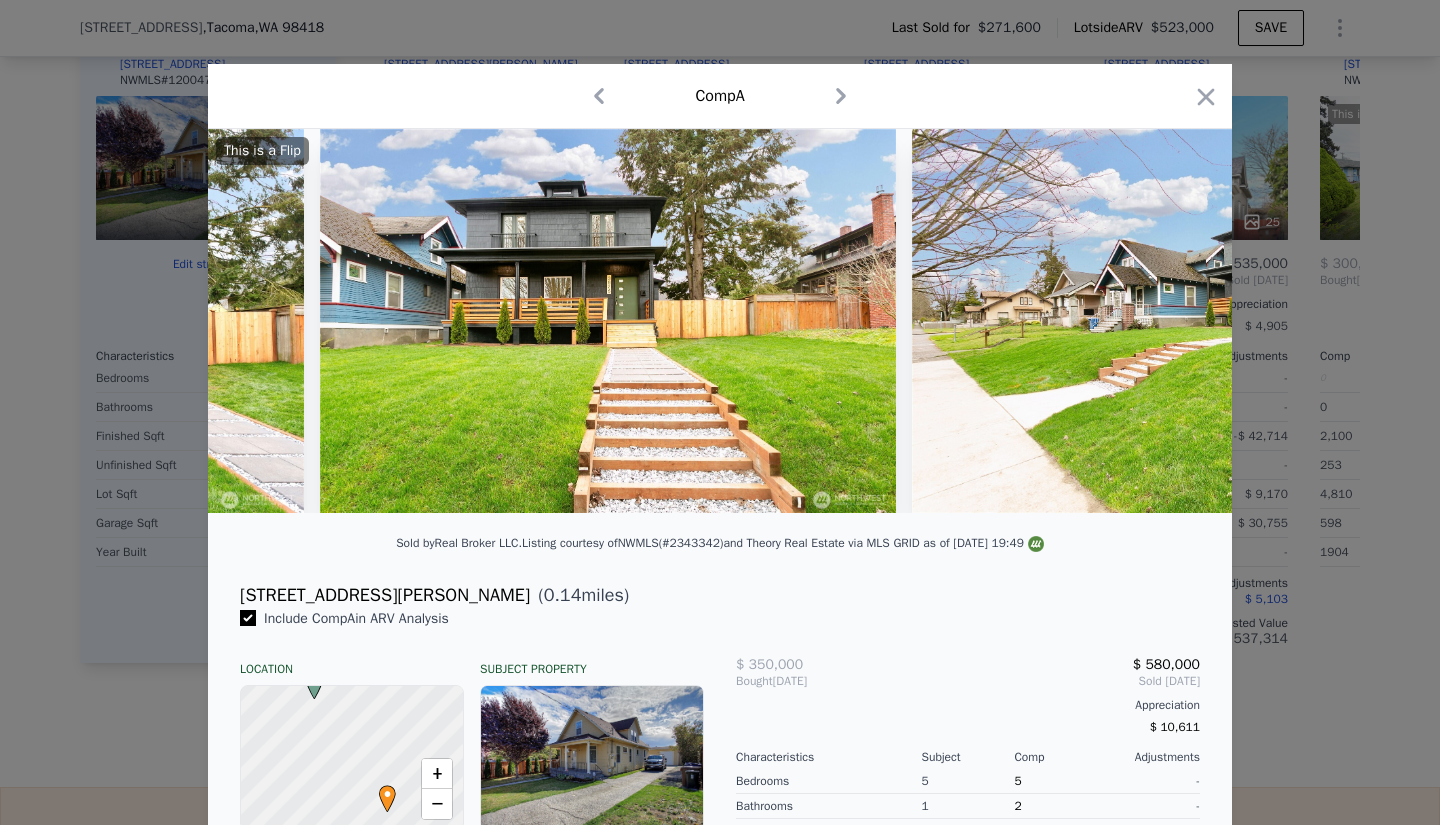 click 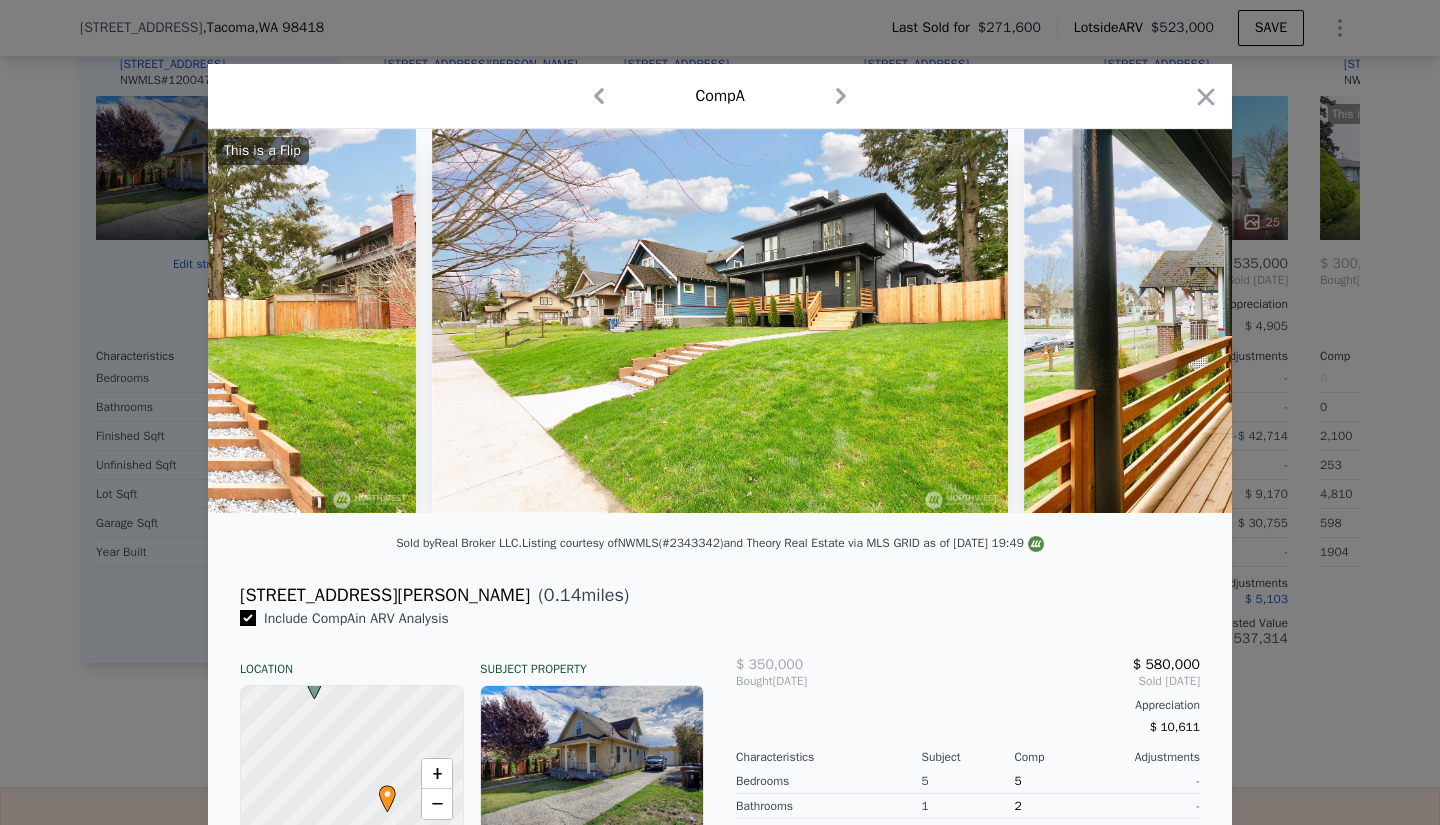 click 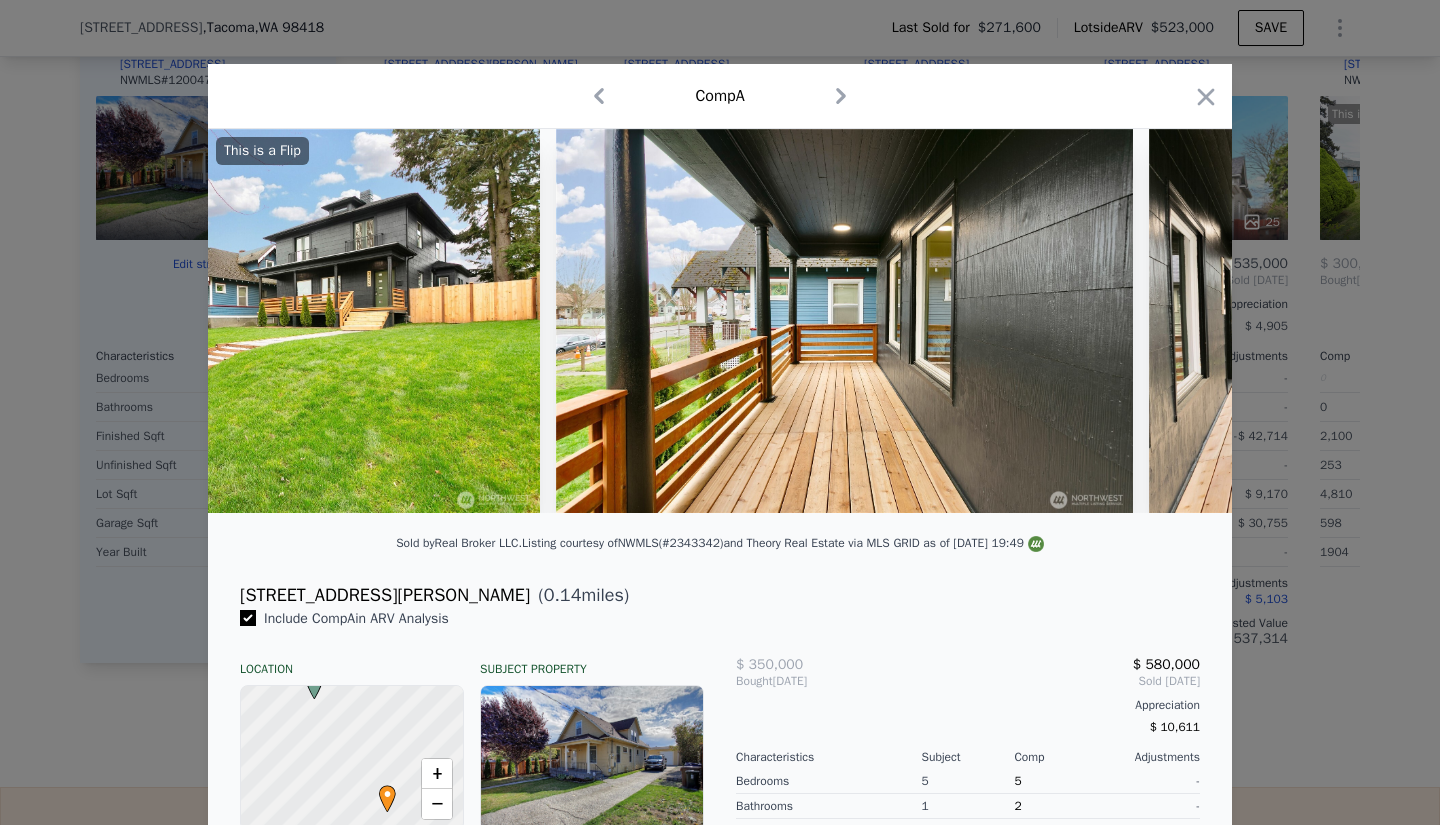 scroll, scrollTop: 0, scrollLeft: 1440, axis: horizontal 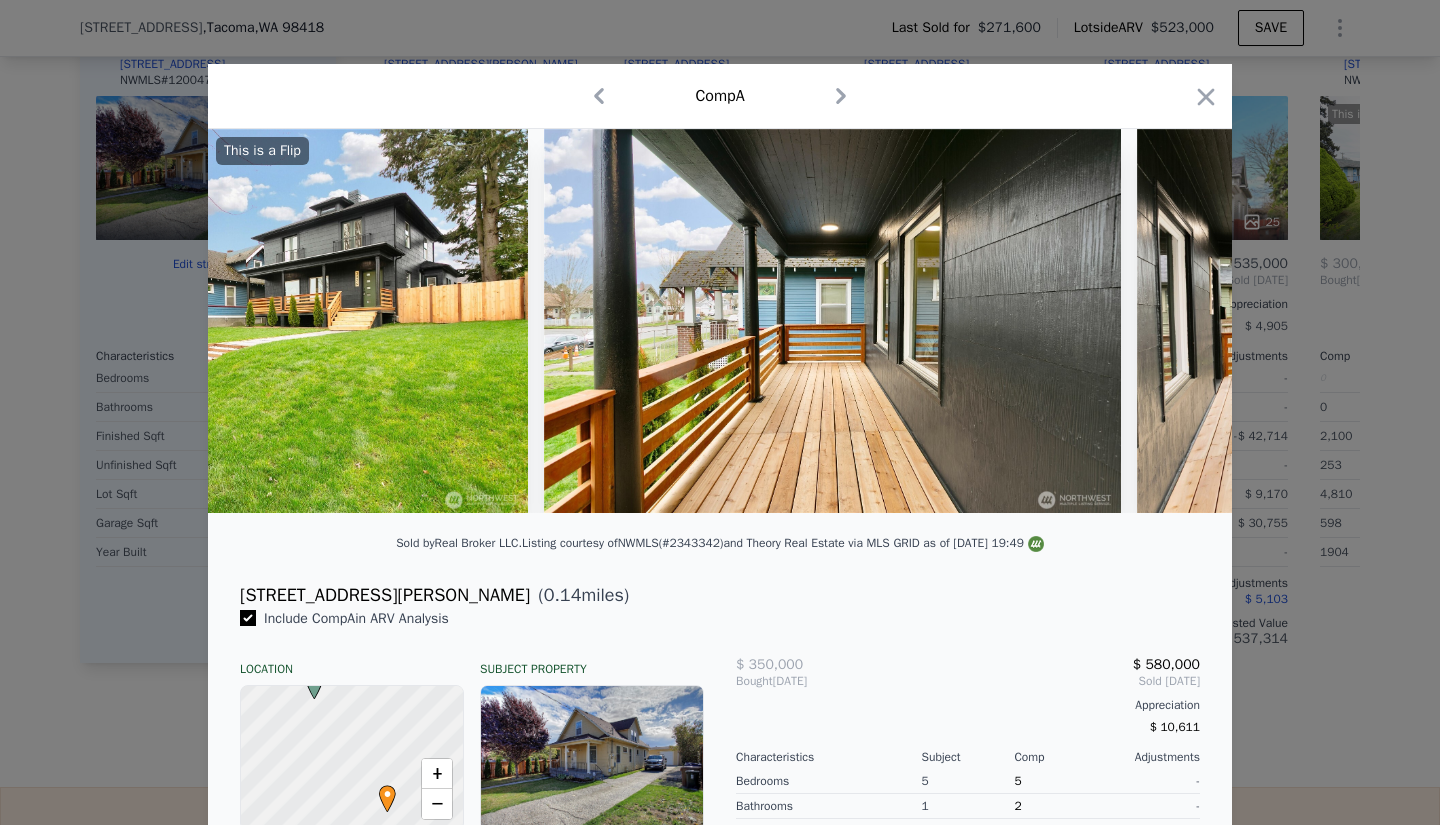 click on "This is a Flip" at bounding box center (720, 321) 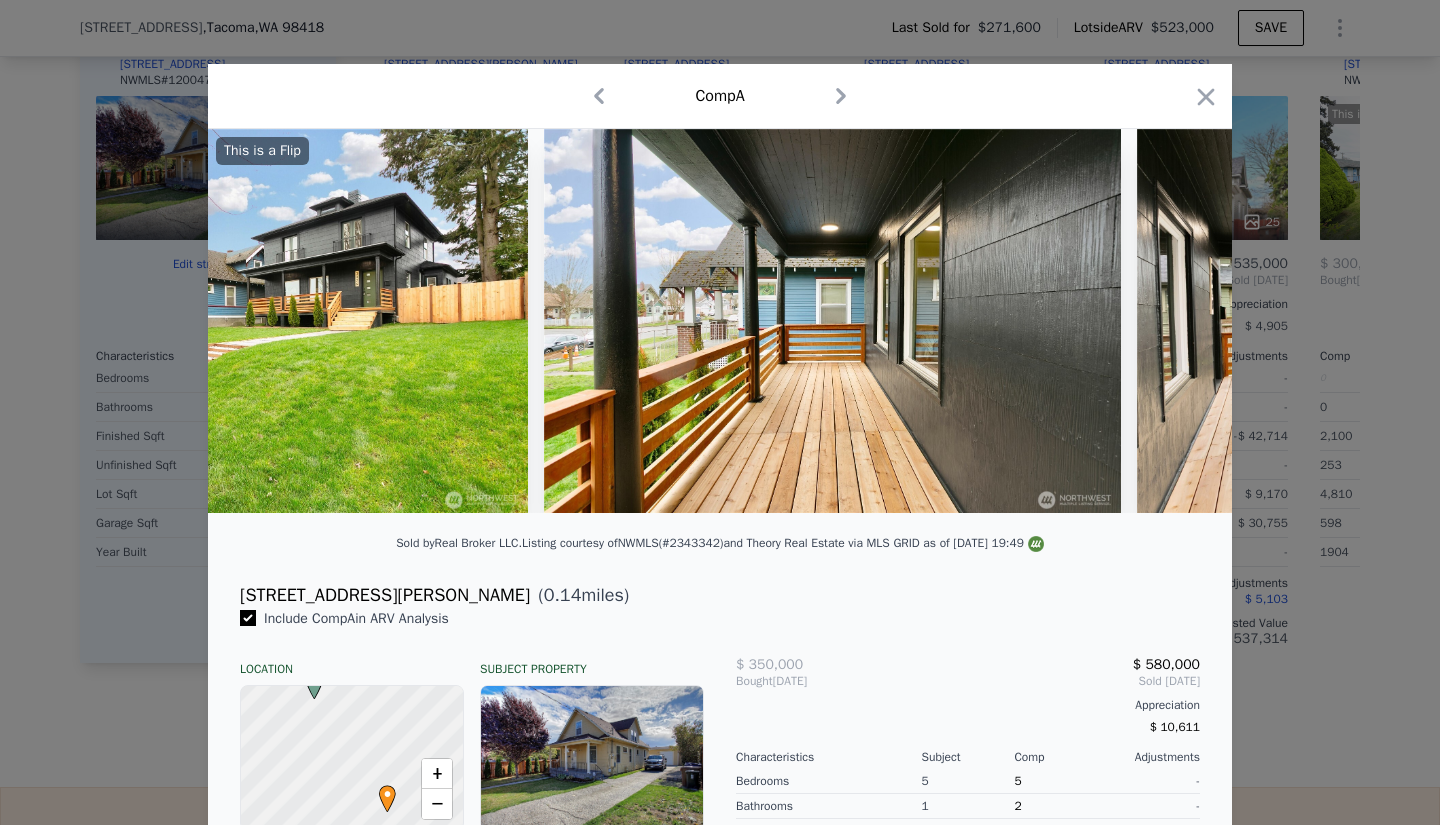 click 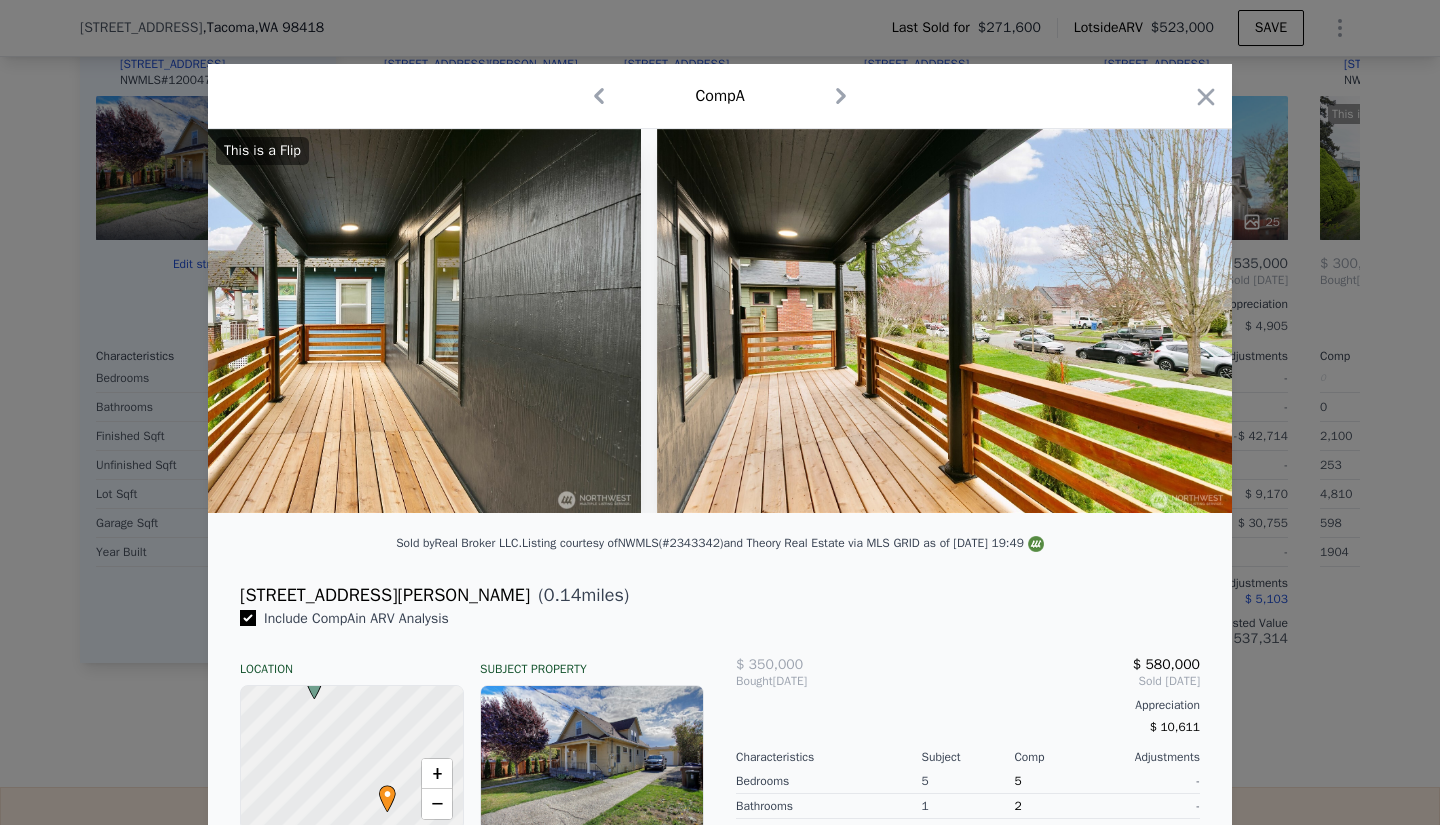 click 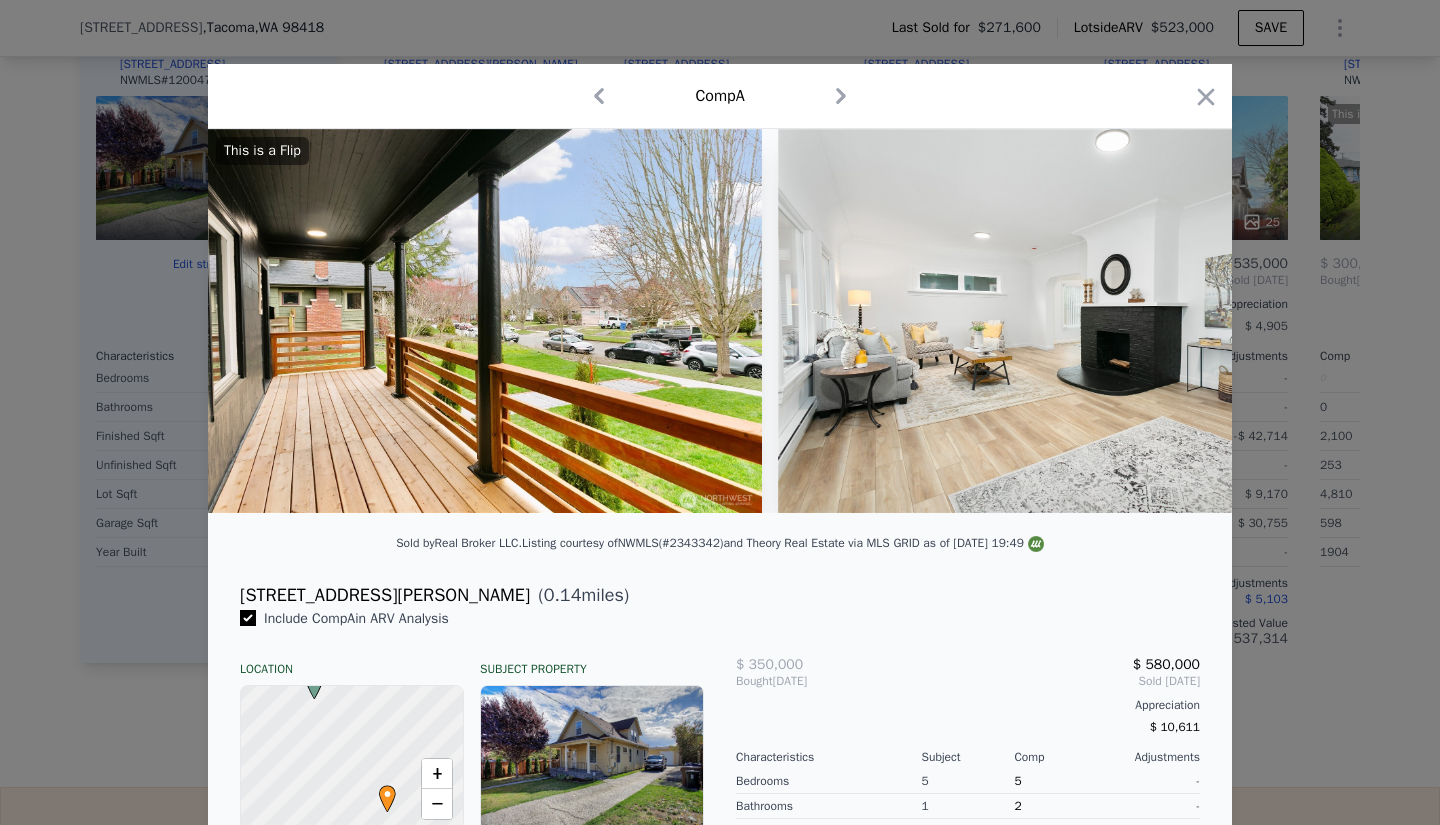 scroll, scrollTop: 0, scrollLeft: 2400, axis: horizontal 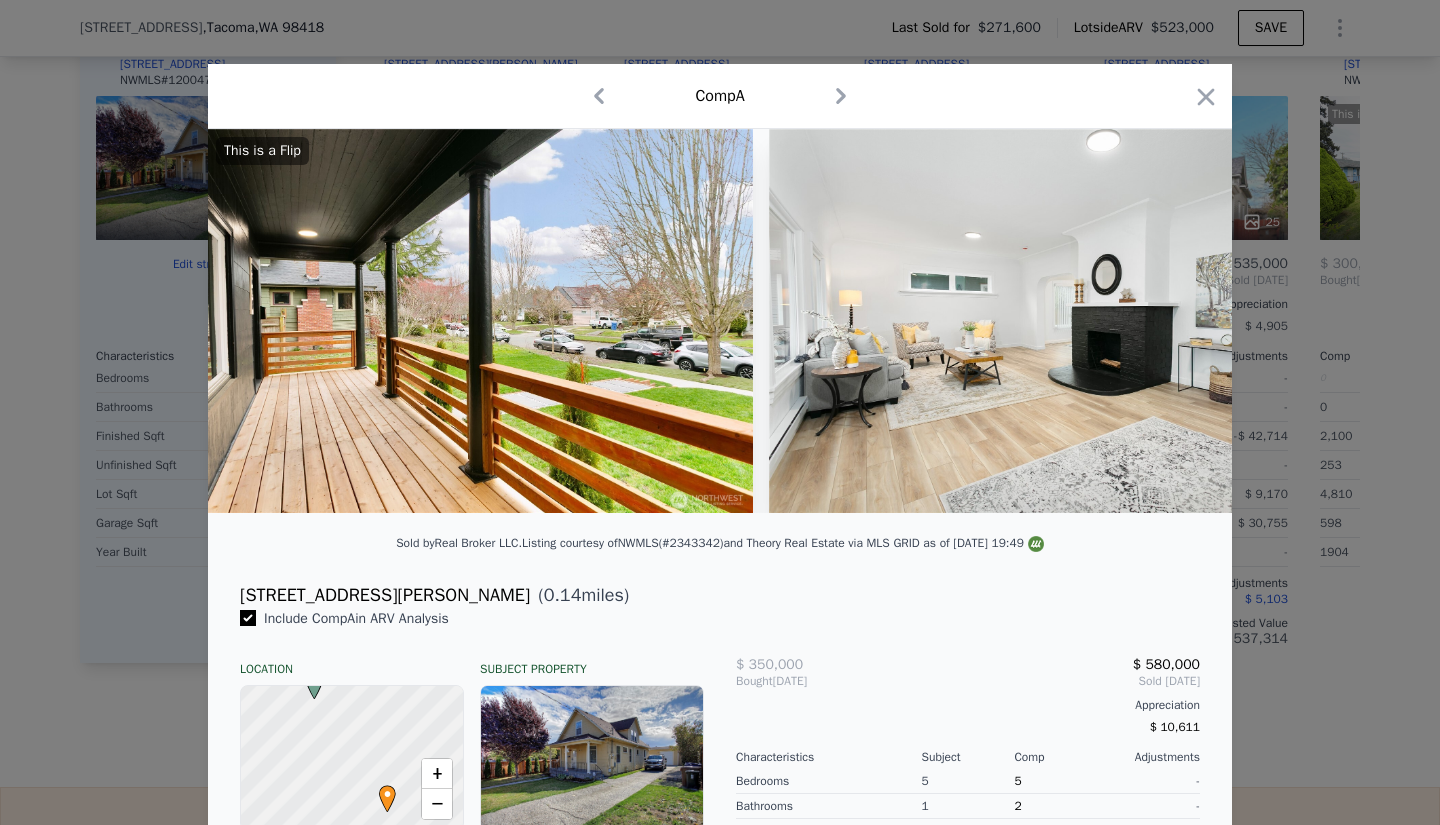 click 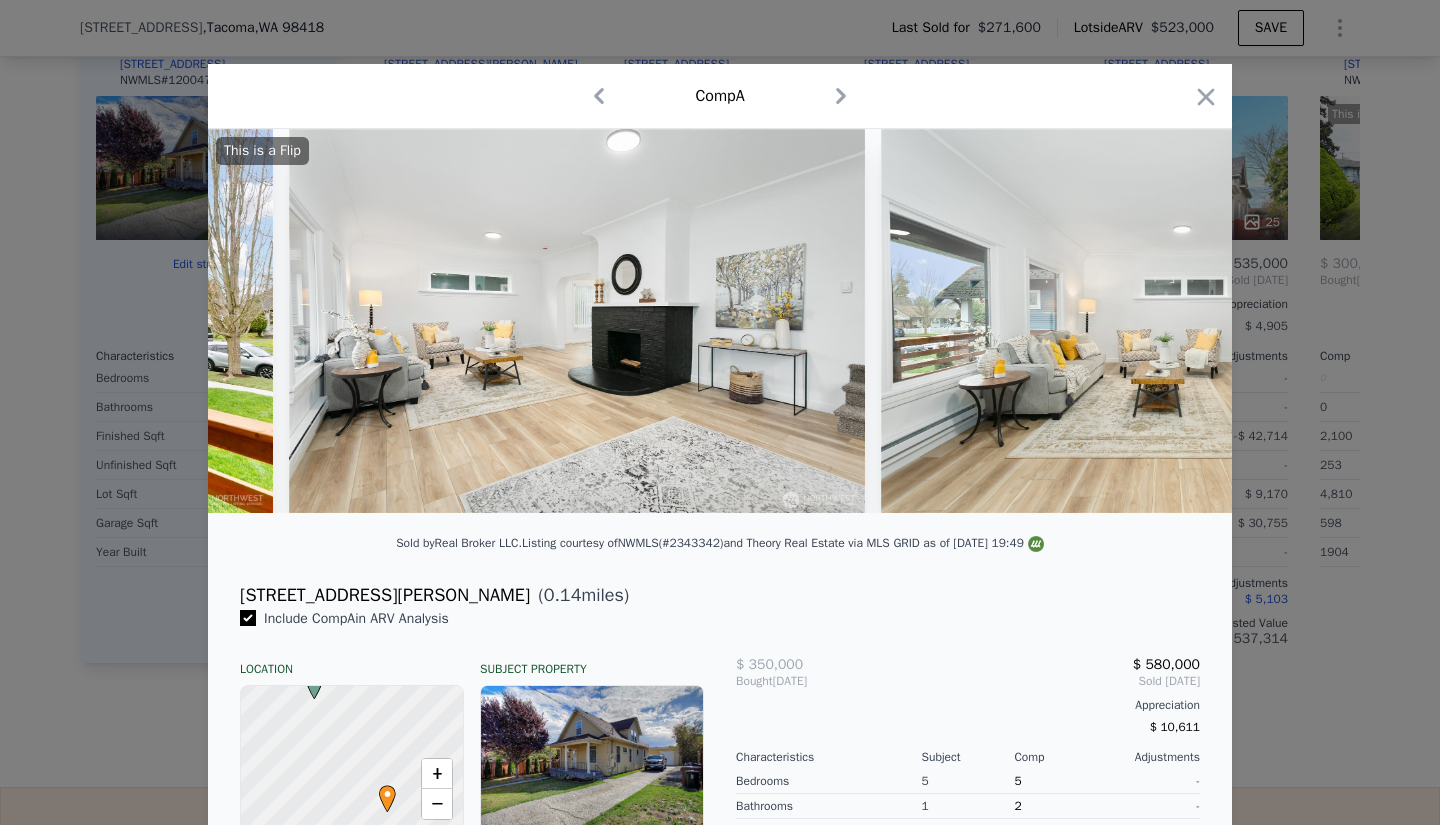 click 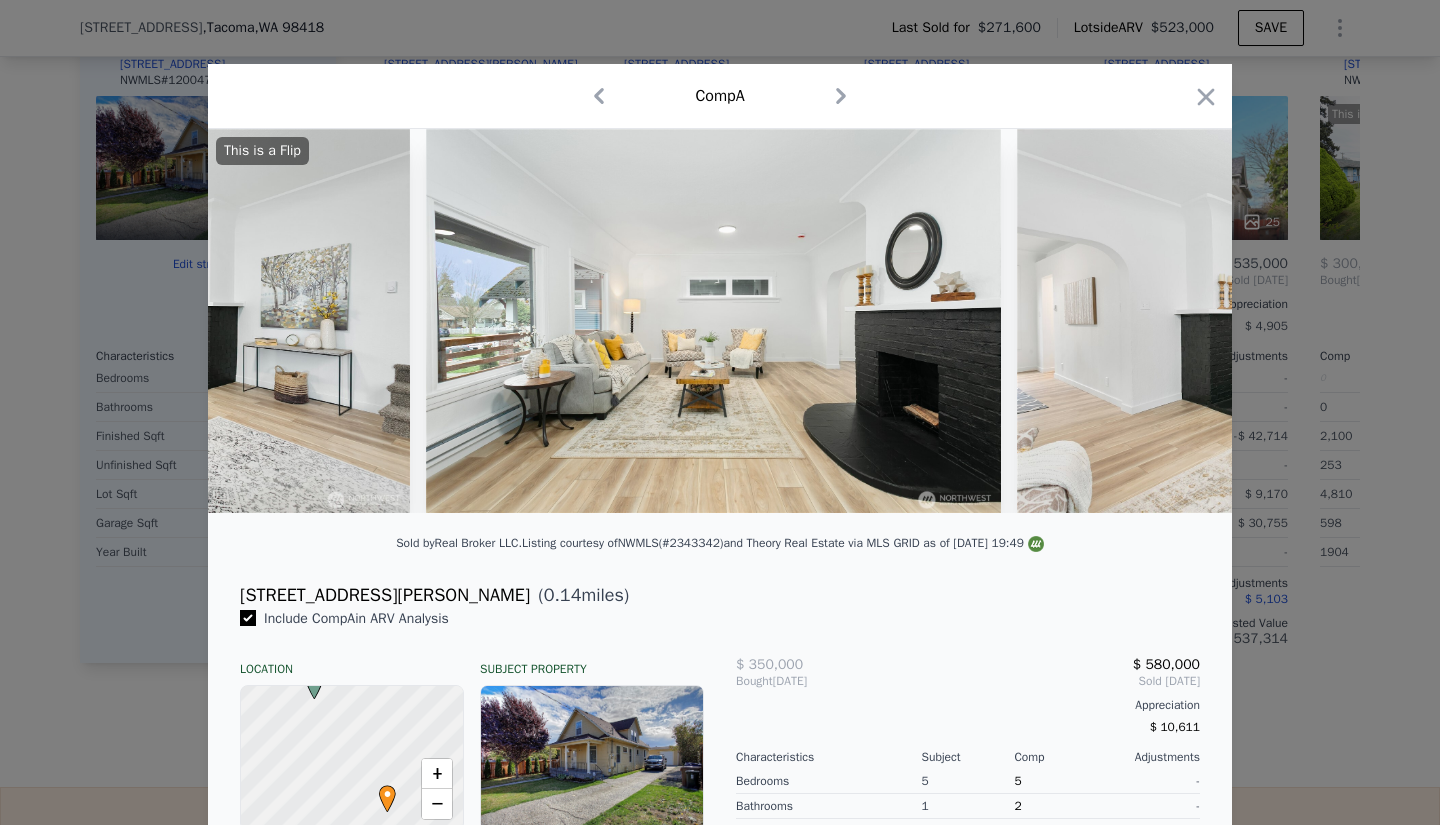 scroll, scrollTop: 0, scrollLeft: 3360, axis: horizontal 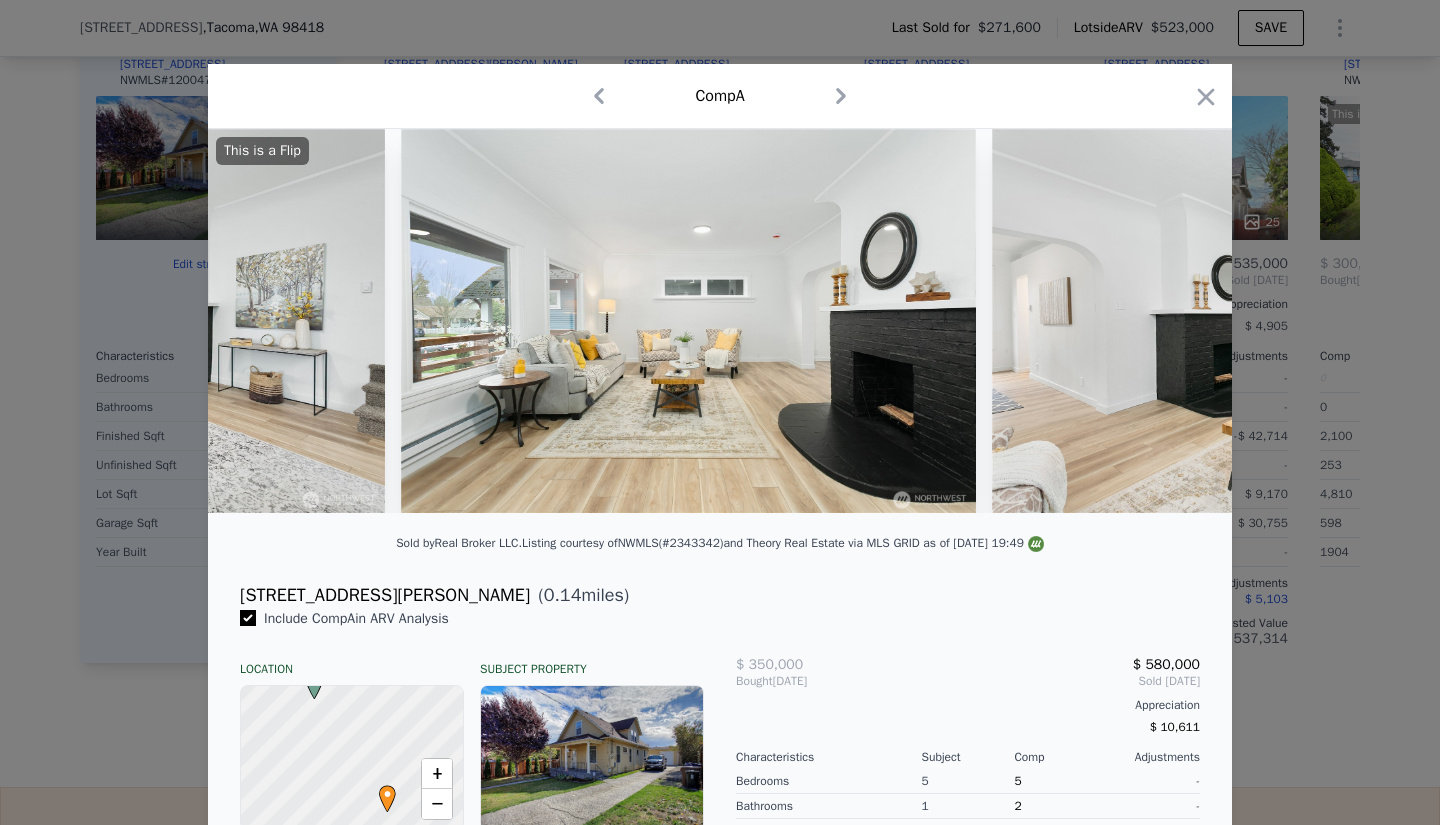 click 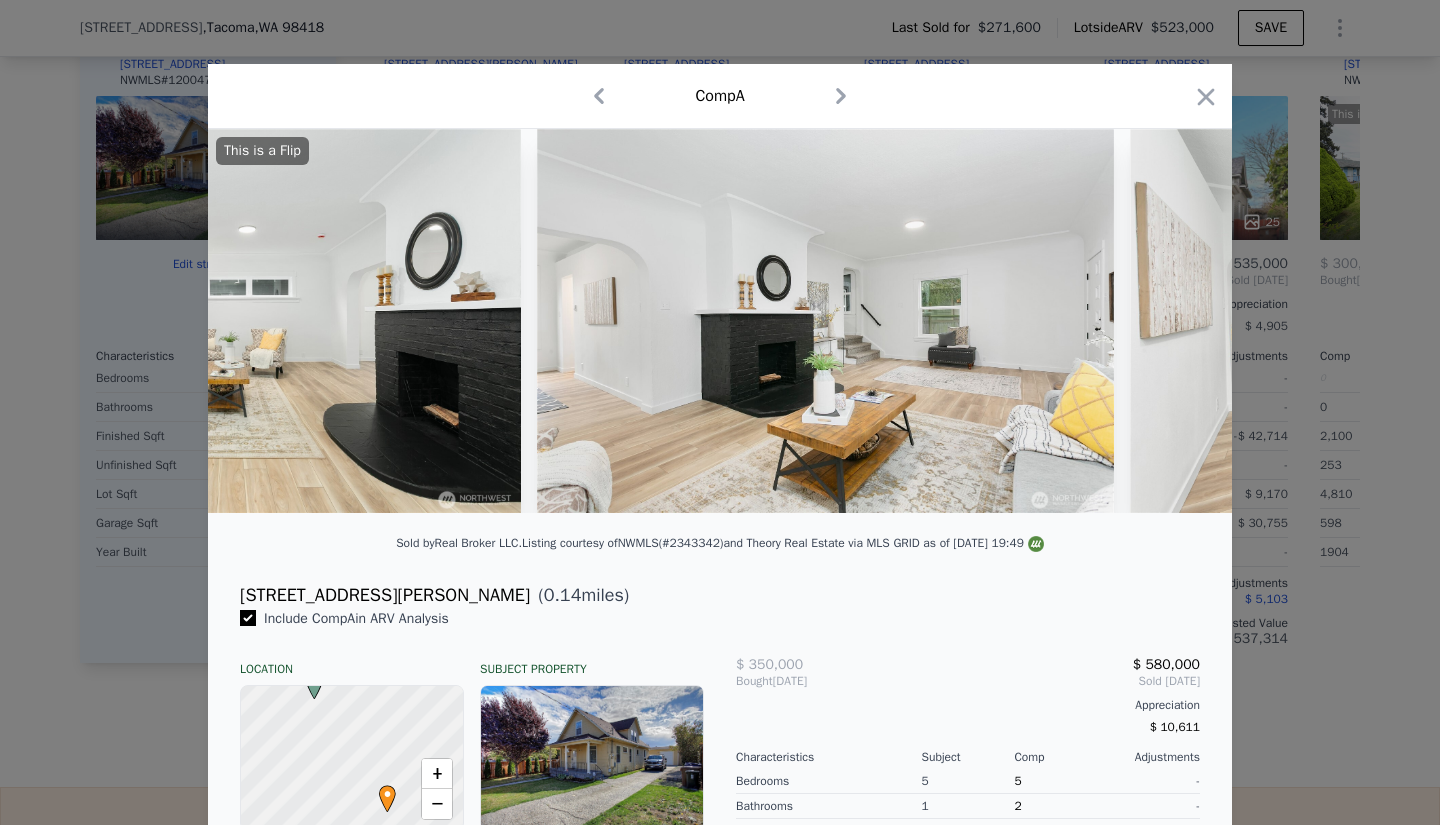 scroll, scrollTop: 0, scrollLeft: 3840, axis: horizontal 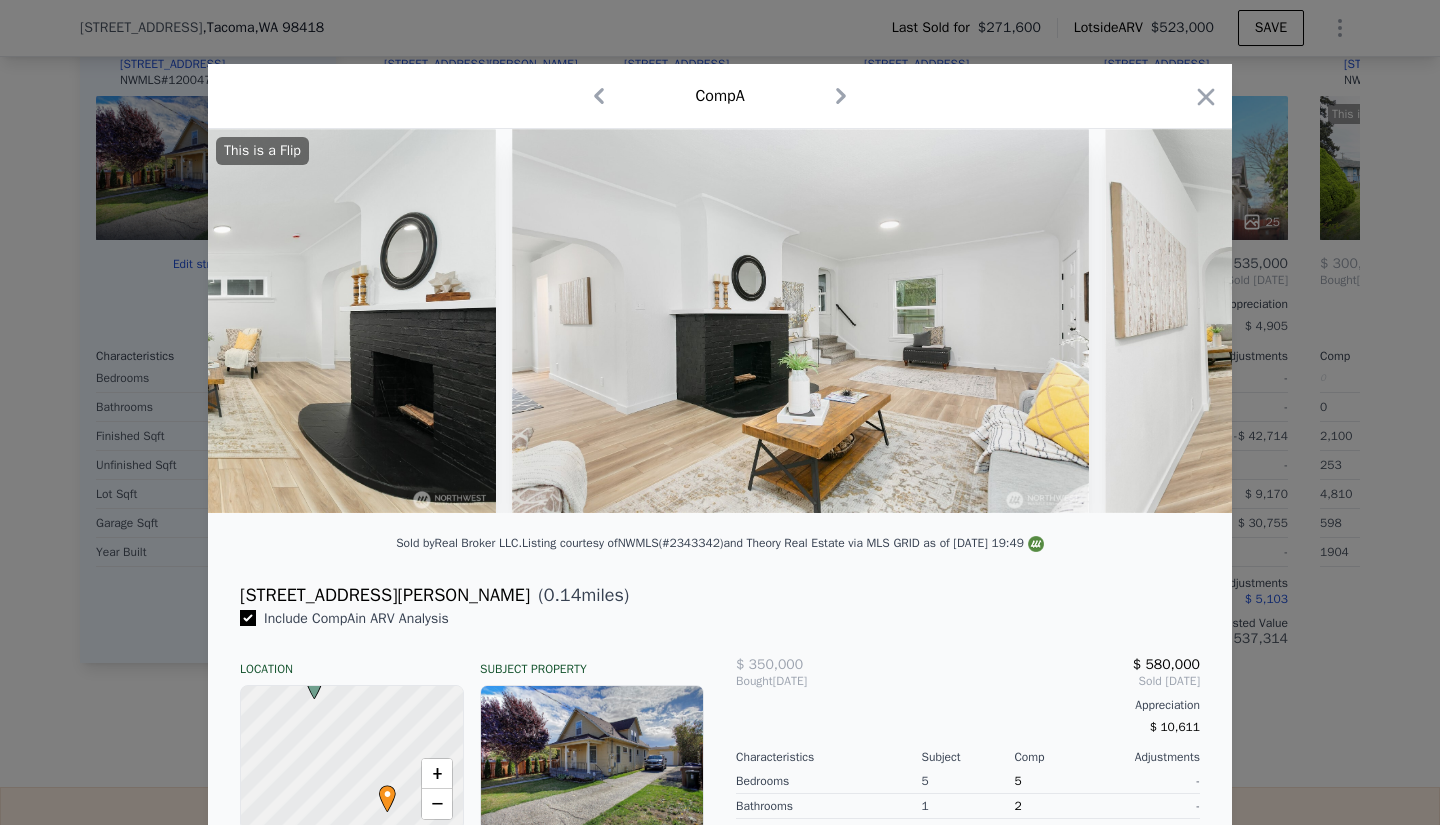 click 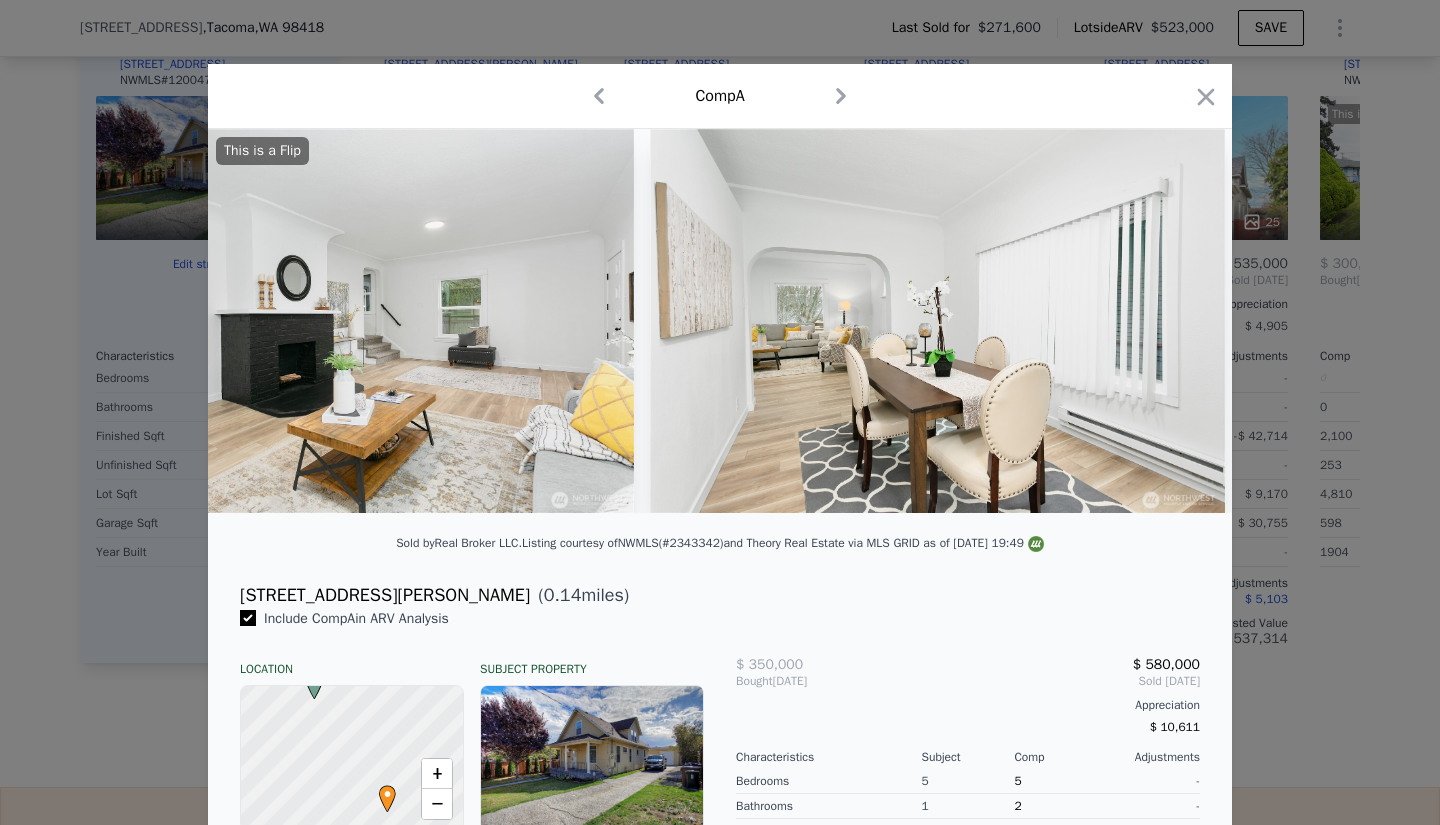 scroll, scrollTop: 0, scrollLeft: 4320, axis: horizontal 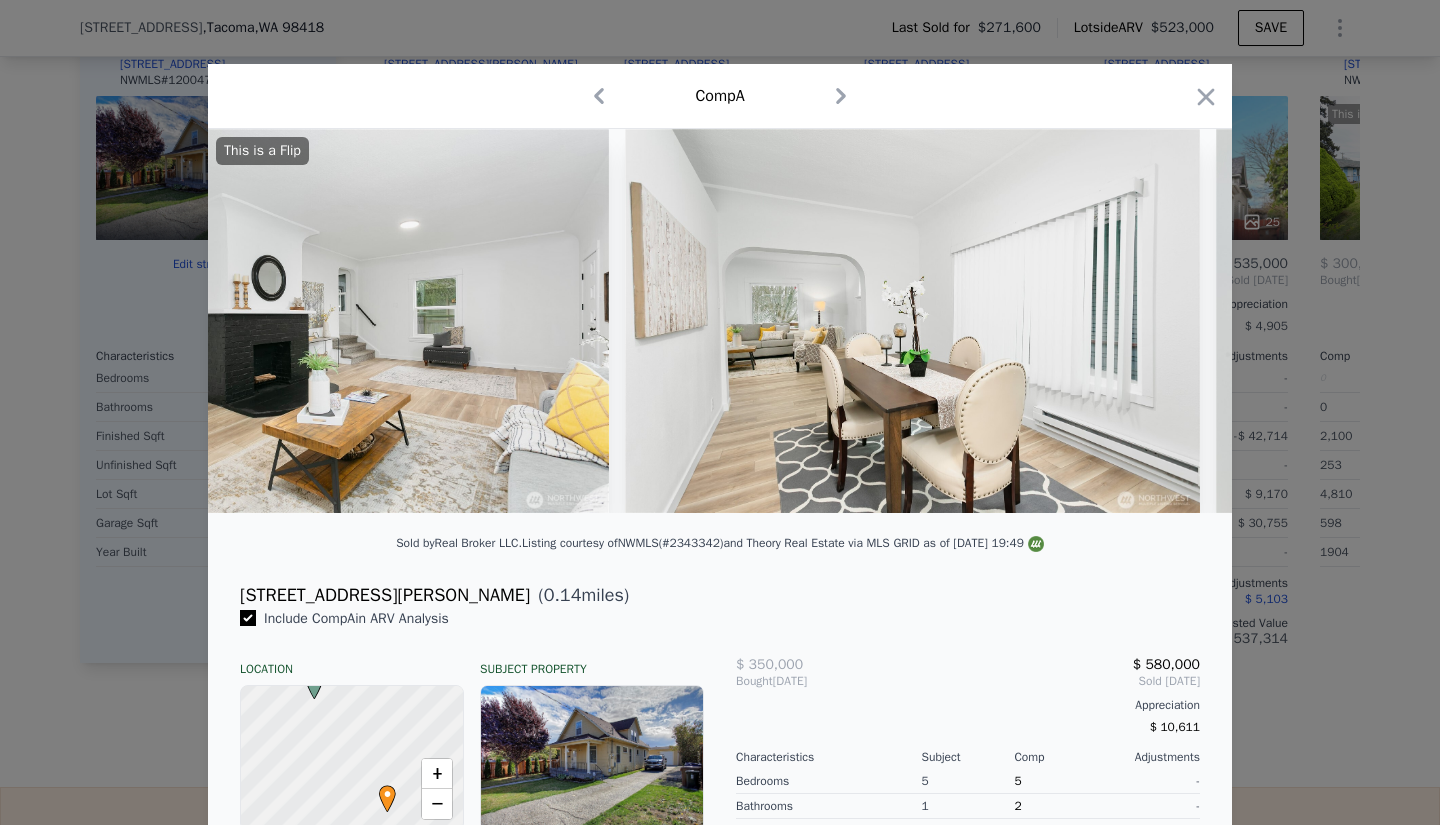 click on "This is a Flip" at bounding box center [720, 321] 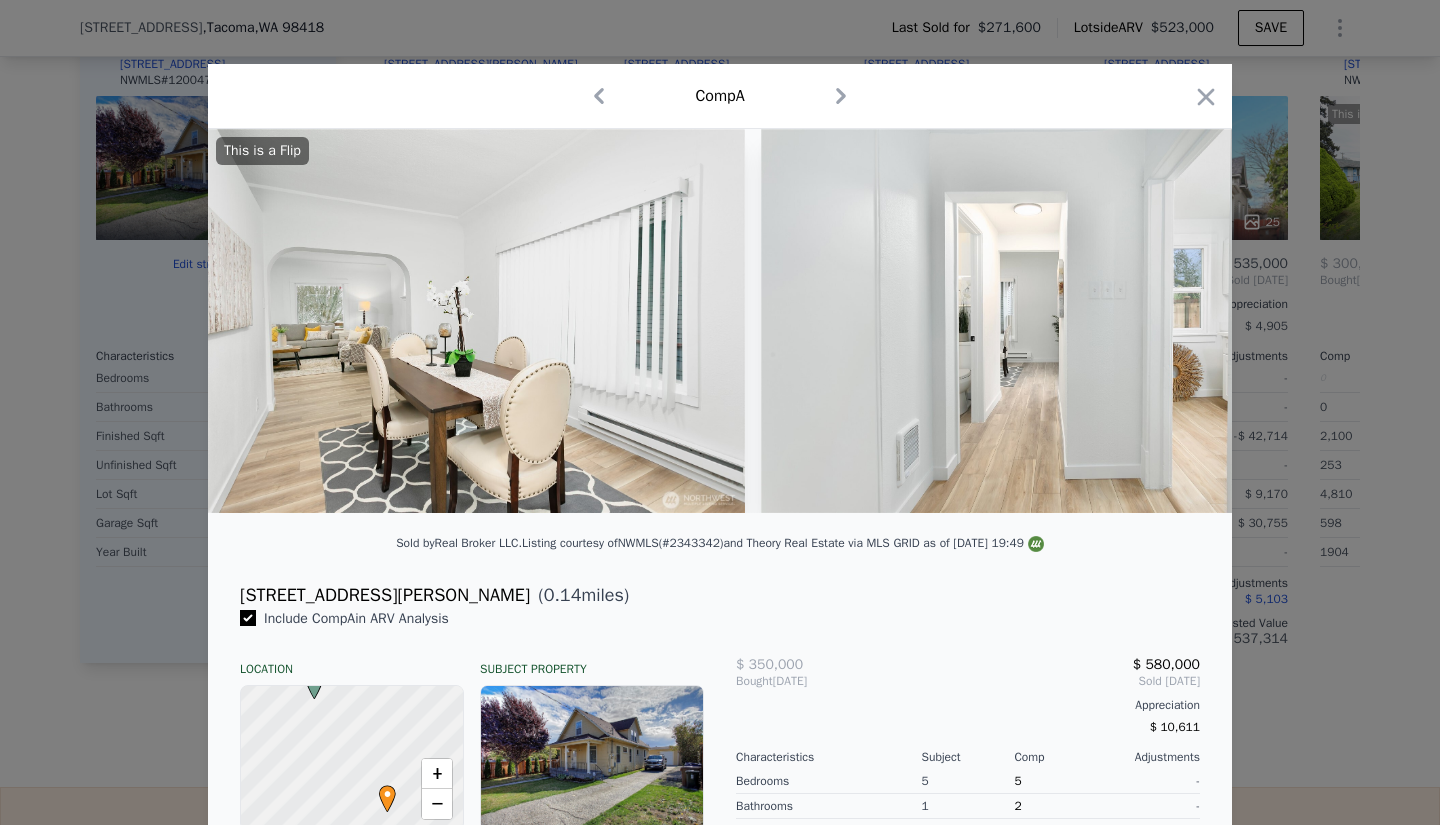 scroll, scrollTop: 0, scrollLeft: 4800, axis: horizontal 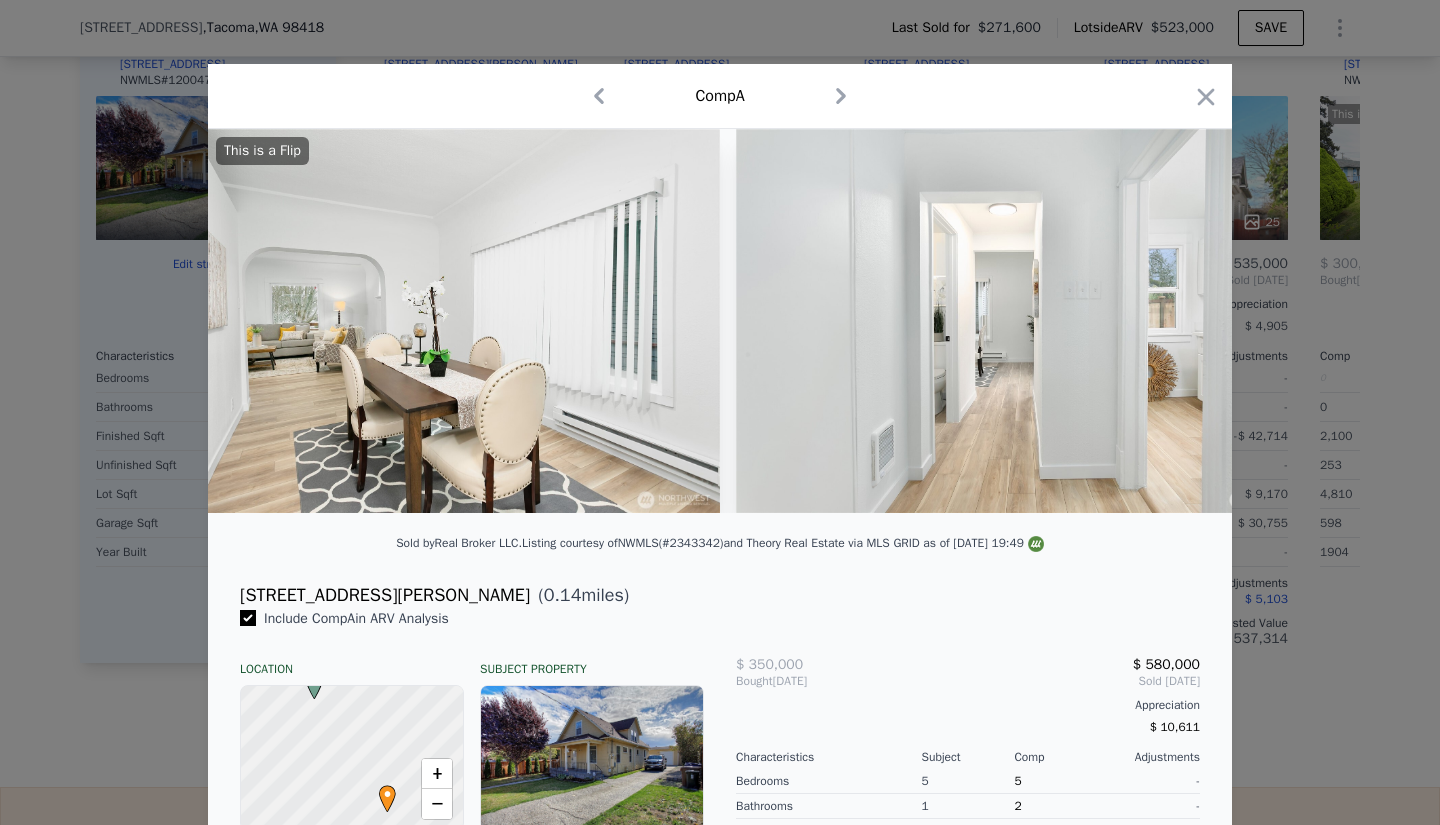 click on "This is a Flip" at bounding box center (720, 321) 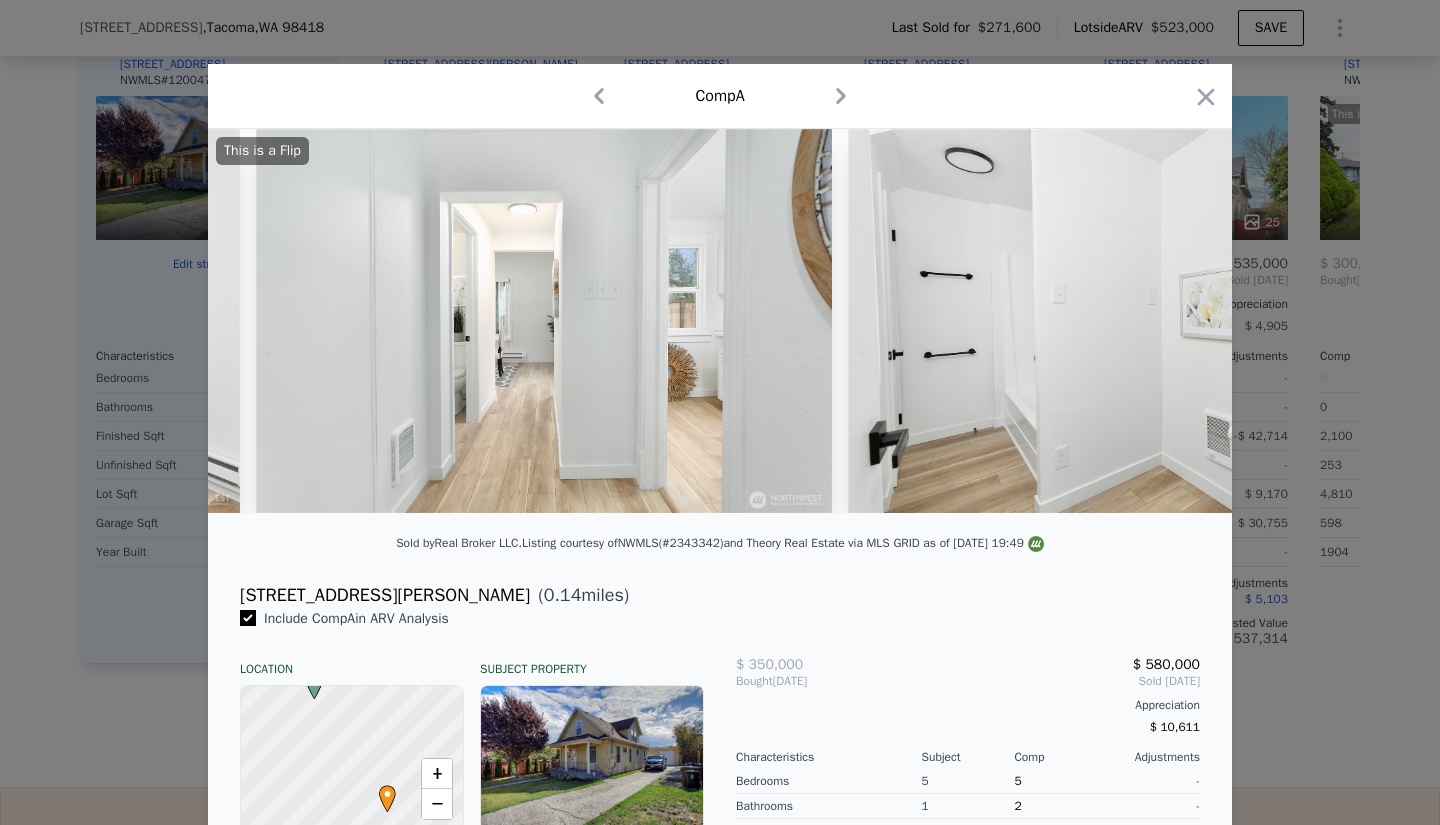 click 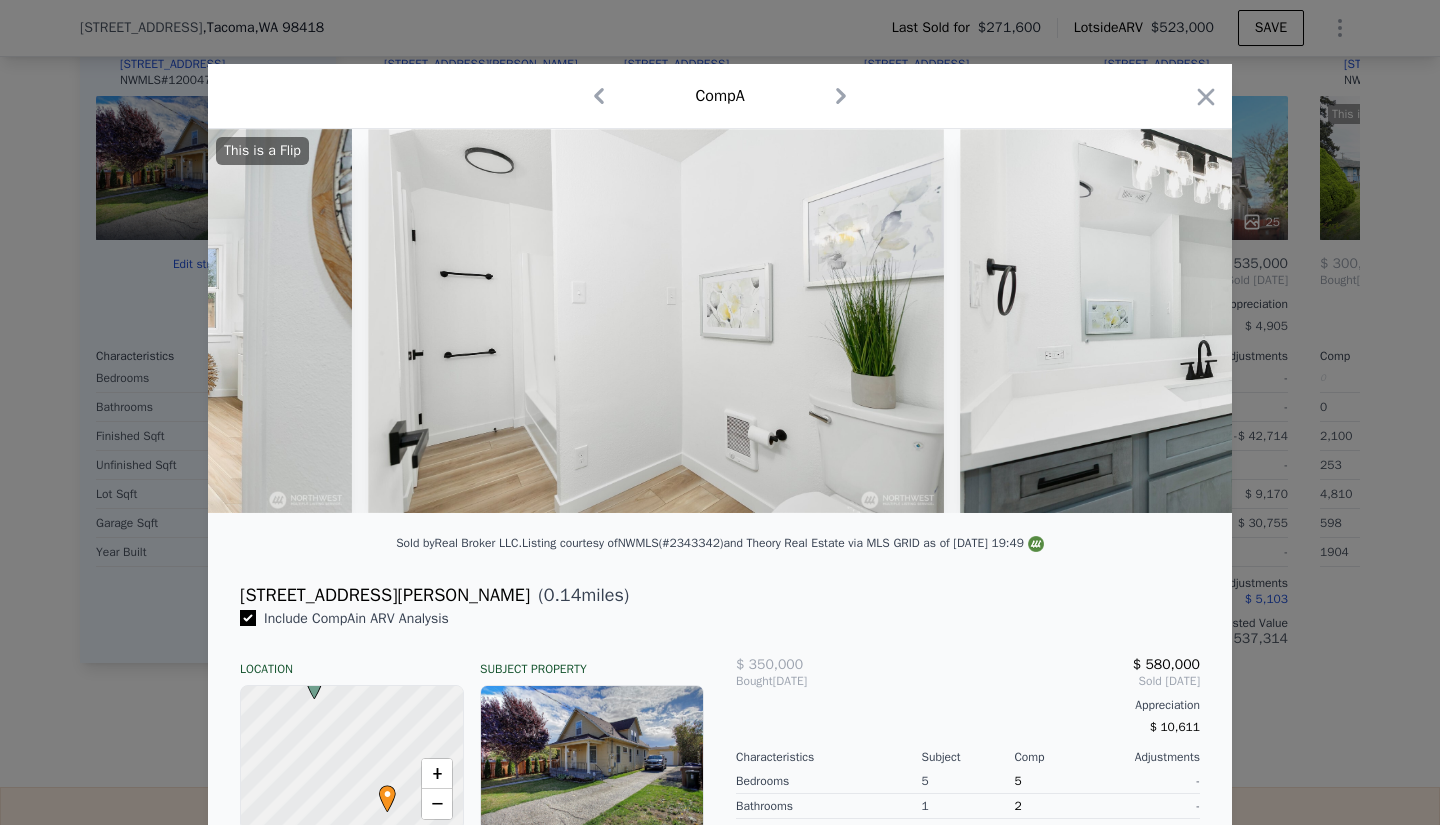 click 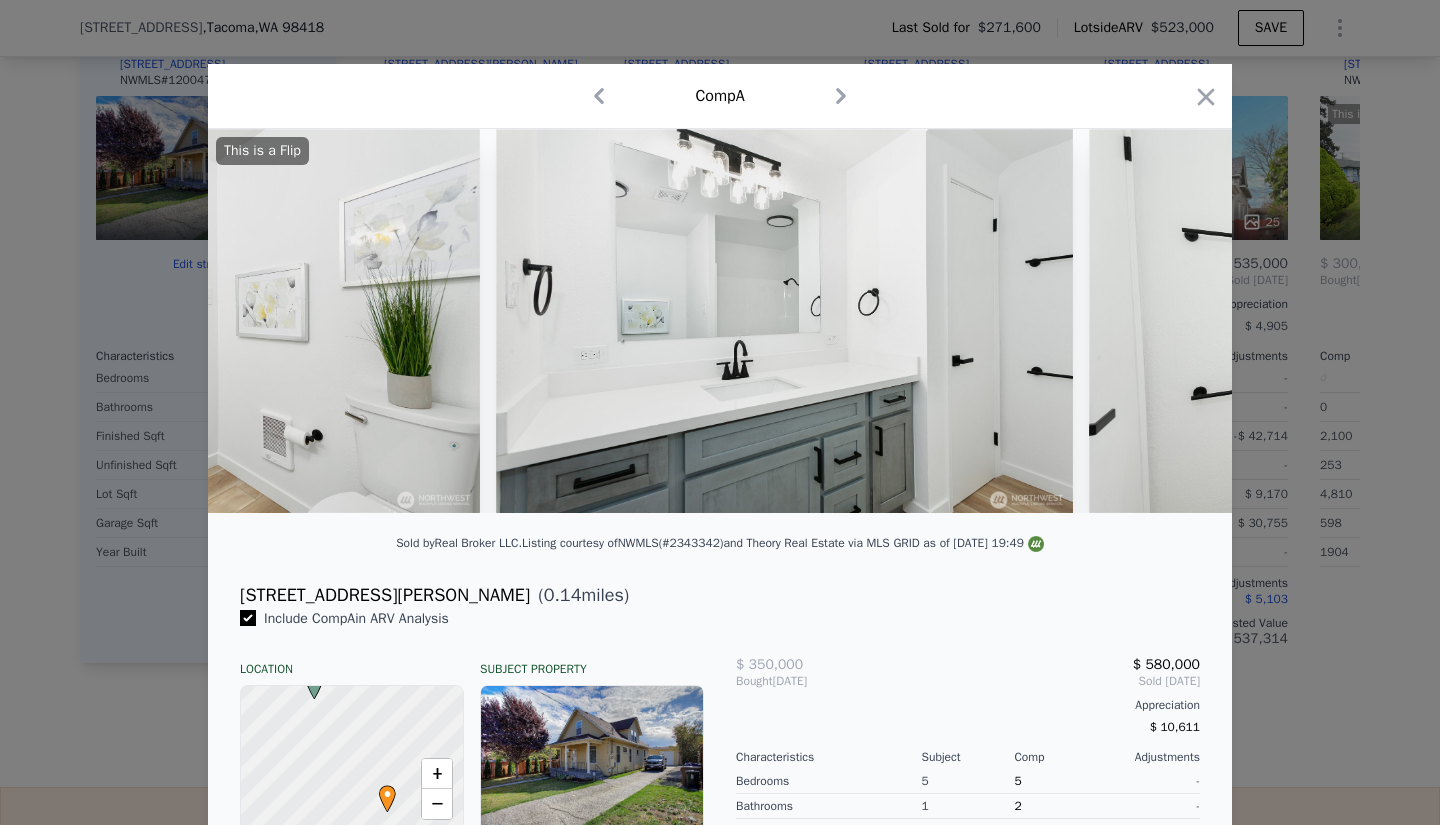 scroll, scrollTop: 0, scrollLeft: 6240, axis: horizontal 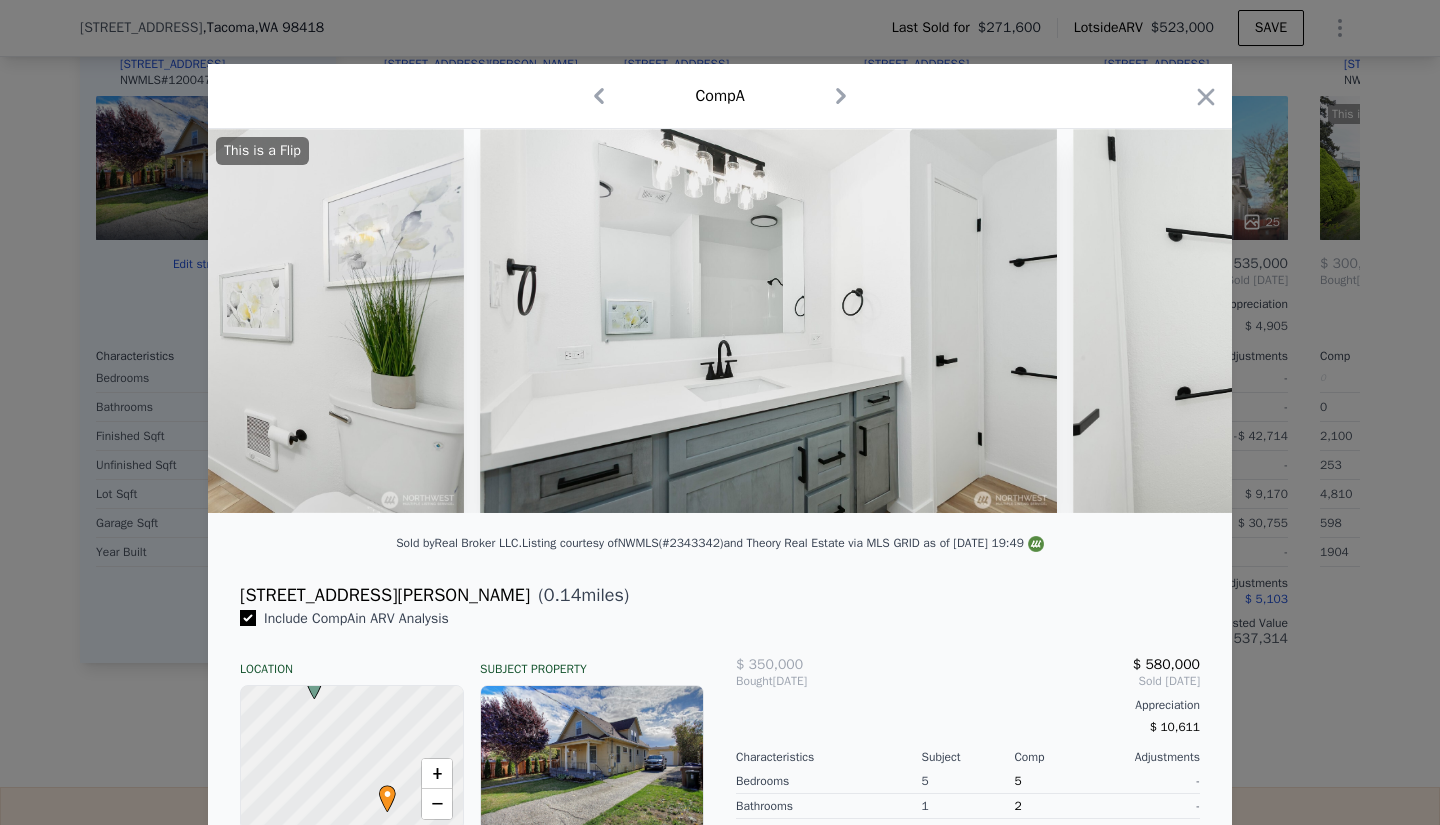 click on "This is a Flip" at bounding box center [720, 321] 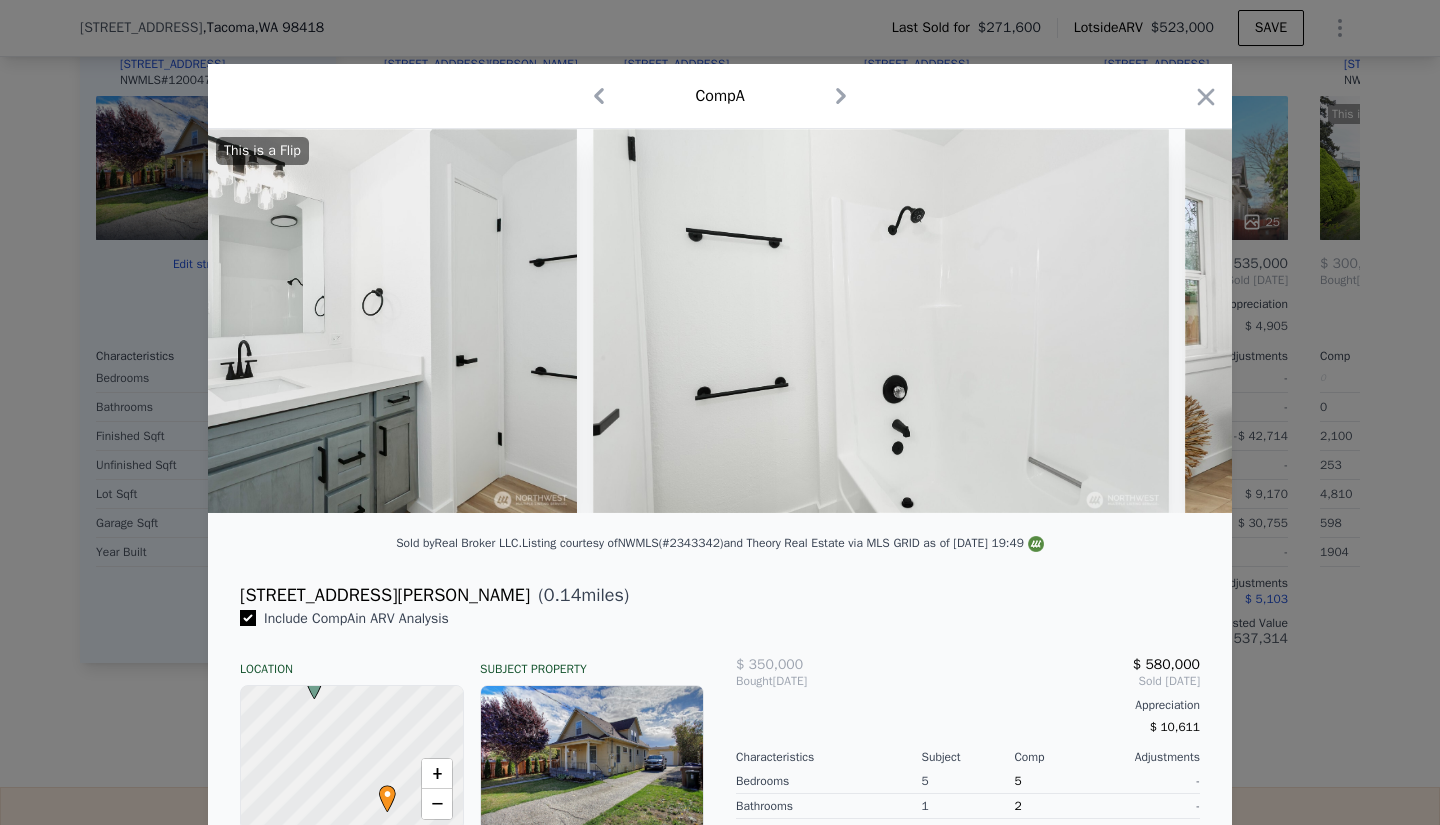 click 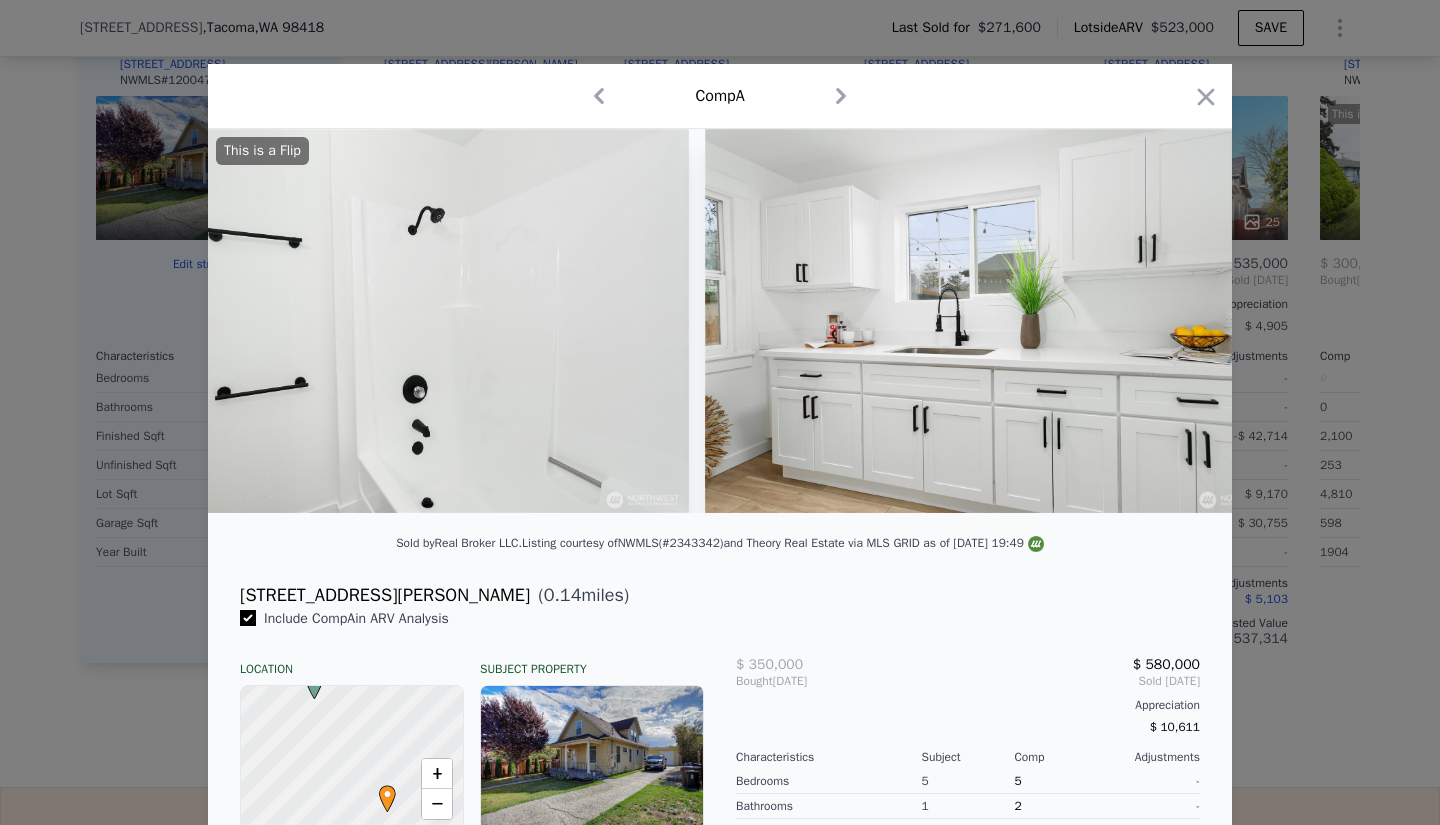 click 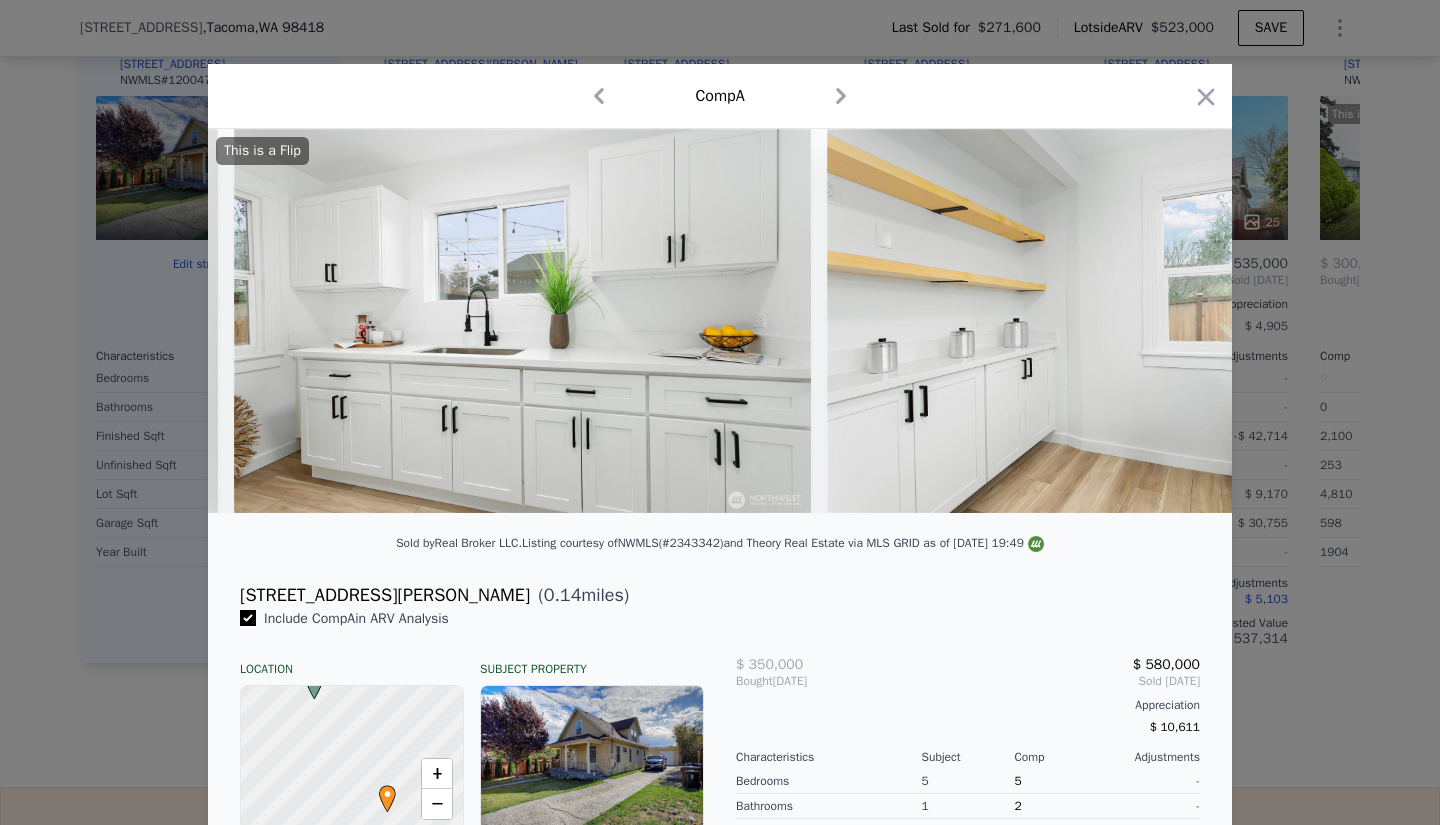scroll, scrollTop: 0, scrollLeft: 7680, axis: horizontal 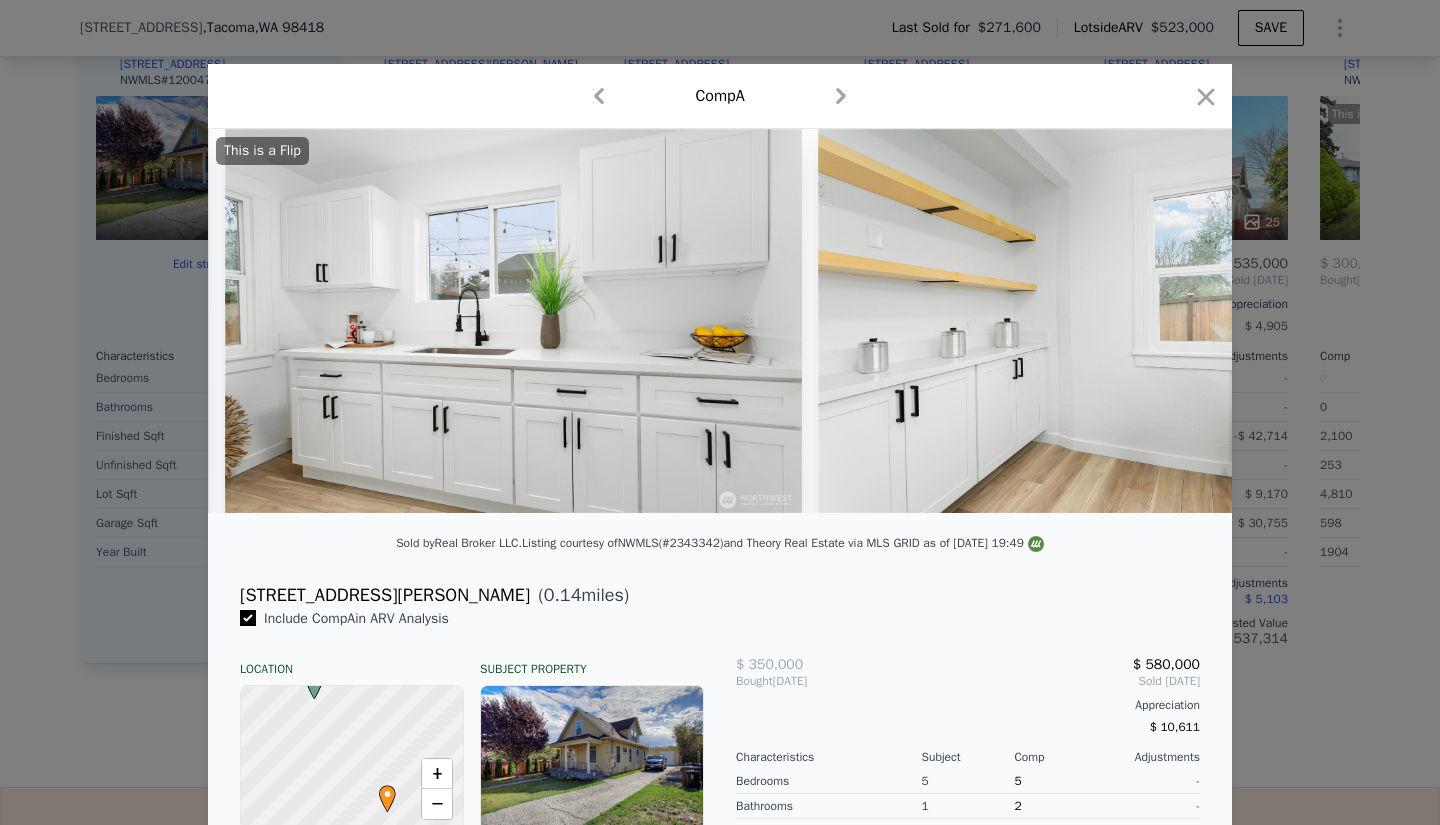 click 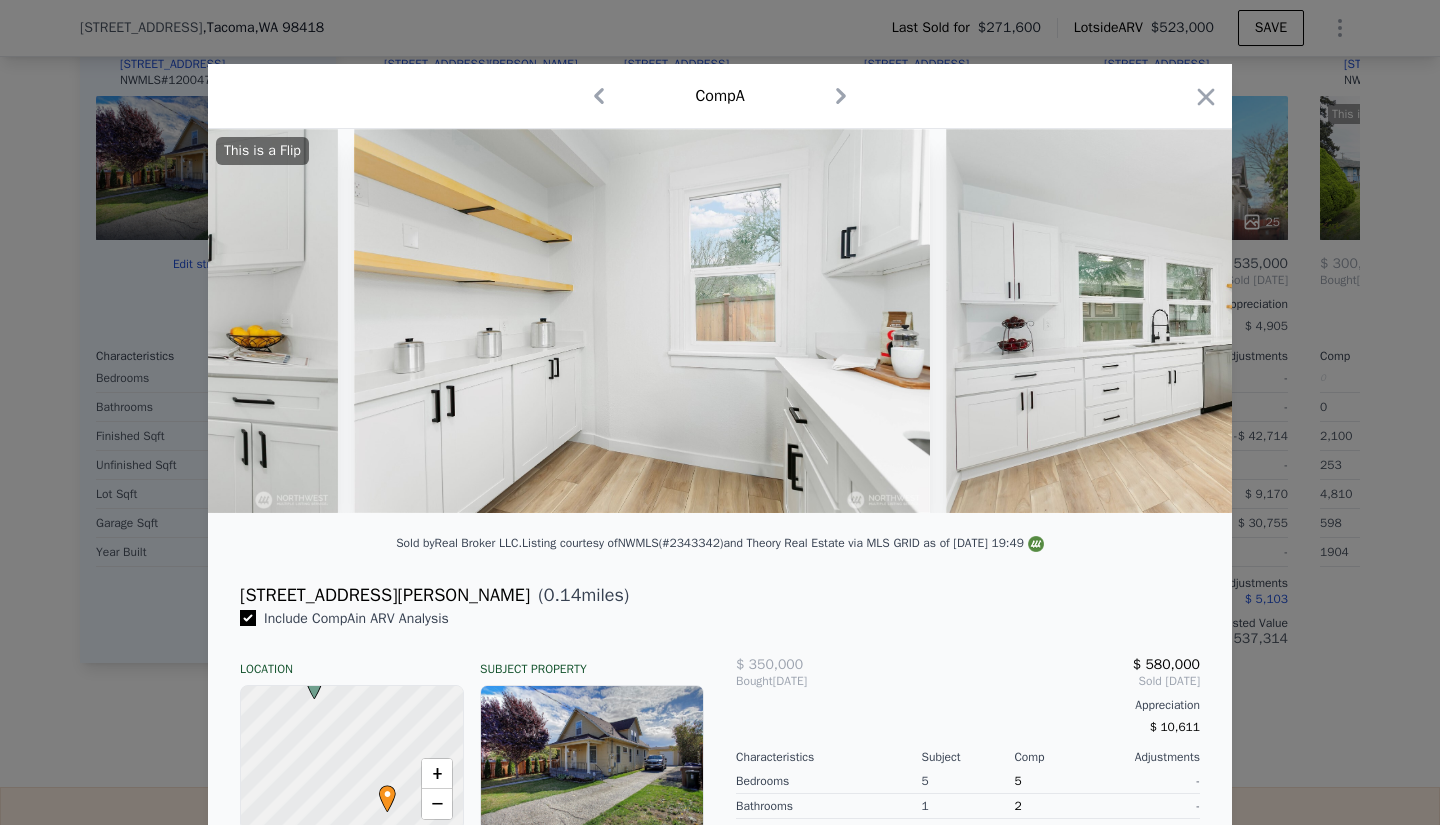 scroll, scrollTop: 0, scrollLeft: 8160, axis: horizontal 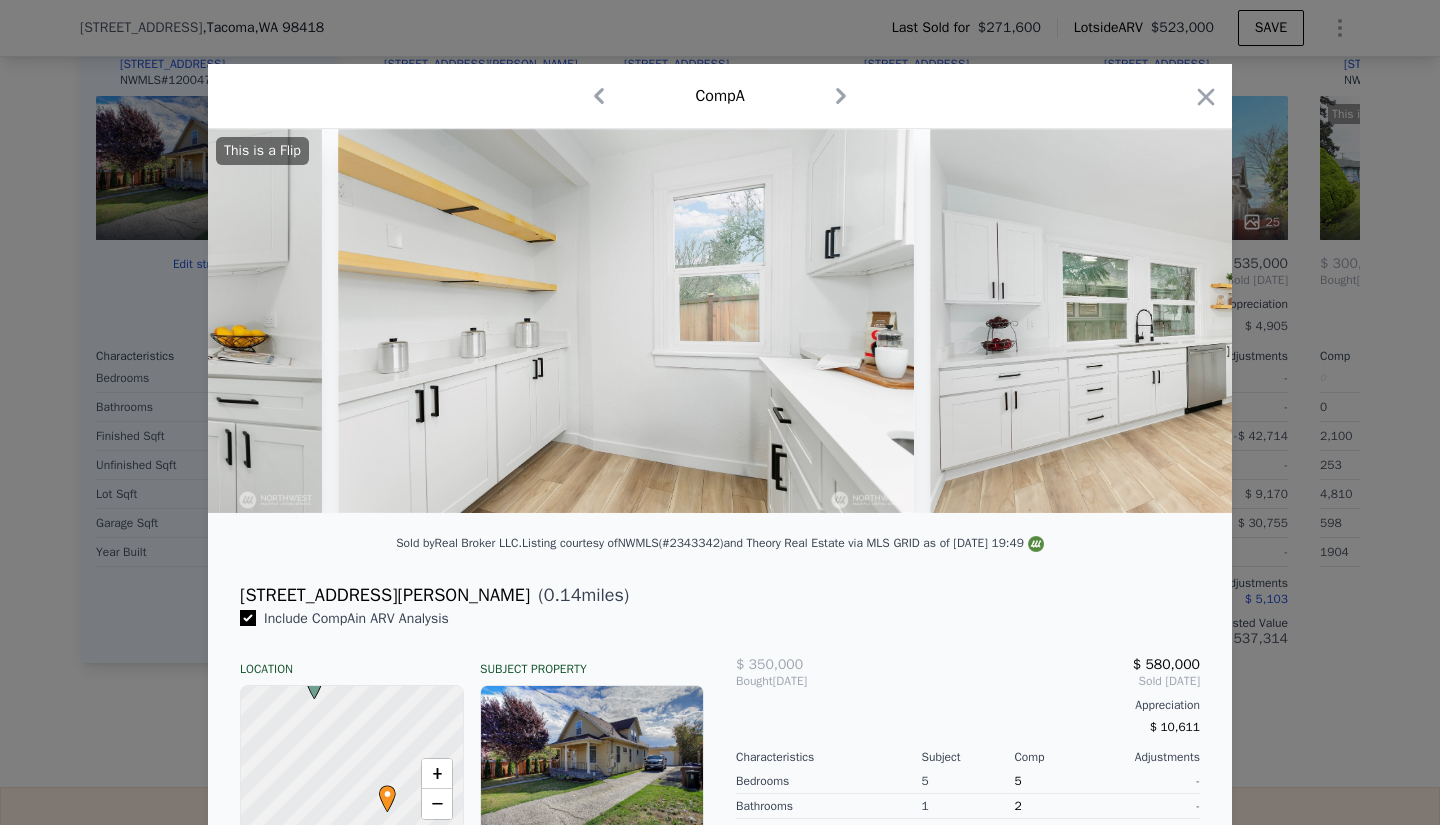 click at bounding box center (1218, 321) 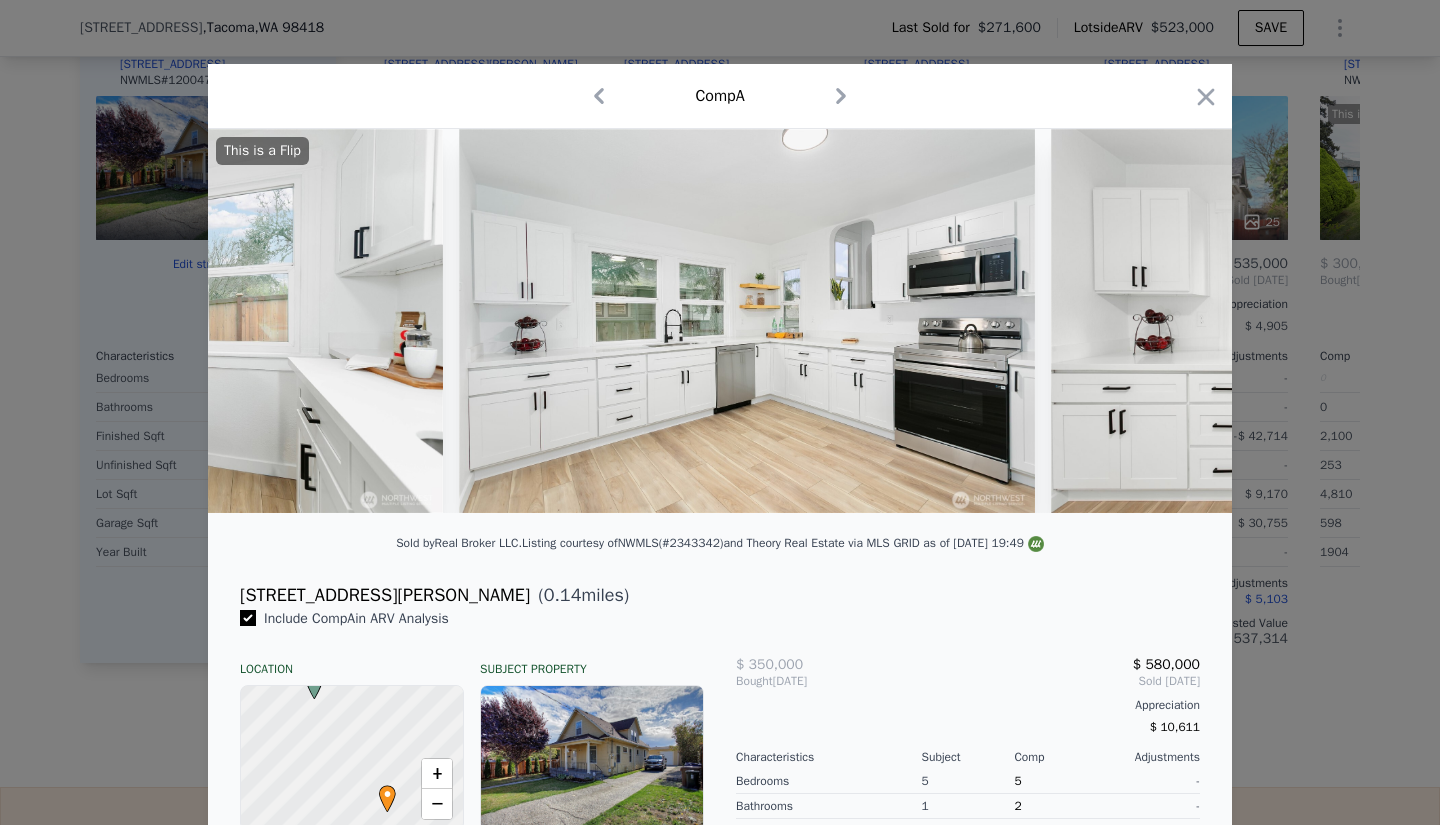 scroll, scrollTop: 0, scrollLeft: 8640, axis: horizontal 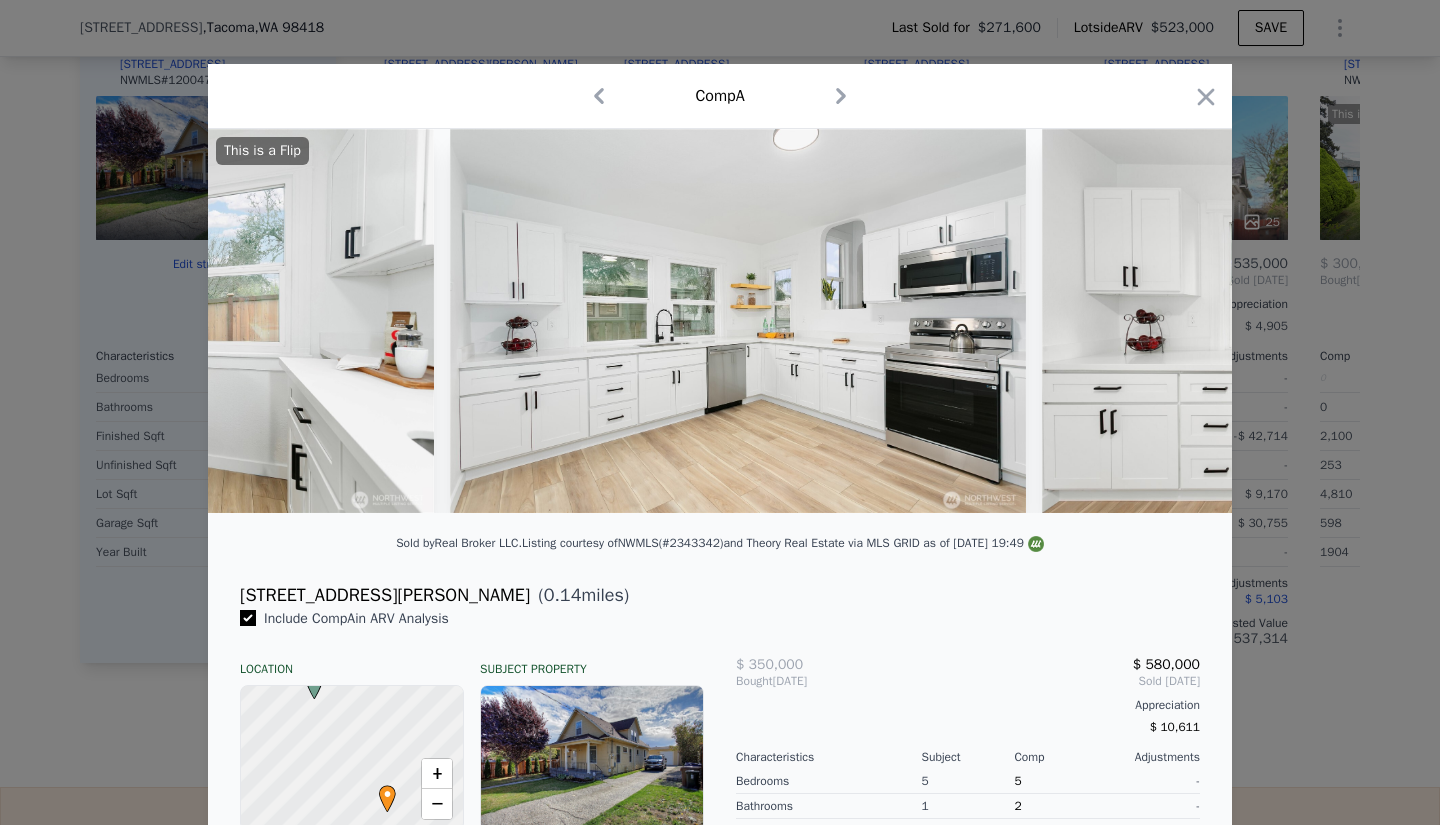 click on "This is a Flip" at bounding box center (720, 321) 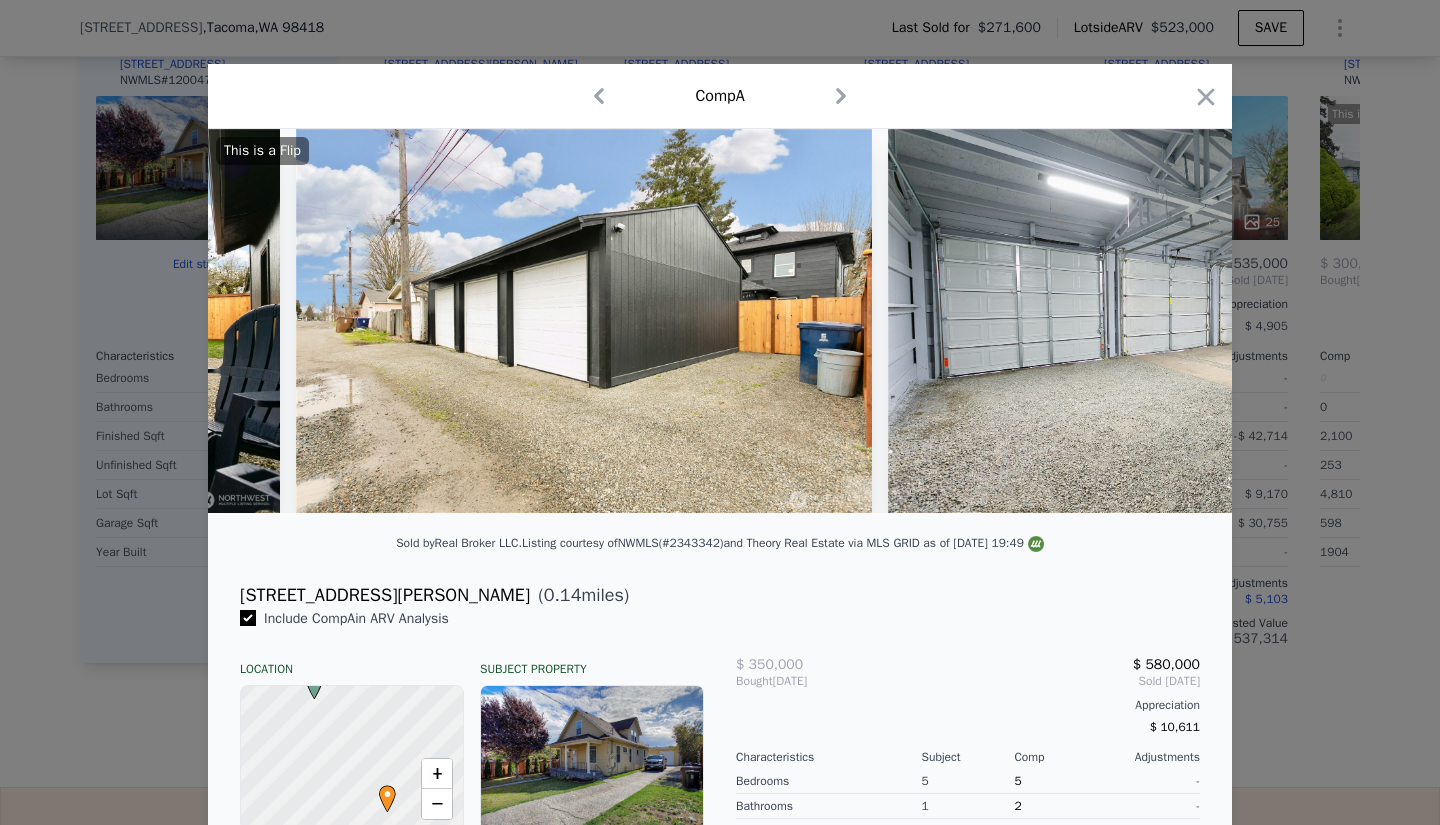 scroll, scrollTop: 0, scrollLeft: 21219, axis: horizontal 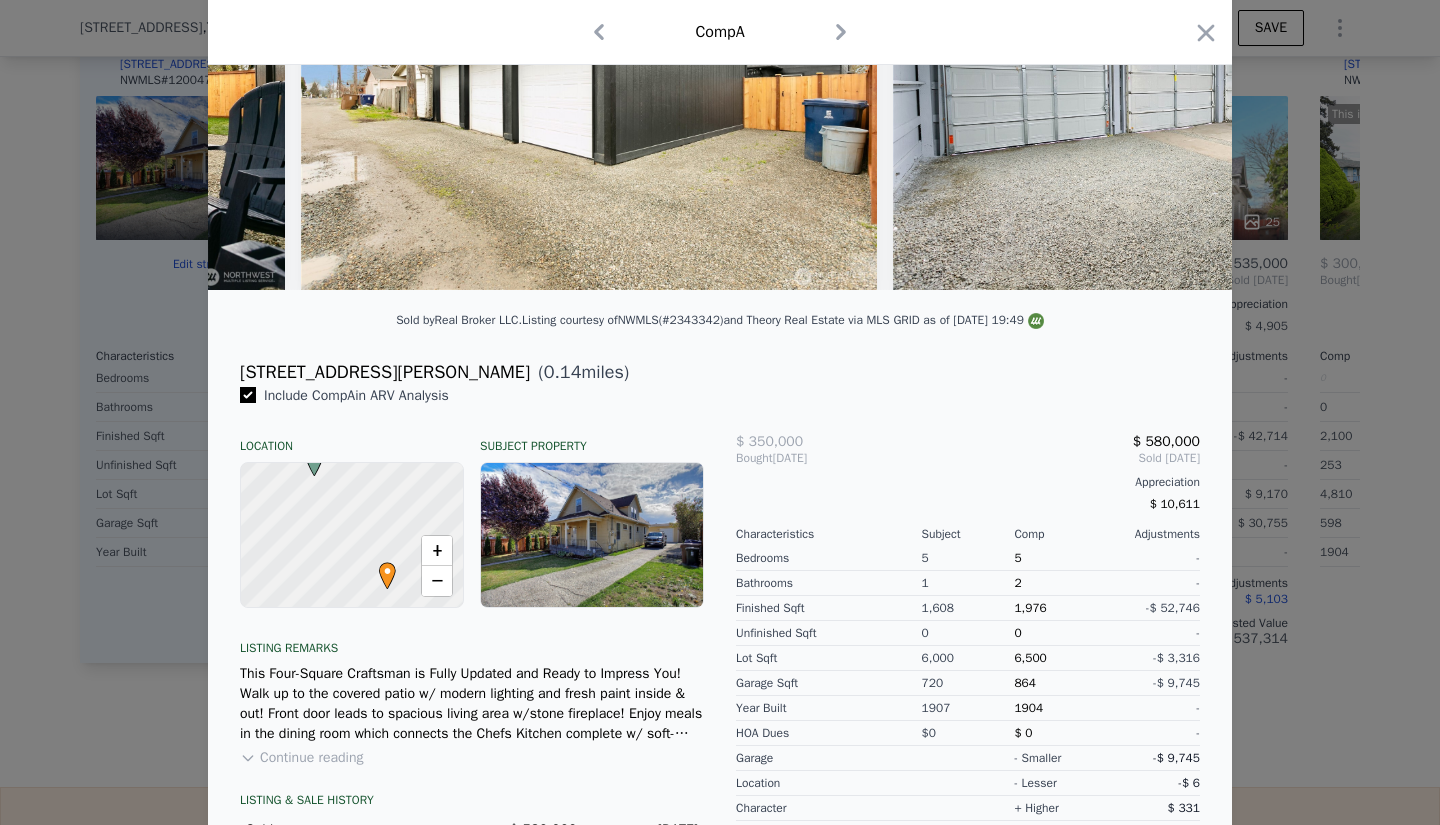 click 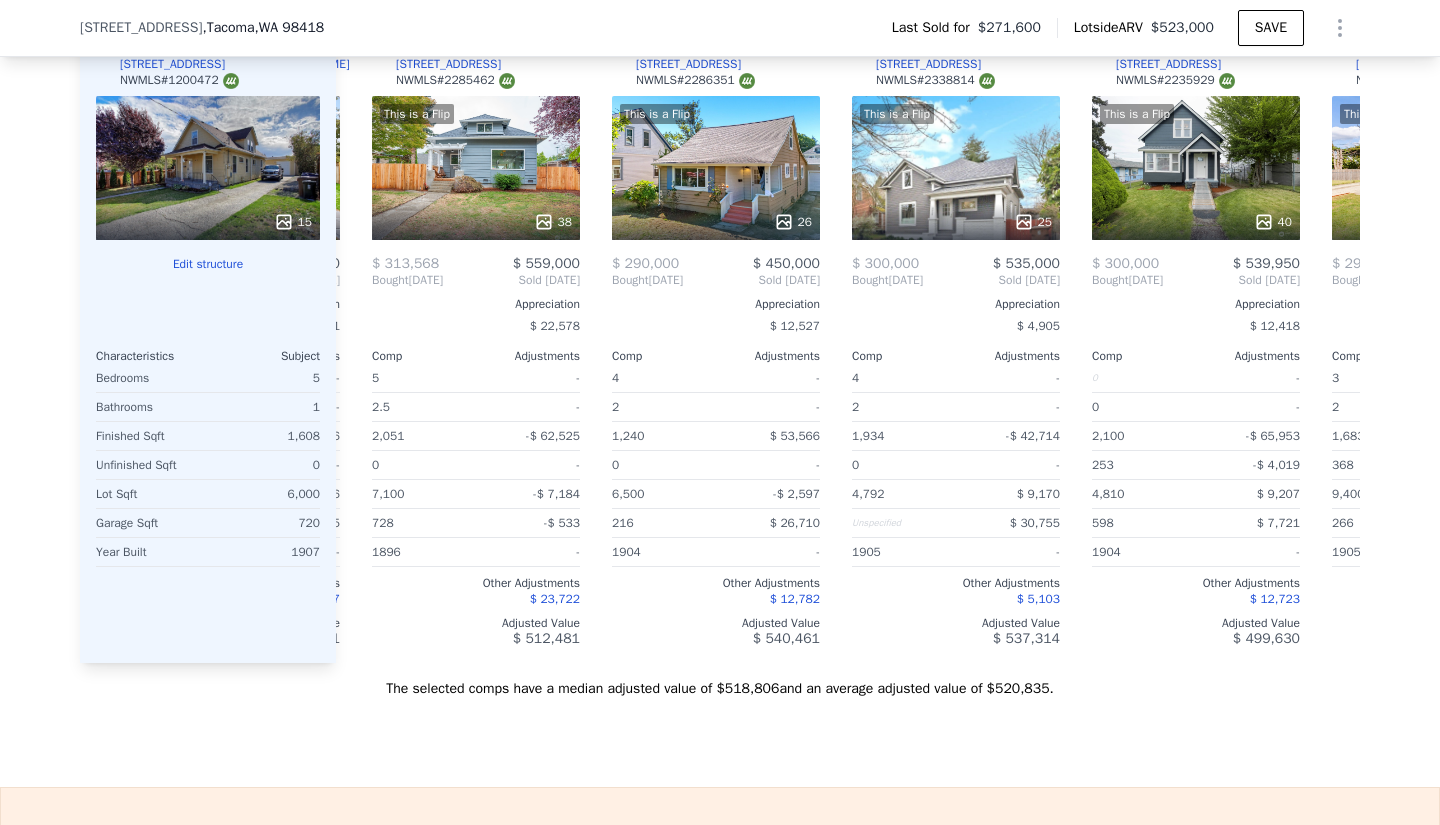 scroll, scrollTop: 0, scrollLeft: 230, axis: horizontal 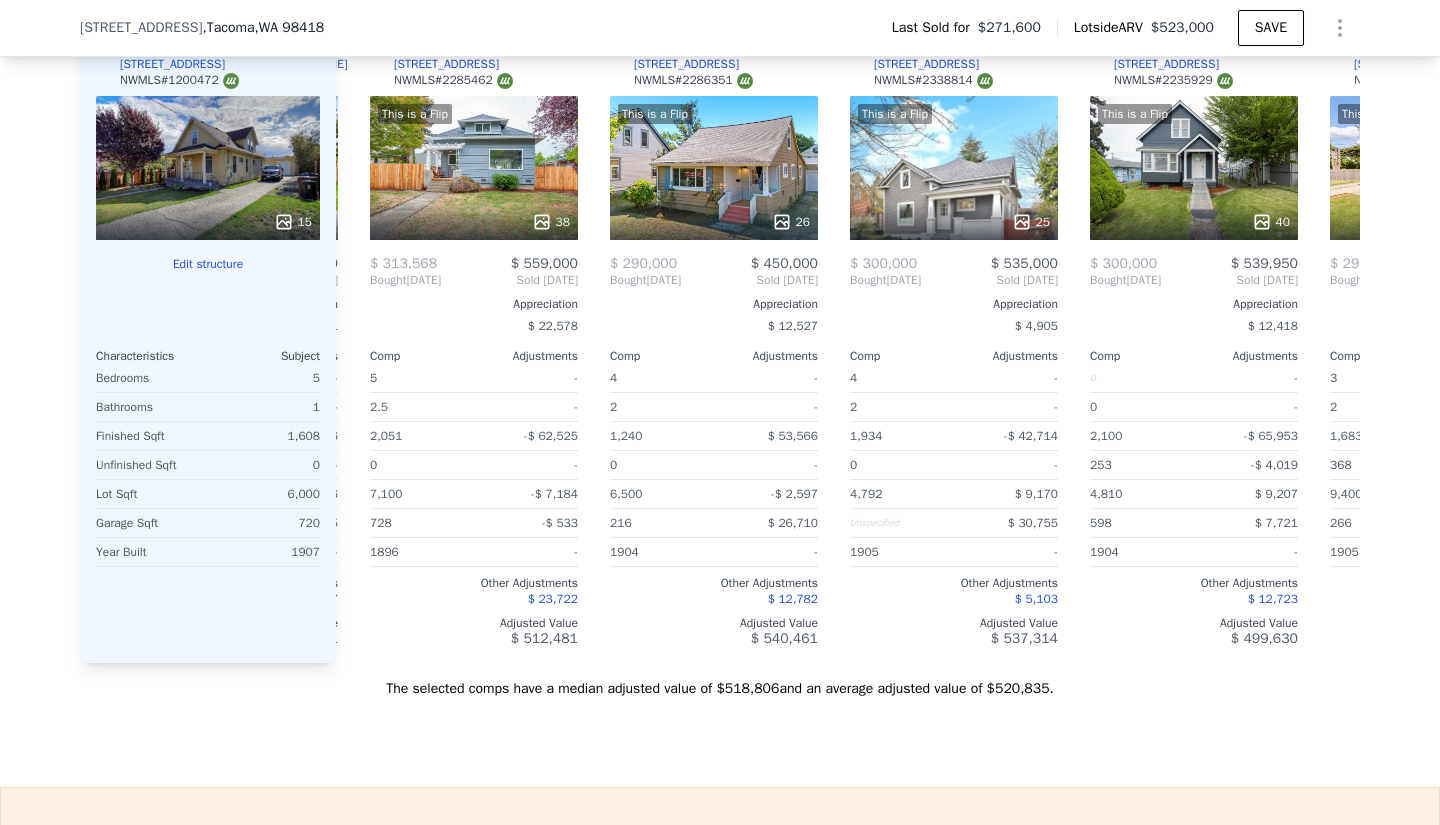 click on "This is a Flip 38" at bounding box center (474, 168) 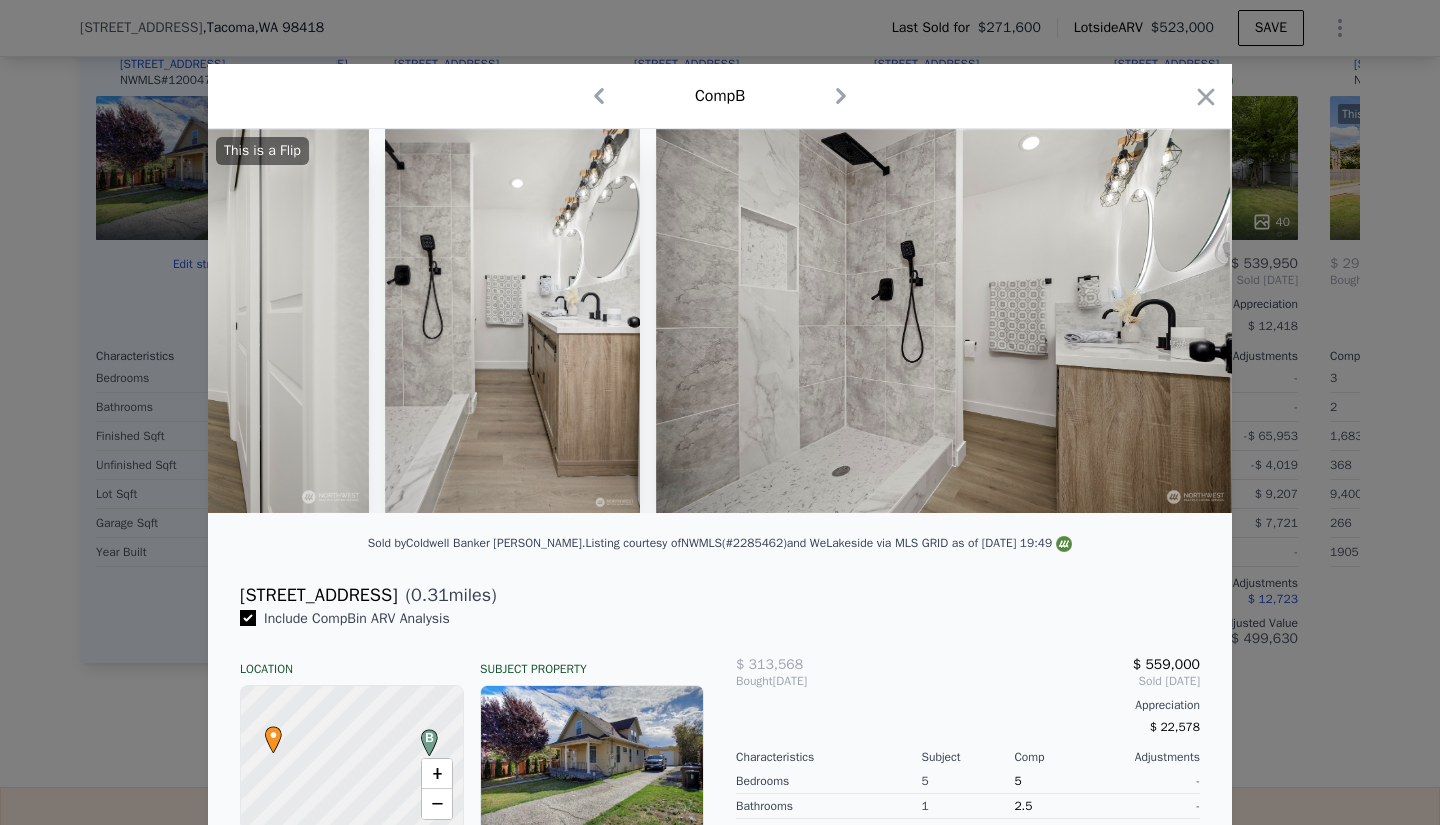 scroll, scrollTop: 0, scrollLeft: 7436, axis: horizontal 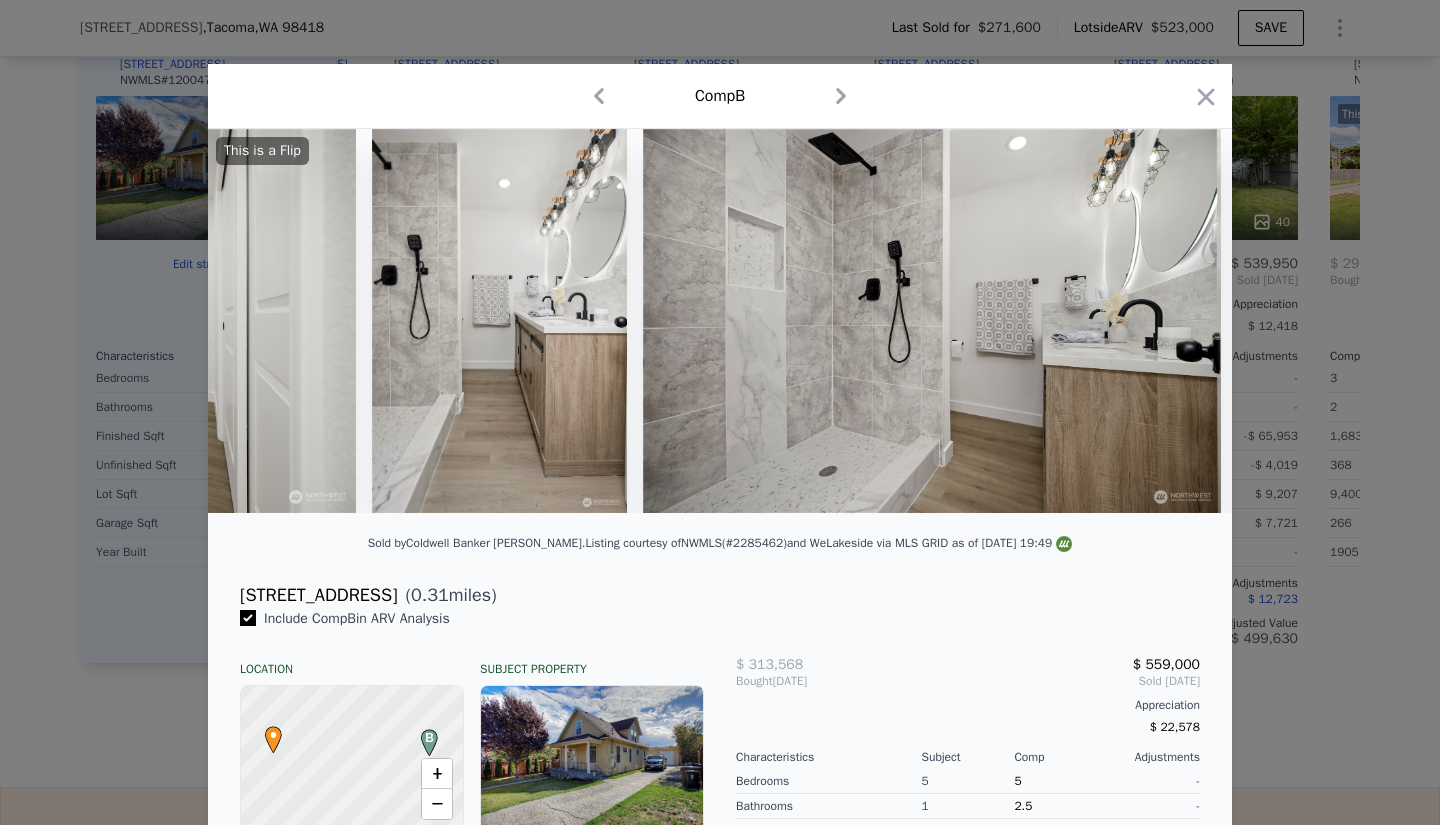 click 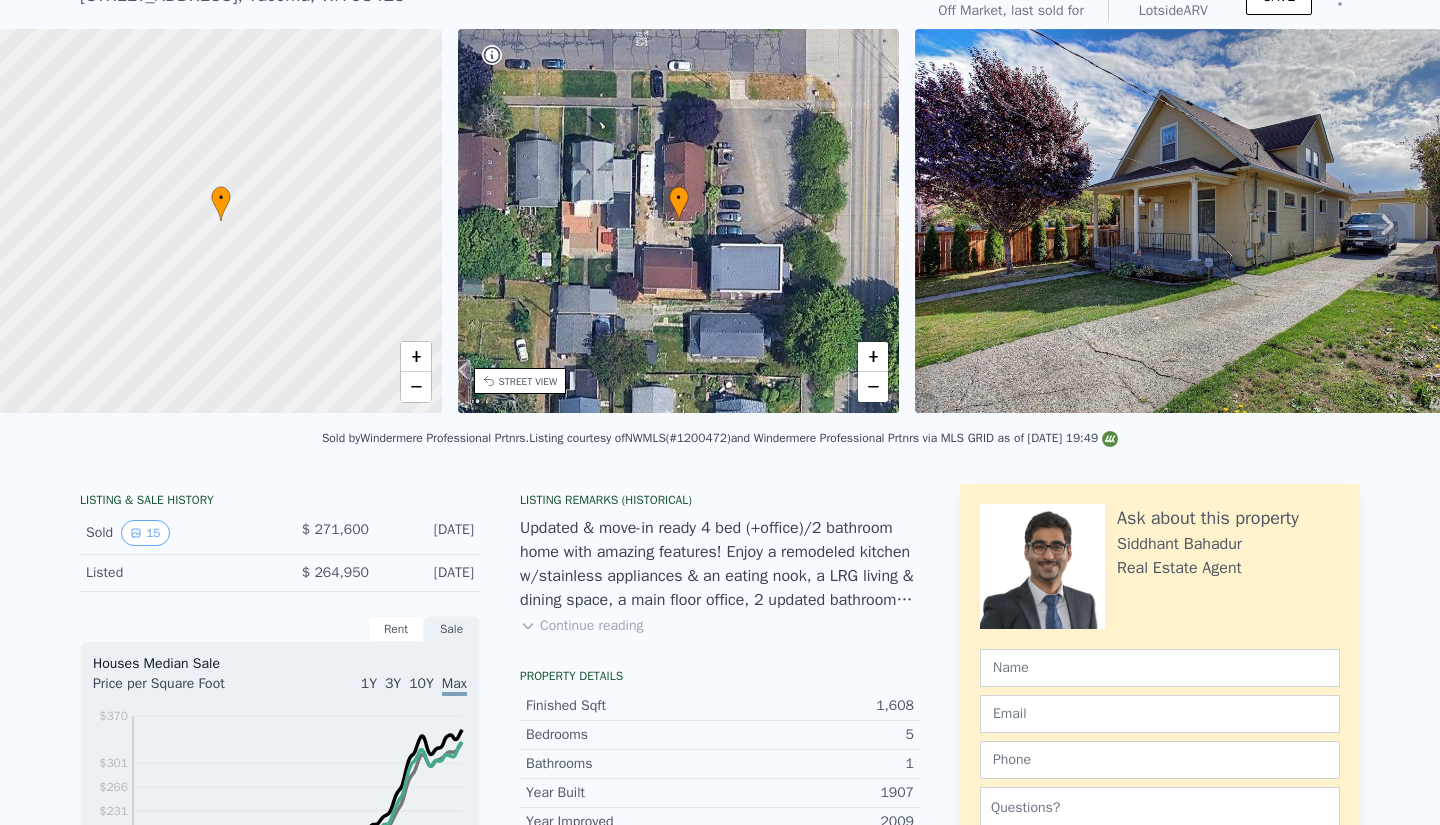 scroll, scrollTop: 0, scrollLeft: 0, axis: both 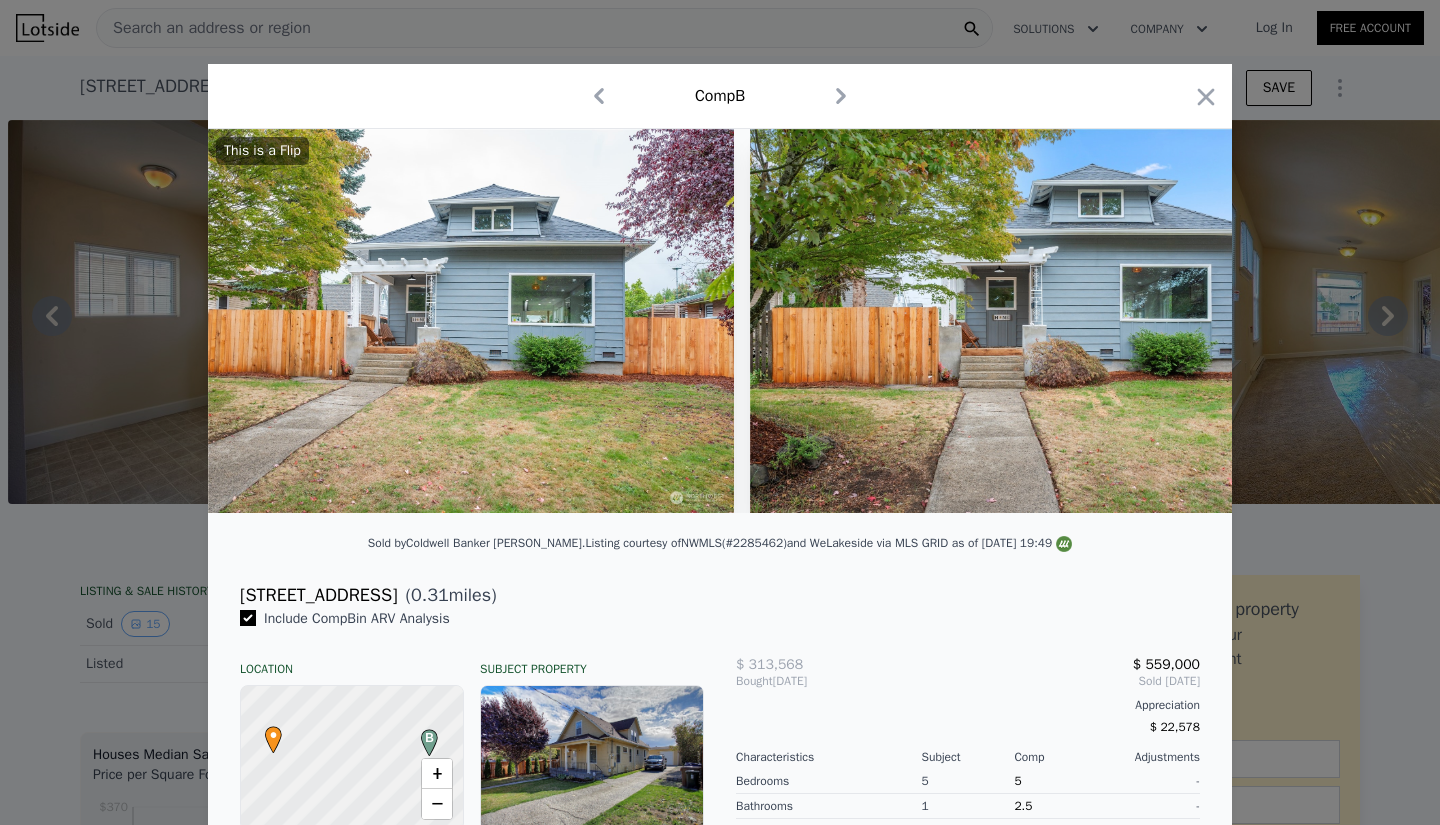 click at bounding box center [720, 412] 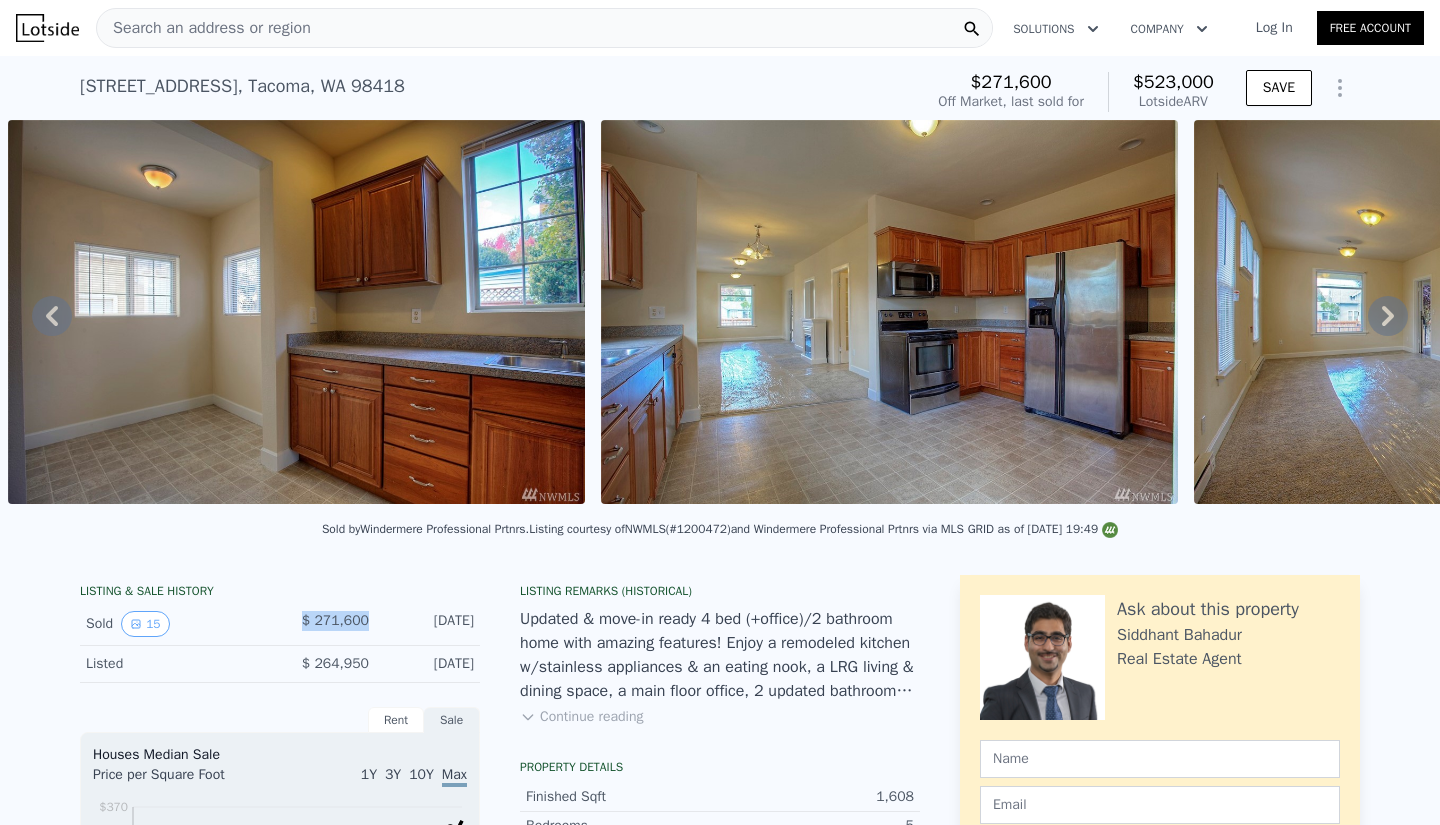 drag, startPoint x: 301, startPoint y: 636, endPoint x: 366, endPoint y: 636, distance: 65 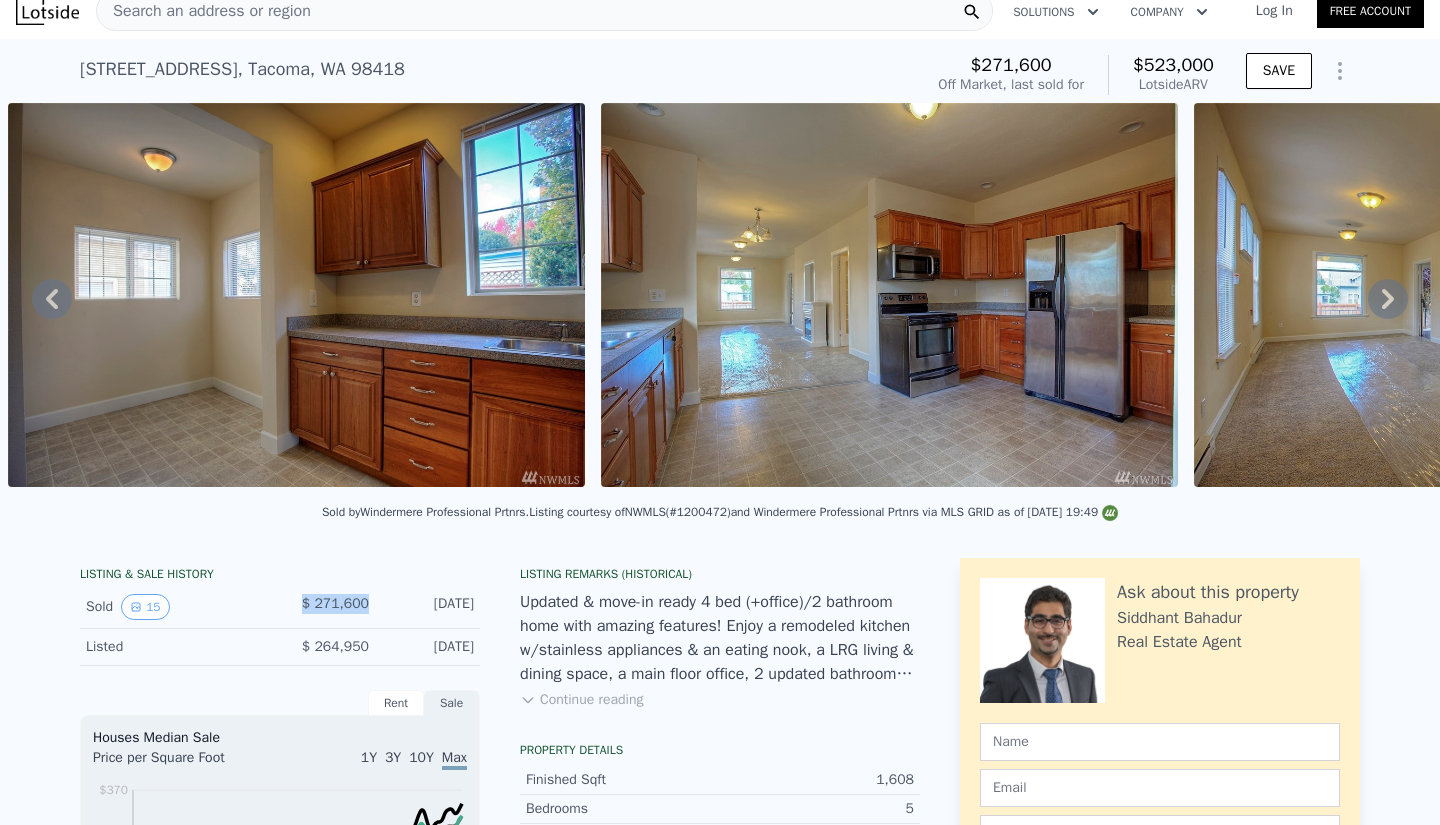 scroll, scrollTop: 18, scrollLeft: 0, axis: vertical 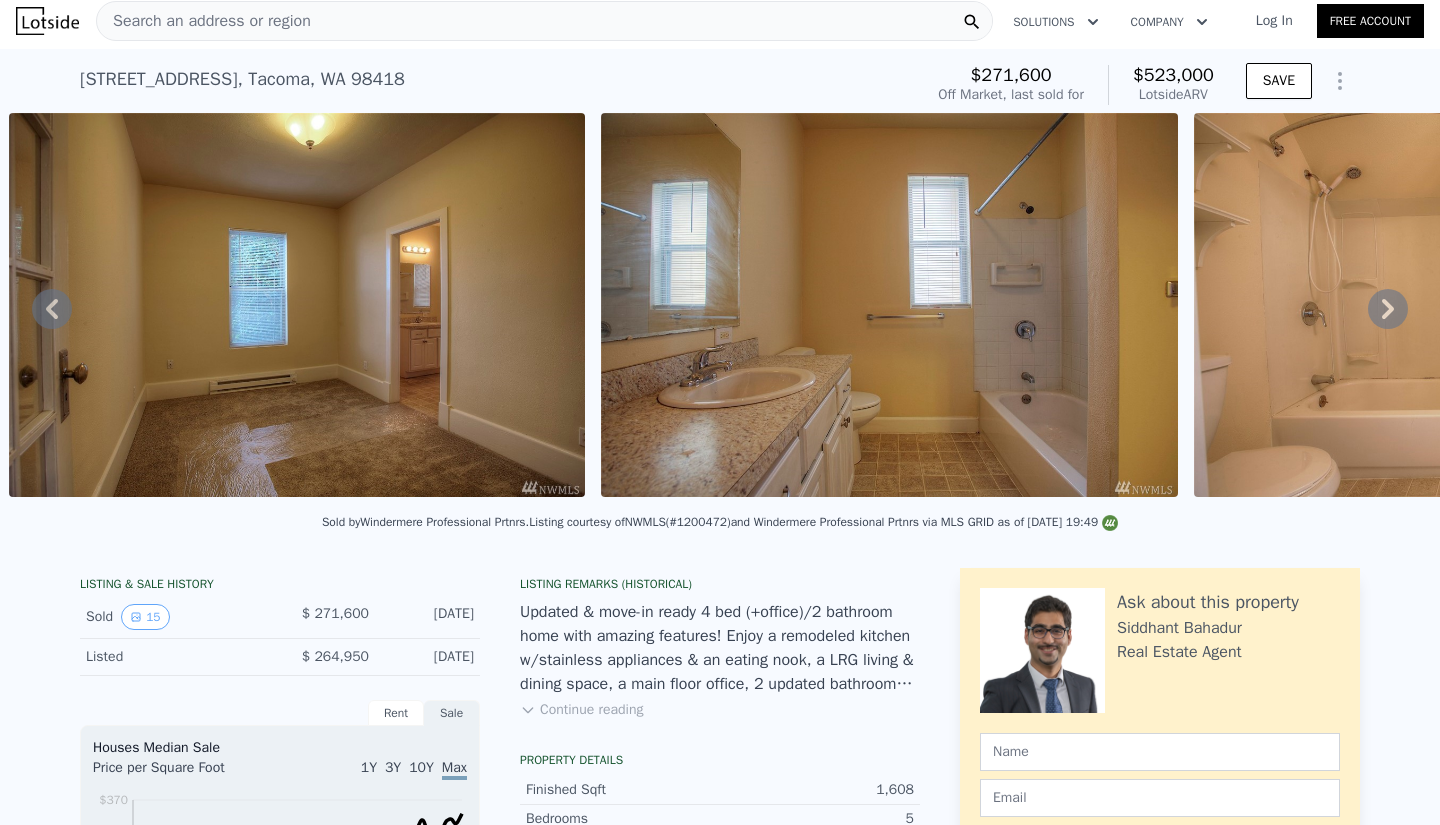 click on "Updated & move-in ready 4 bed (+office)/2 bathroom home with amazing features! Enjoy a remodeled kitchen w/stainless appliances & an eating nook, a LRG living & dining space, a main floor office, 2 updated bathrooms + a mud rm, and a 700 SF 3 car garage for a hobby enthusiast or a small home business--(incl a separate 120 SF storage unit & a finished/ insulated/ heated home office space)... Updates include newer wiring, plumbing, flooring, a 30 yr comp roof, a gas water tank, & vinyl windows." at bounding box center [720, 648] 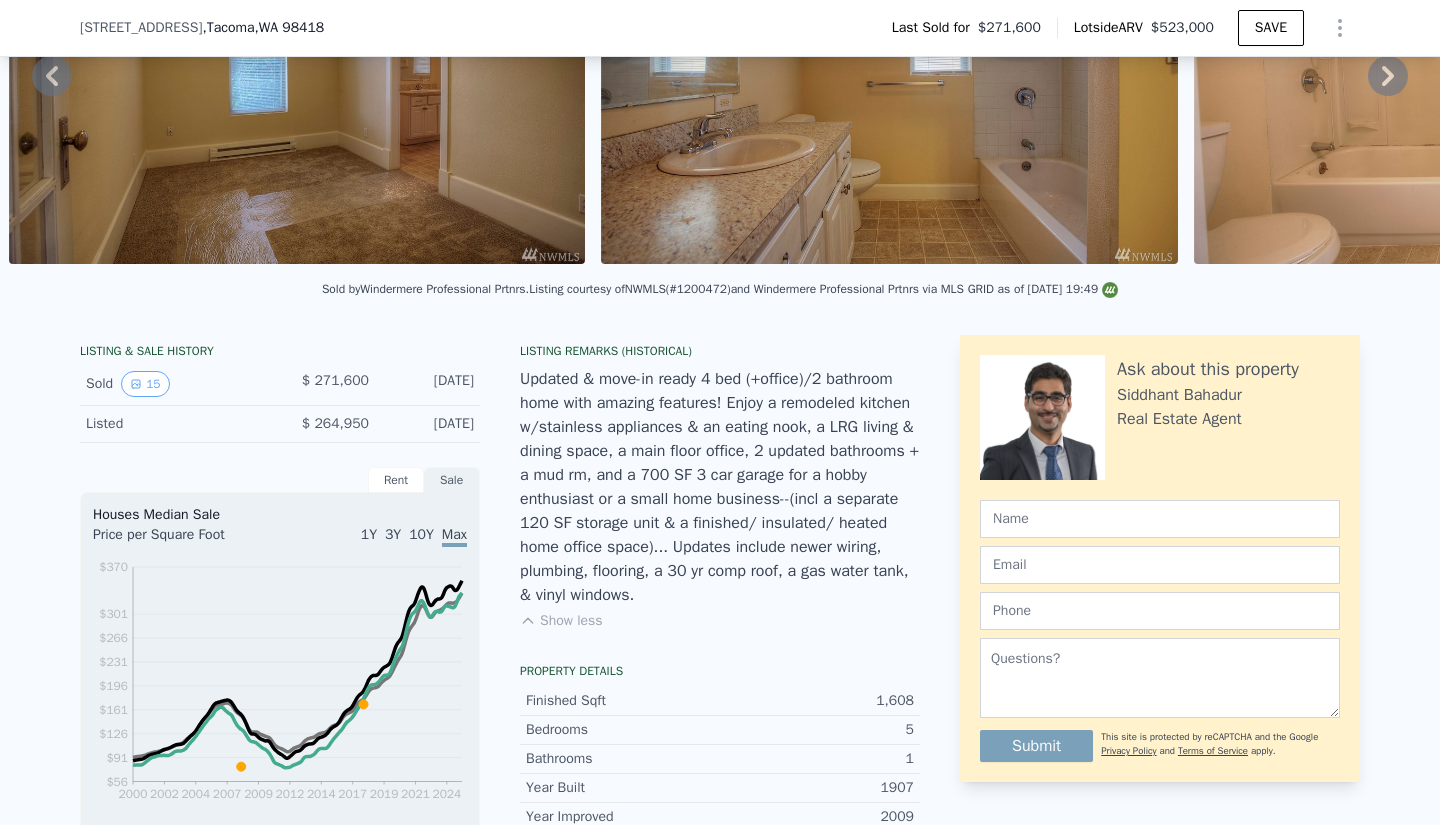 scroll, scrollTop: 229, scrollLeft: 0, axis: vertical 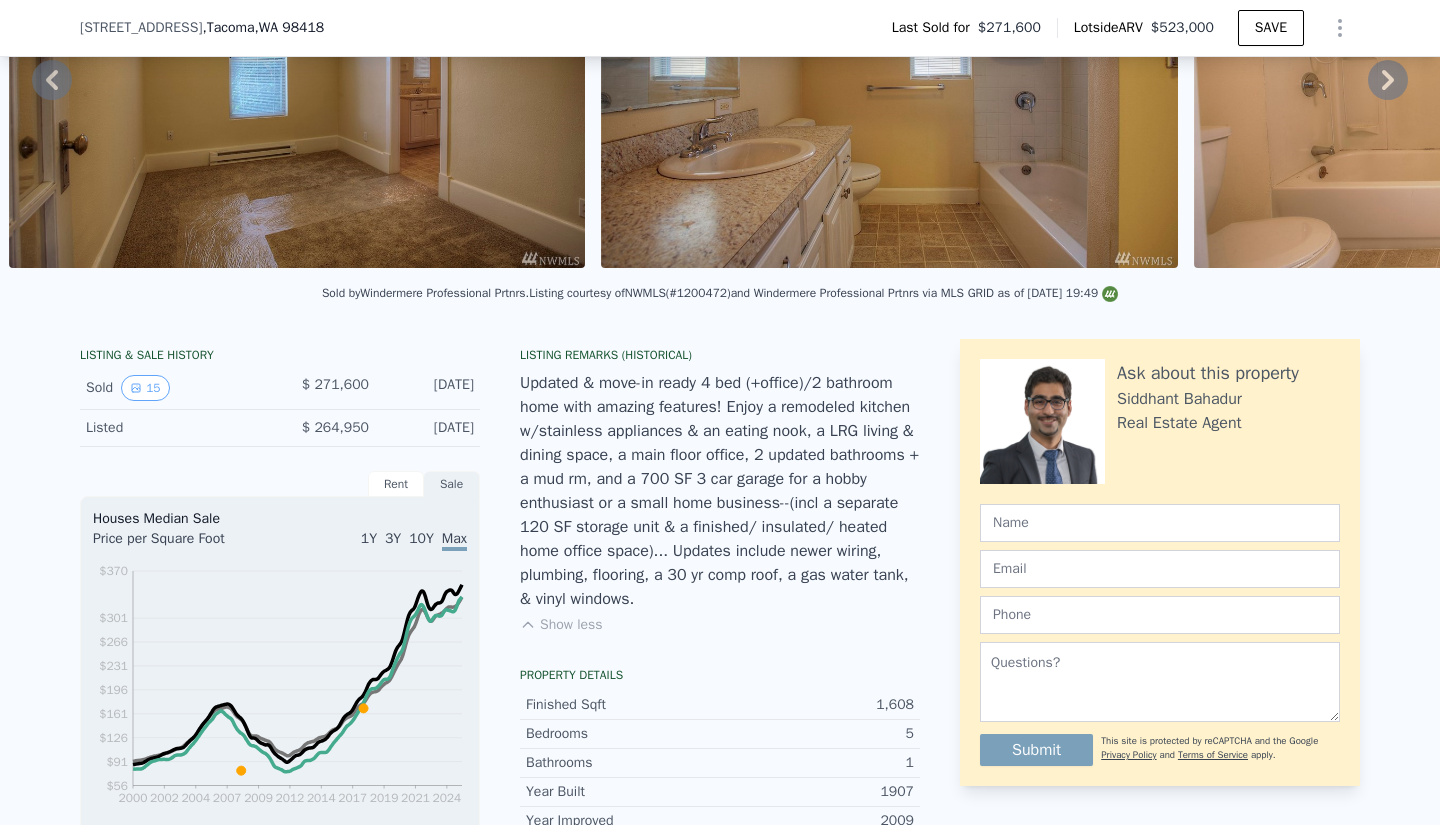 click 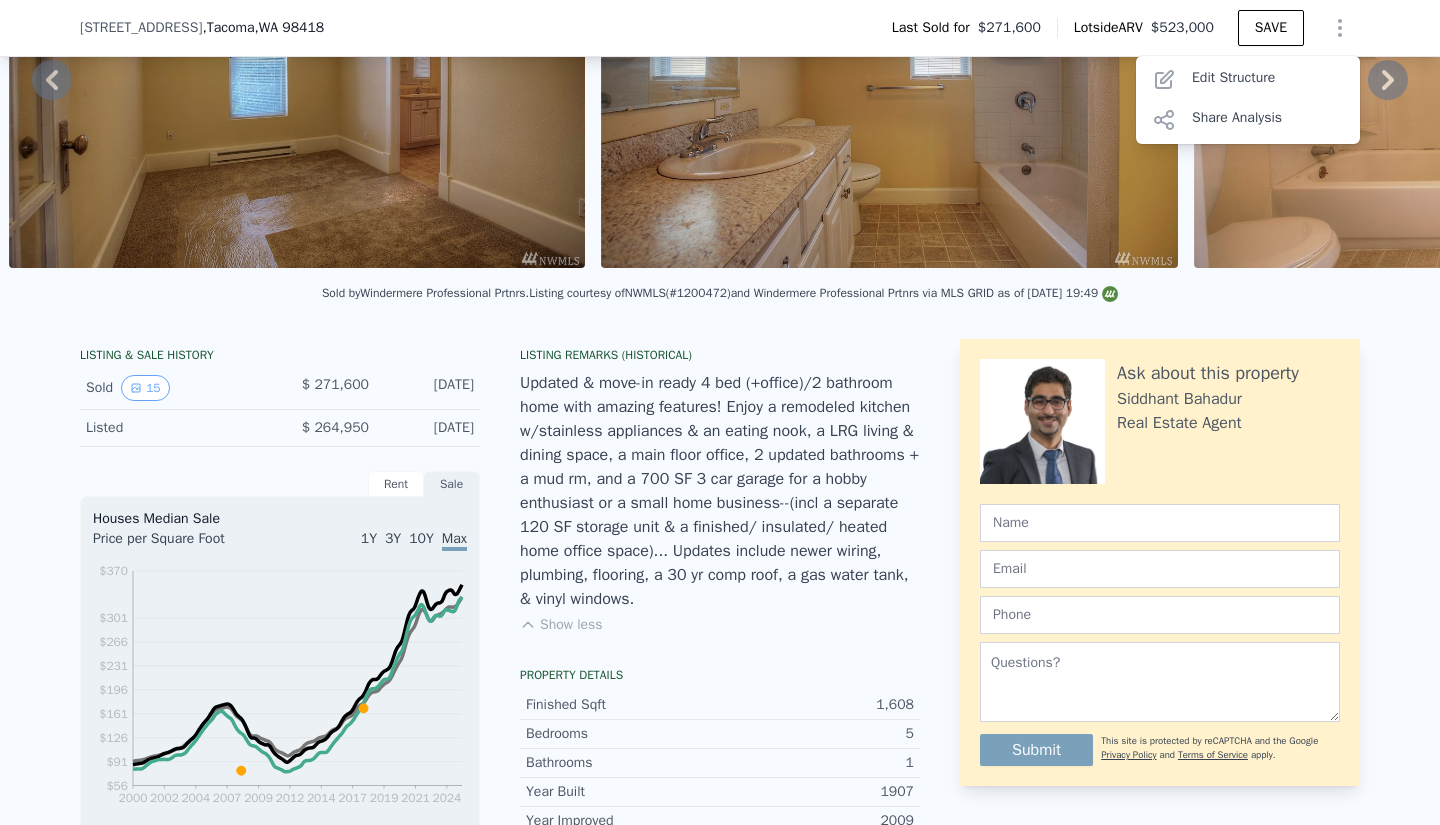 click on "Edit Structure" at bounding box center [1248, 80] 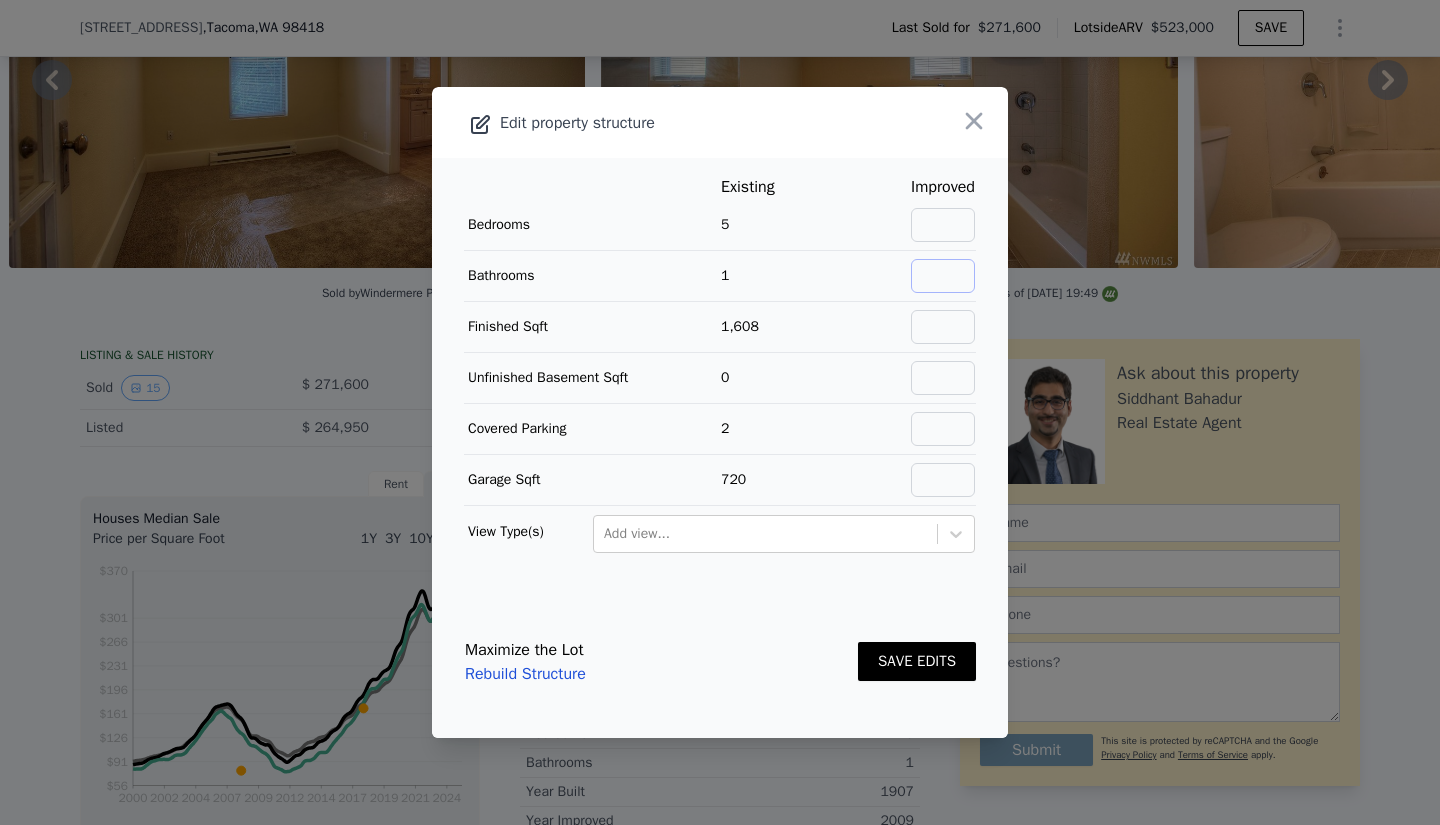 click at bounding box center [943, 276] 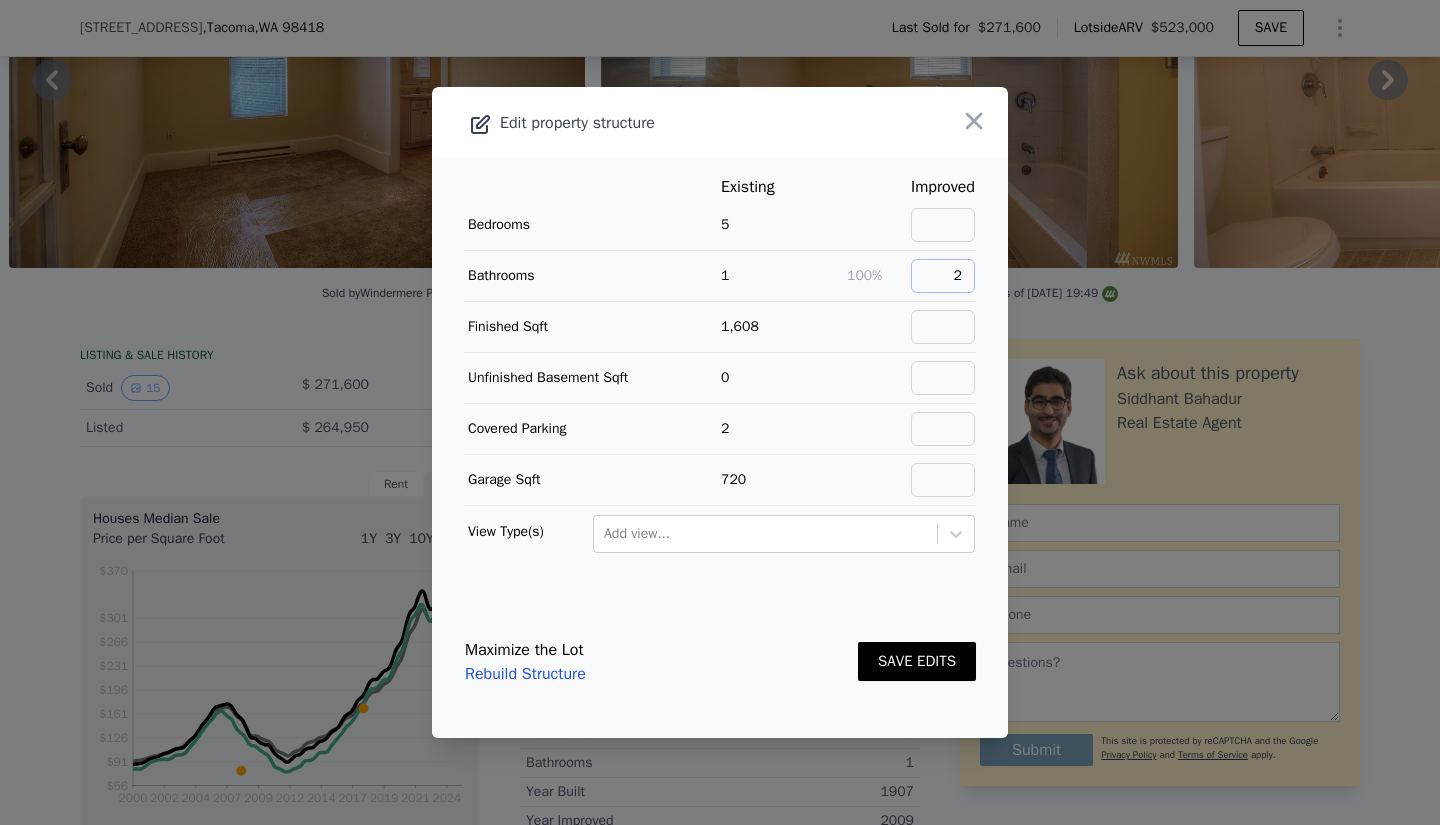 type on "2" 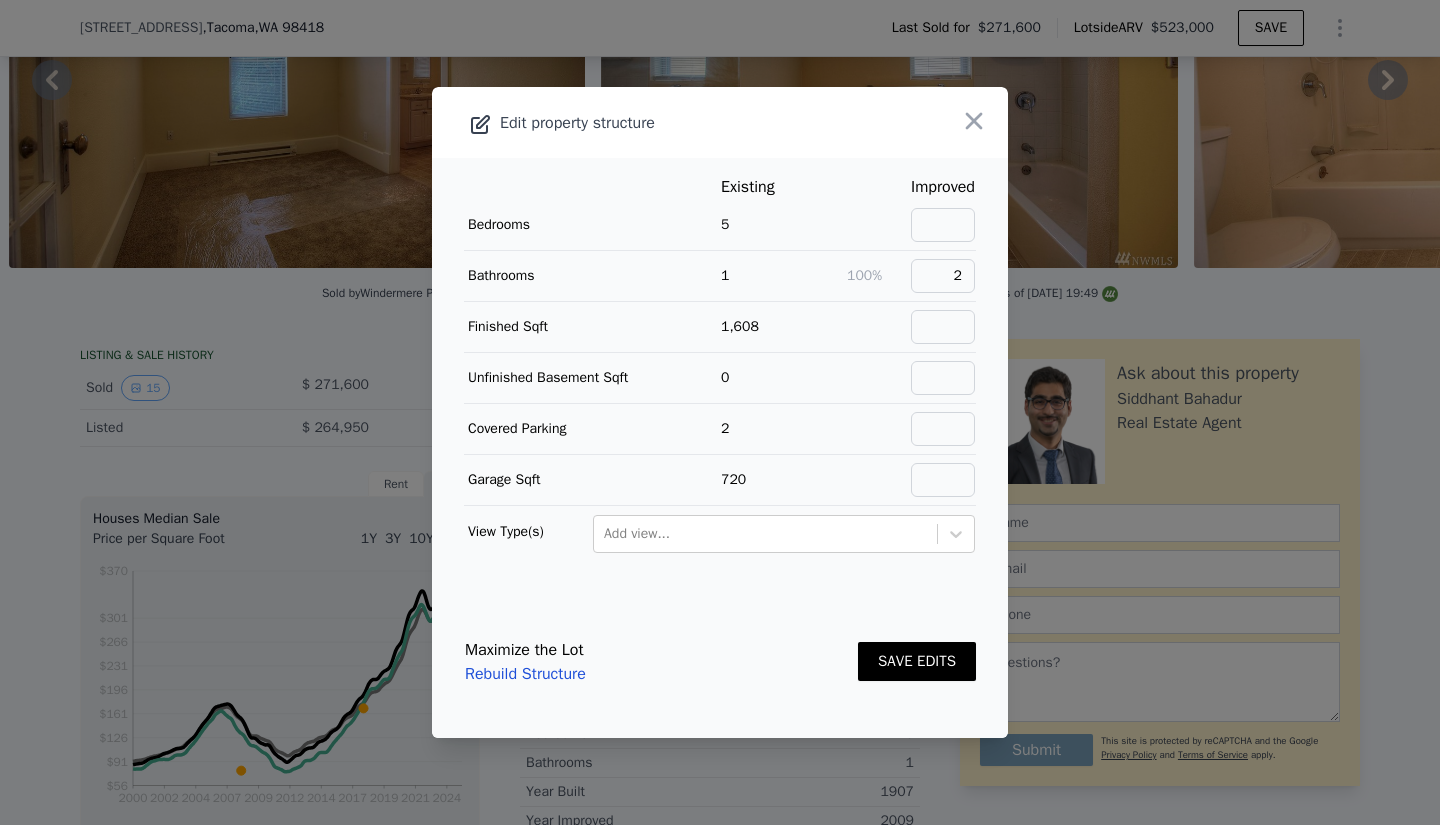 click on "100%" at bounding box center [878, 276] 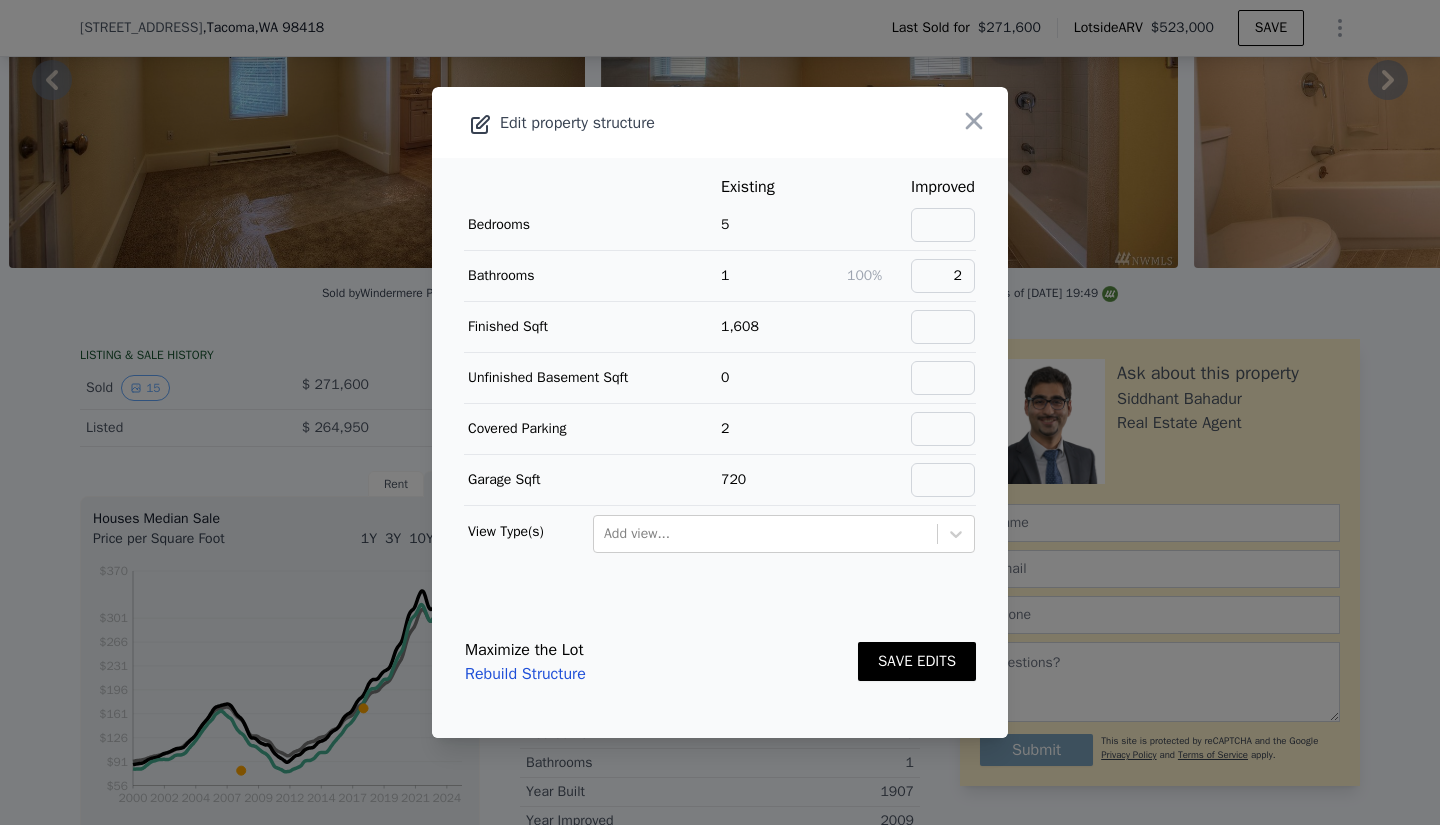 click at bounding box center [765, 534] 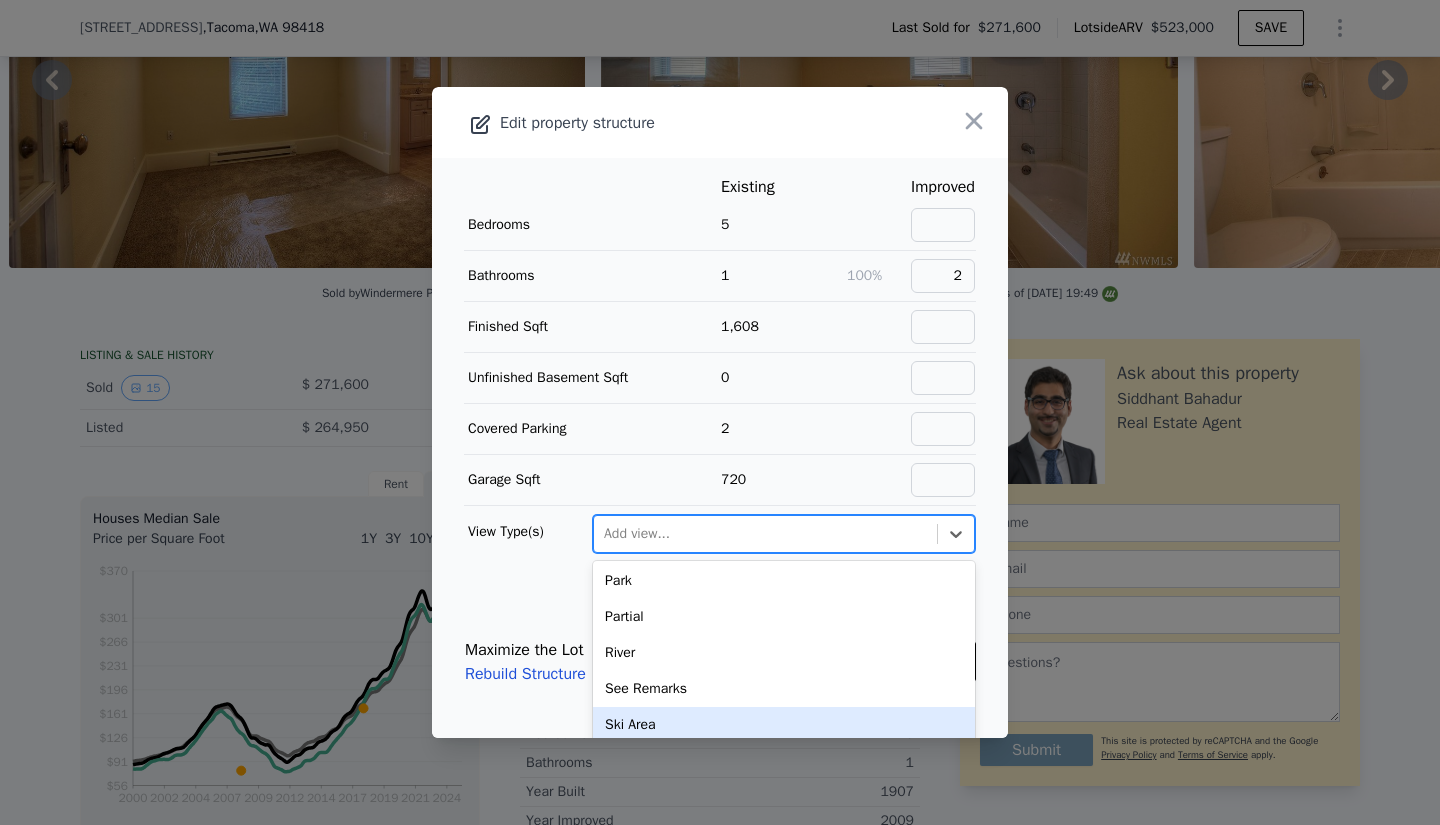 scroll, scrollTop: 291, scrollLeft: 0, axis: vertical 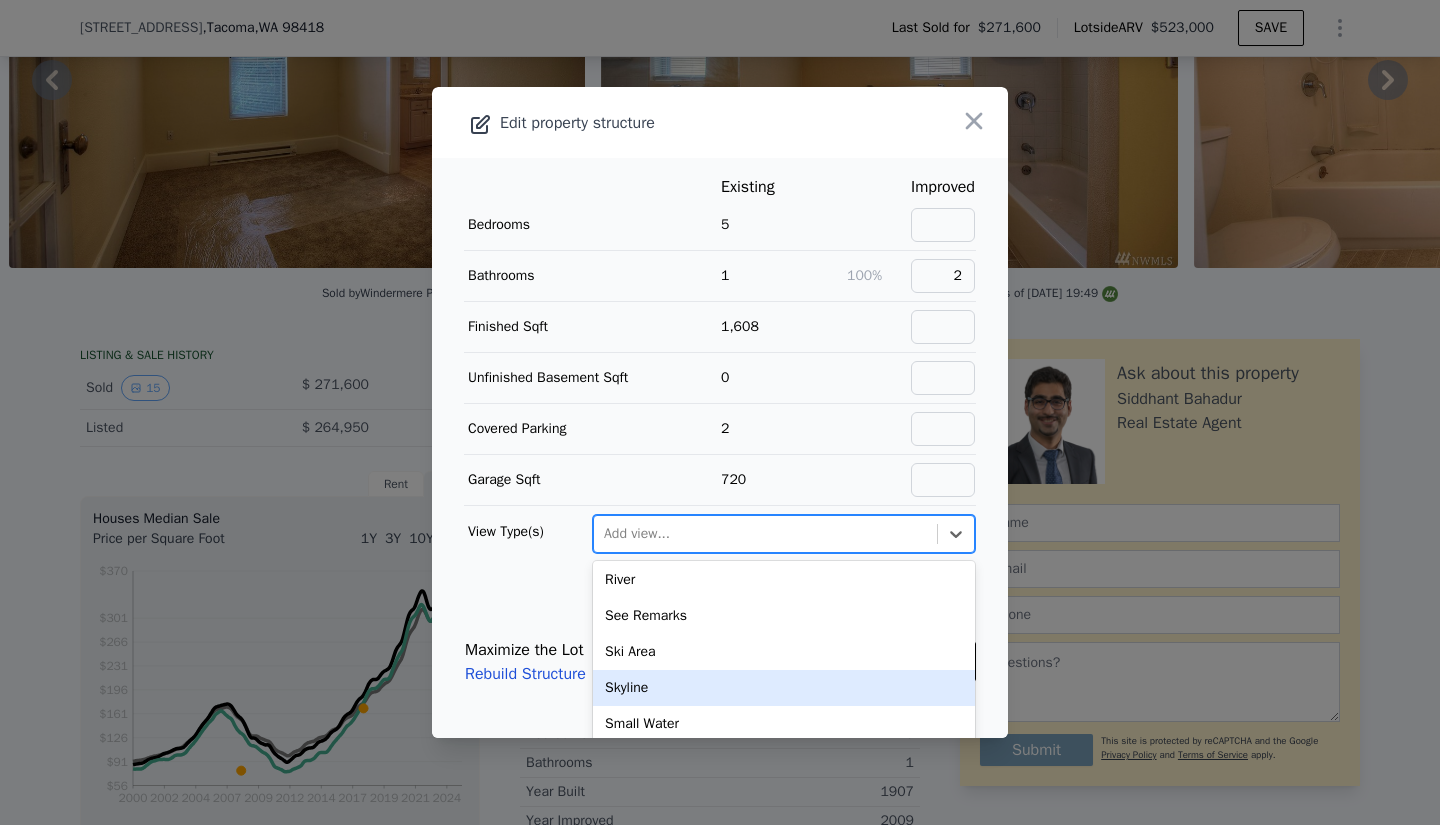 click on "Skyline" at bounding box center [784, 688] 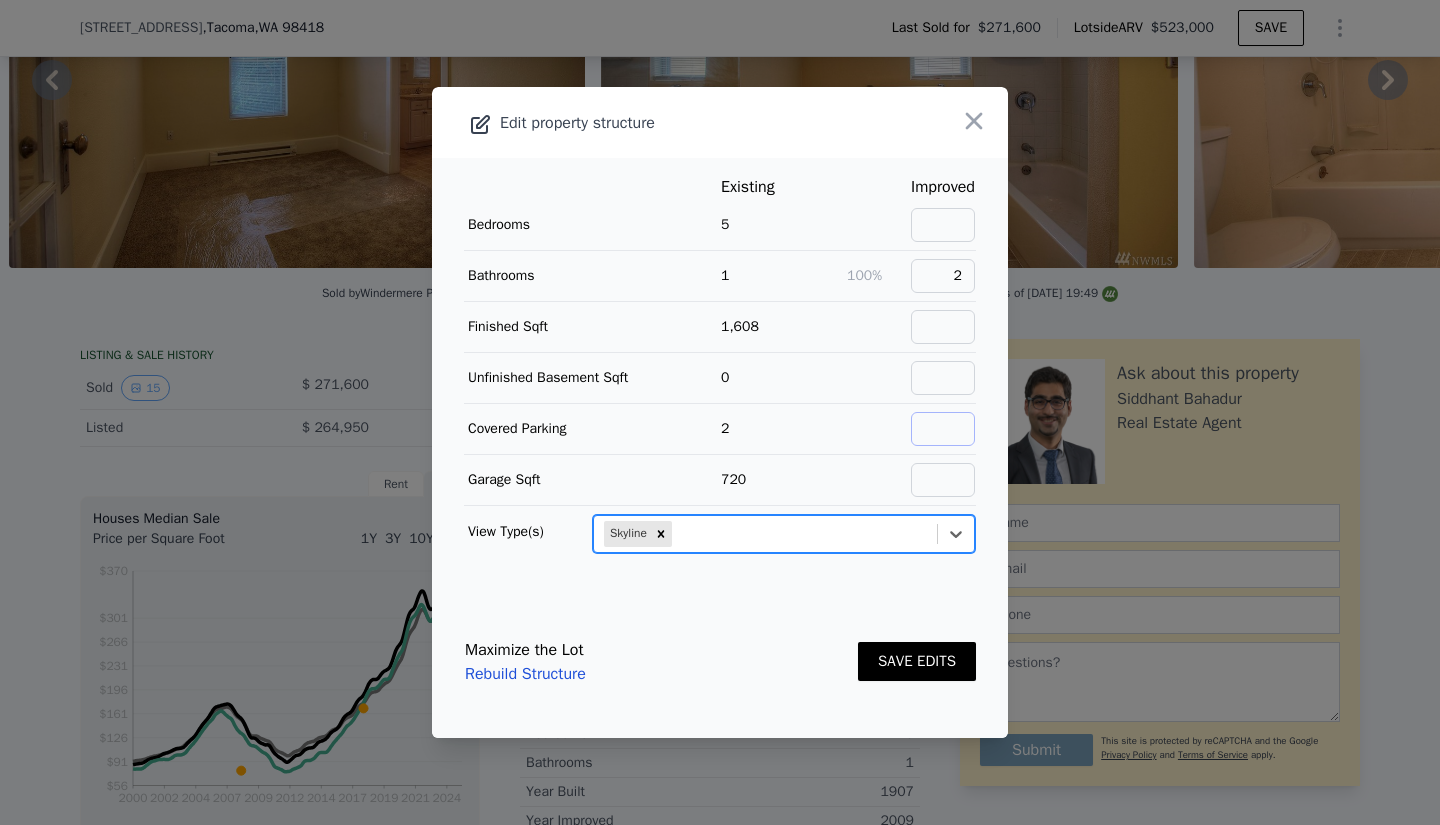 click at bounding box center [943, 429] 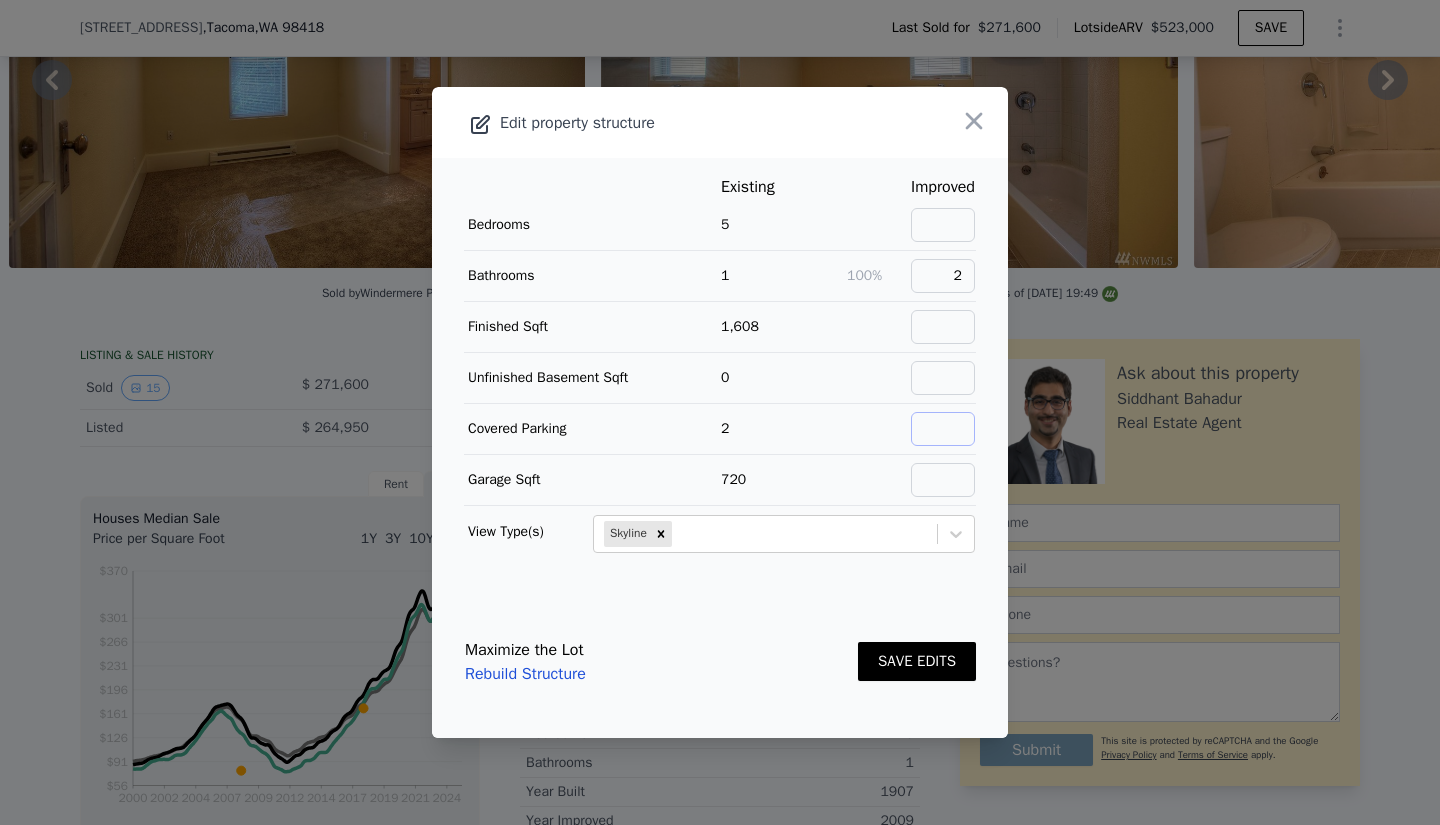 type on "2" 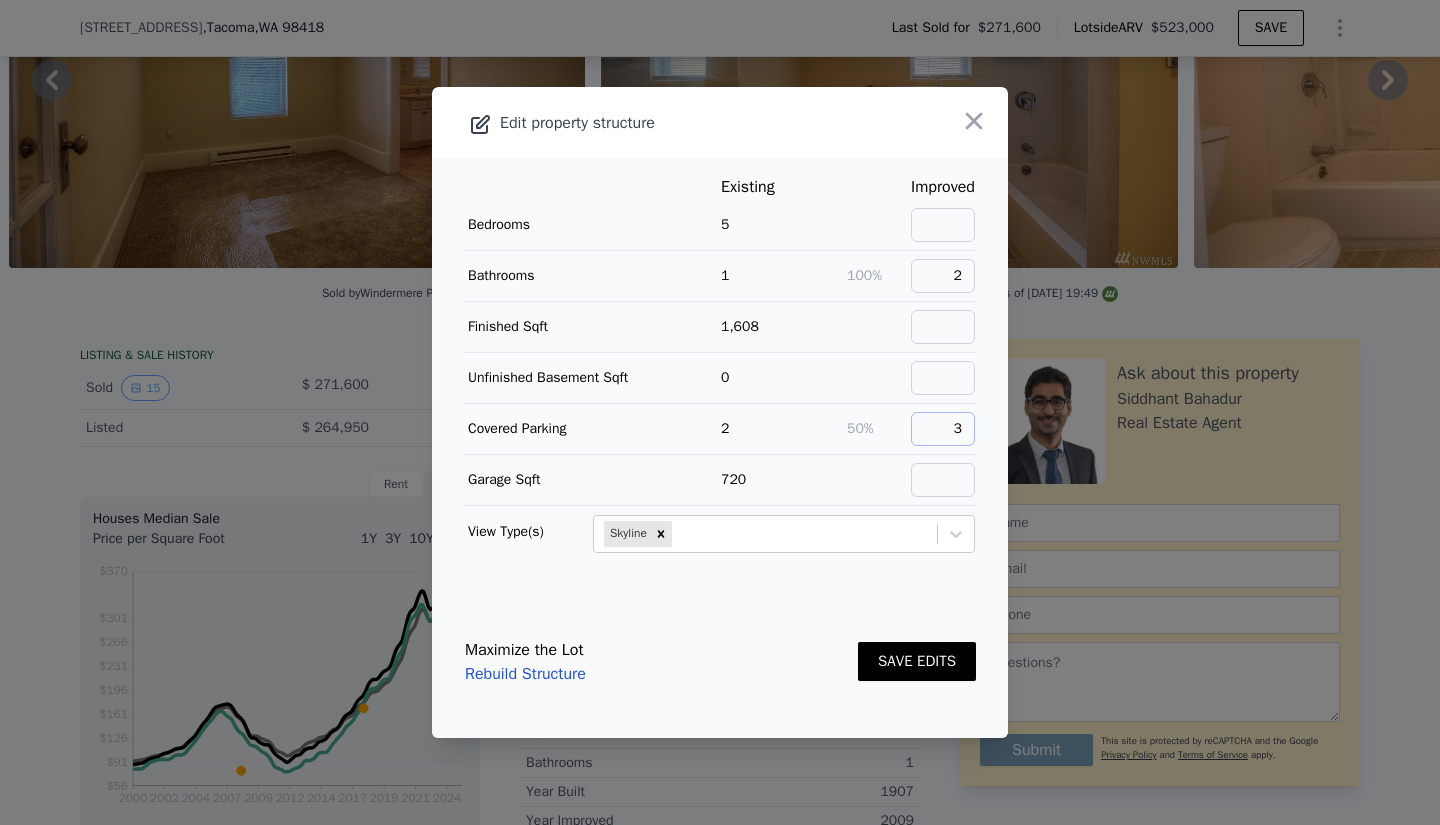 type on "3" 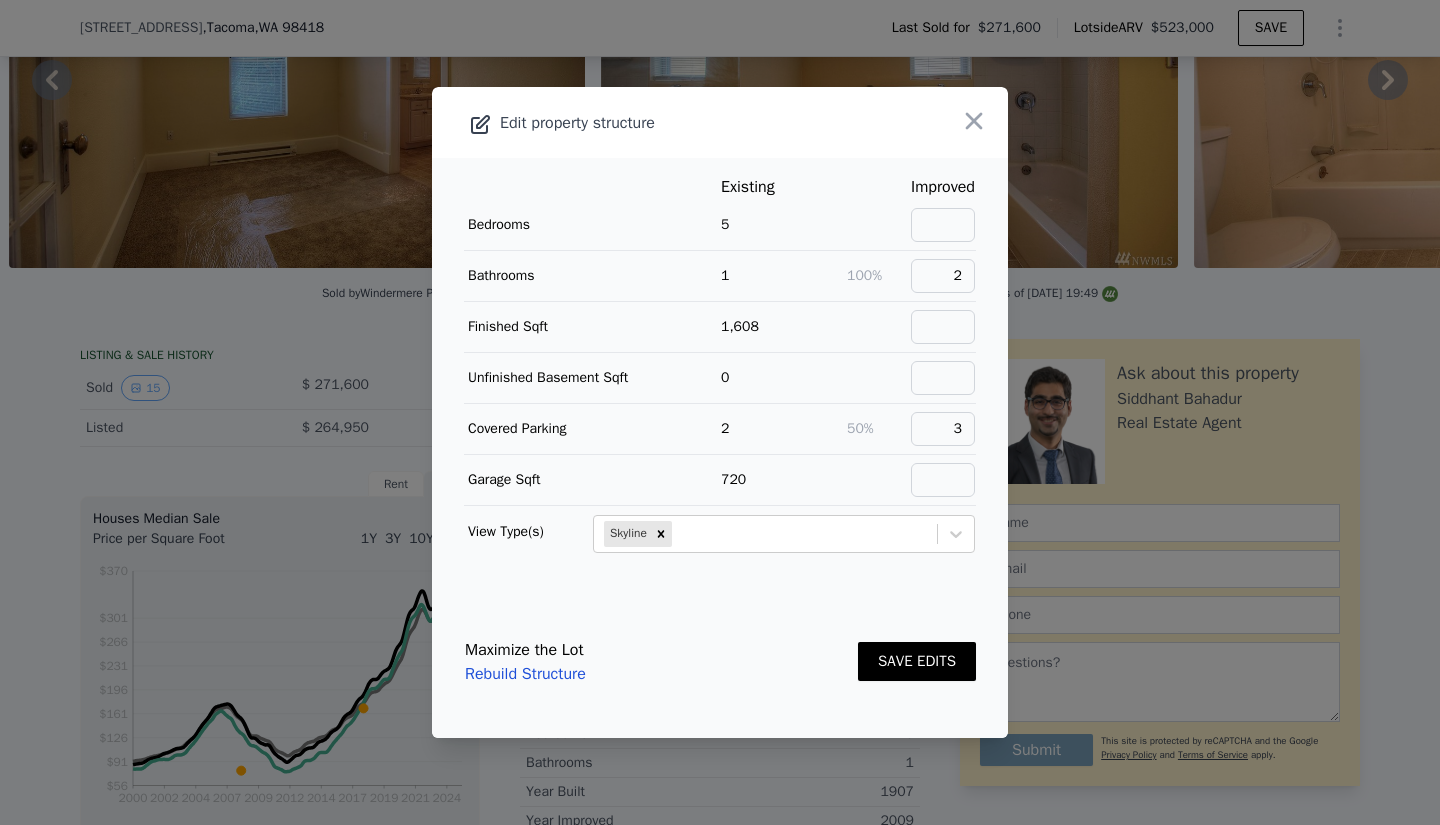 click on "SAVE EDITS" at bounding box center (917, 661) 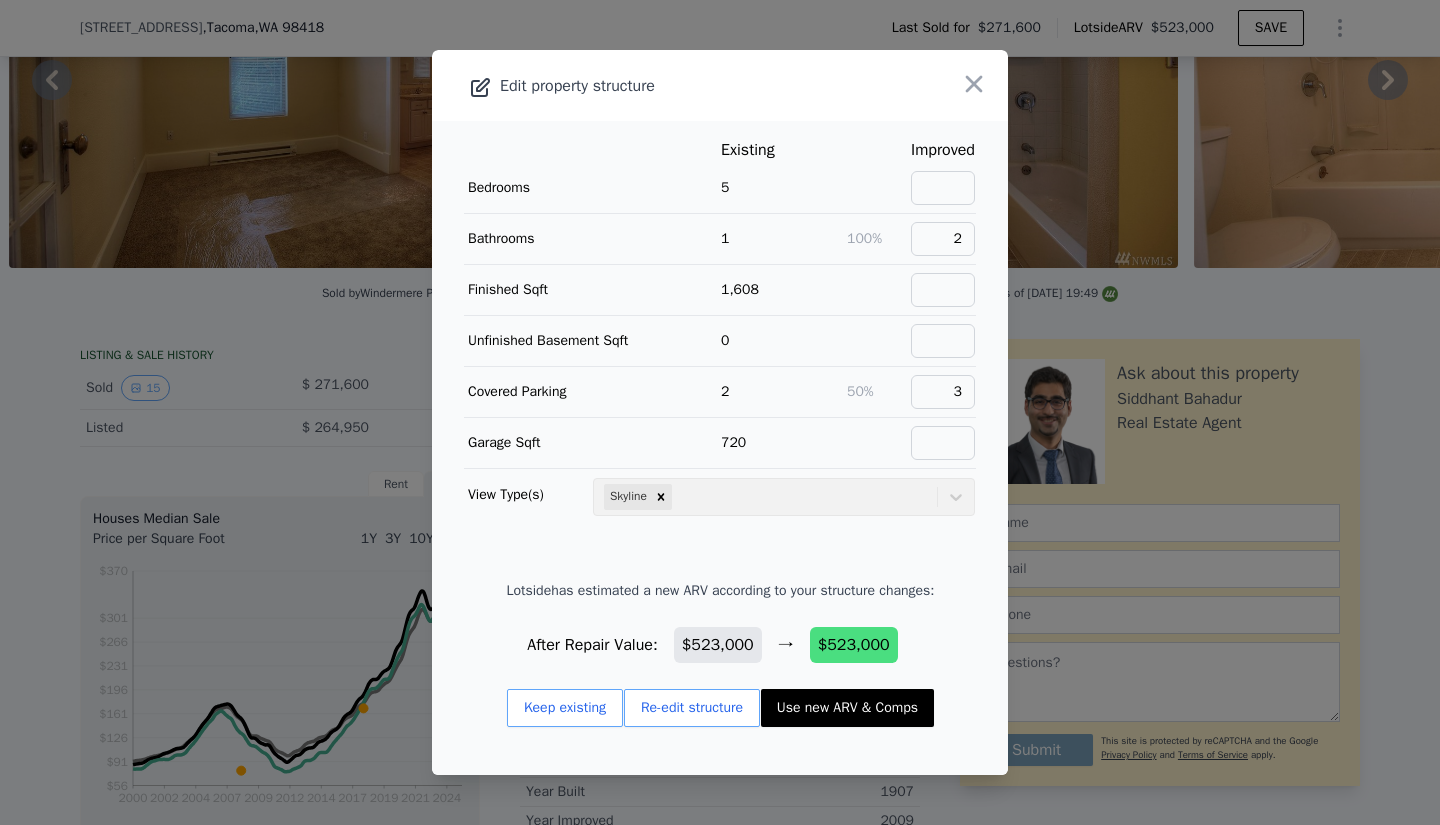 click on "Re-edit structure" at bounding box center [692, 708] 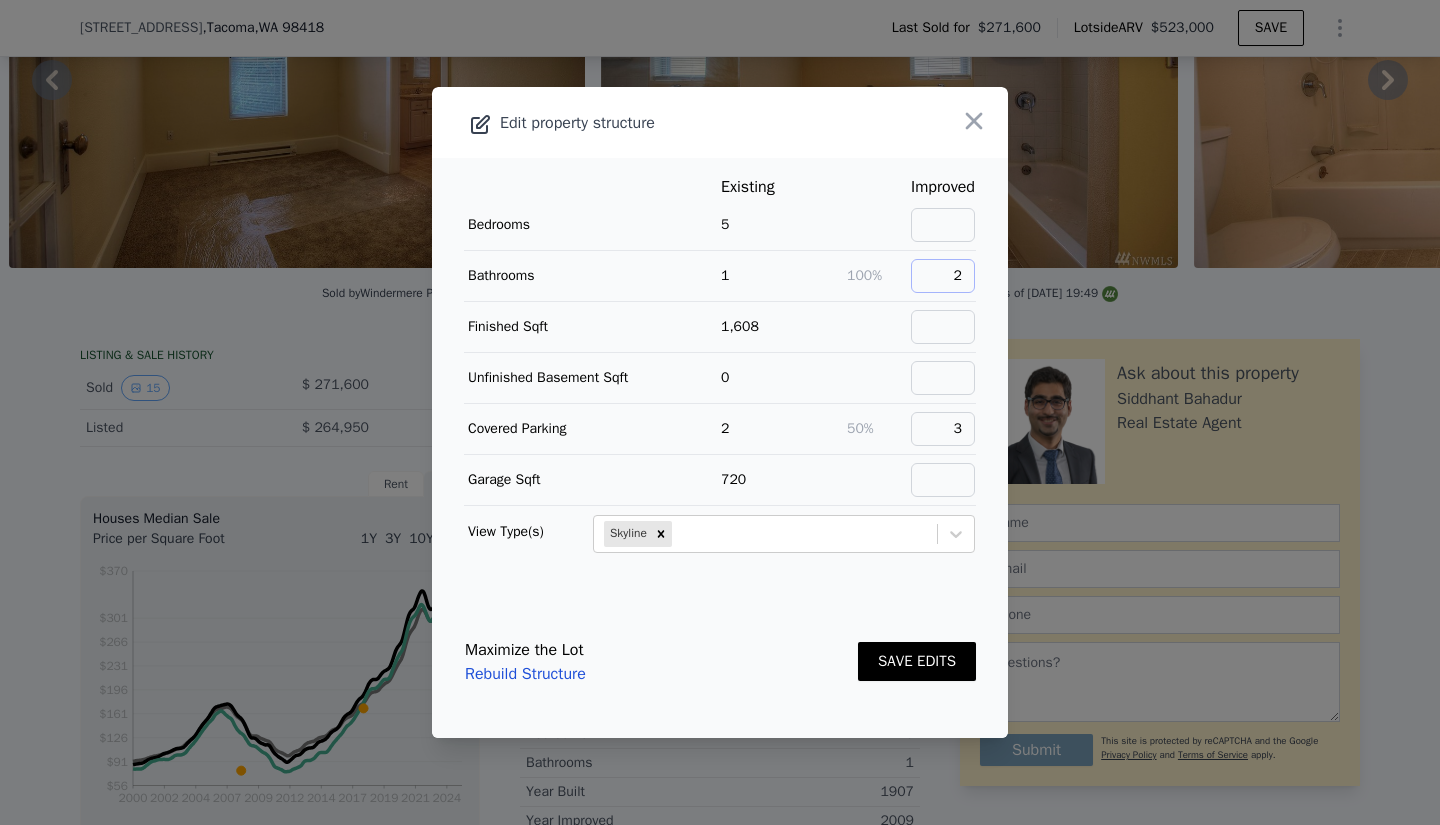 click on "2" at bounding box center [943, 276] 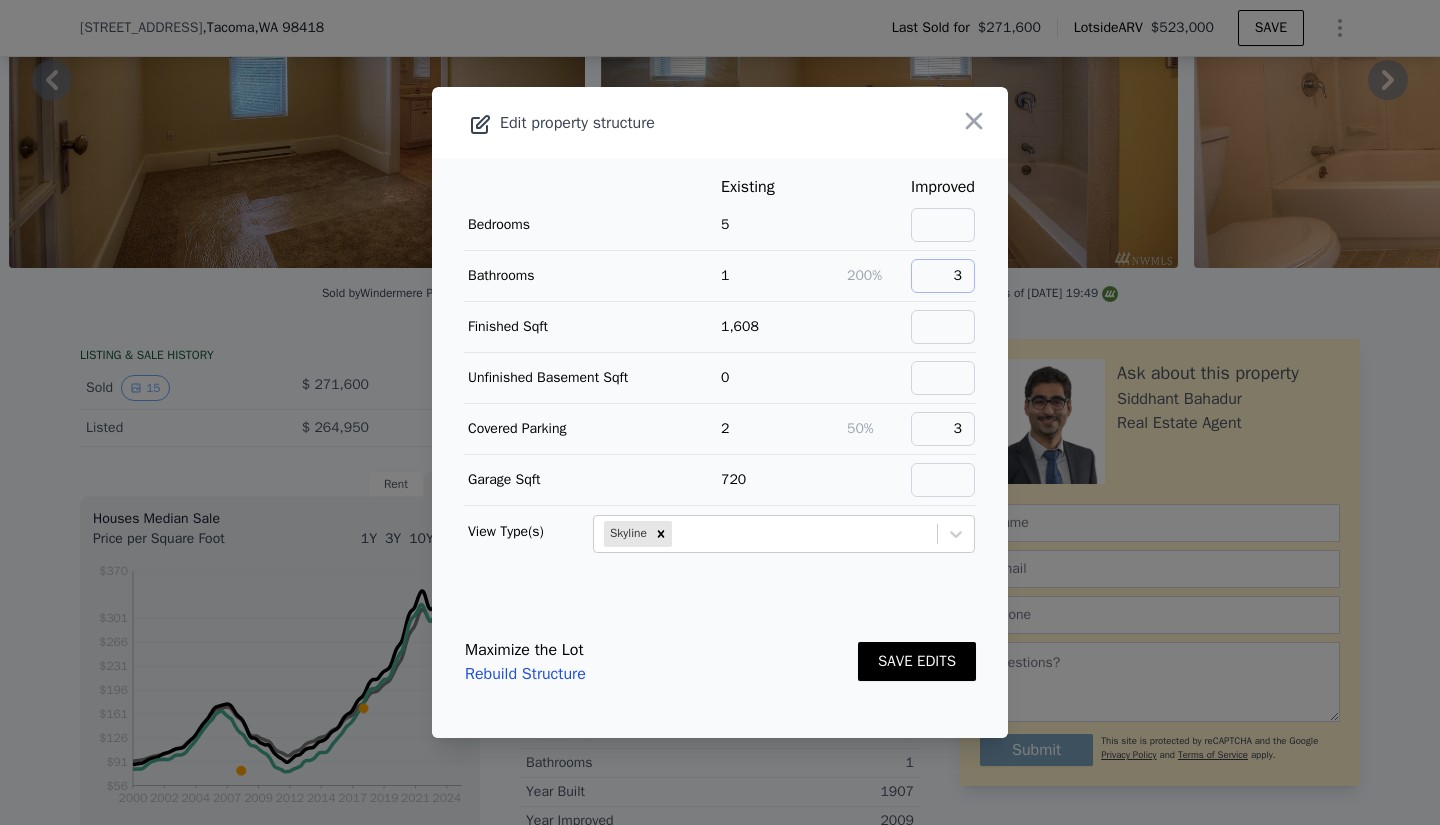 type on "3" 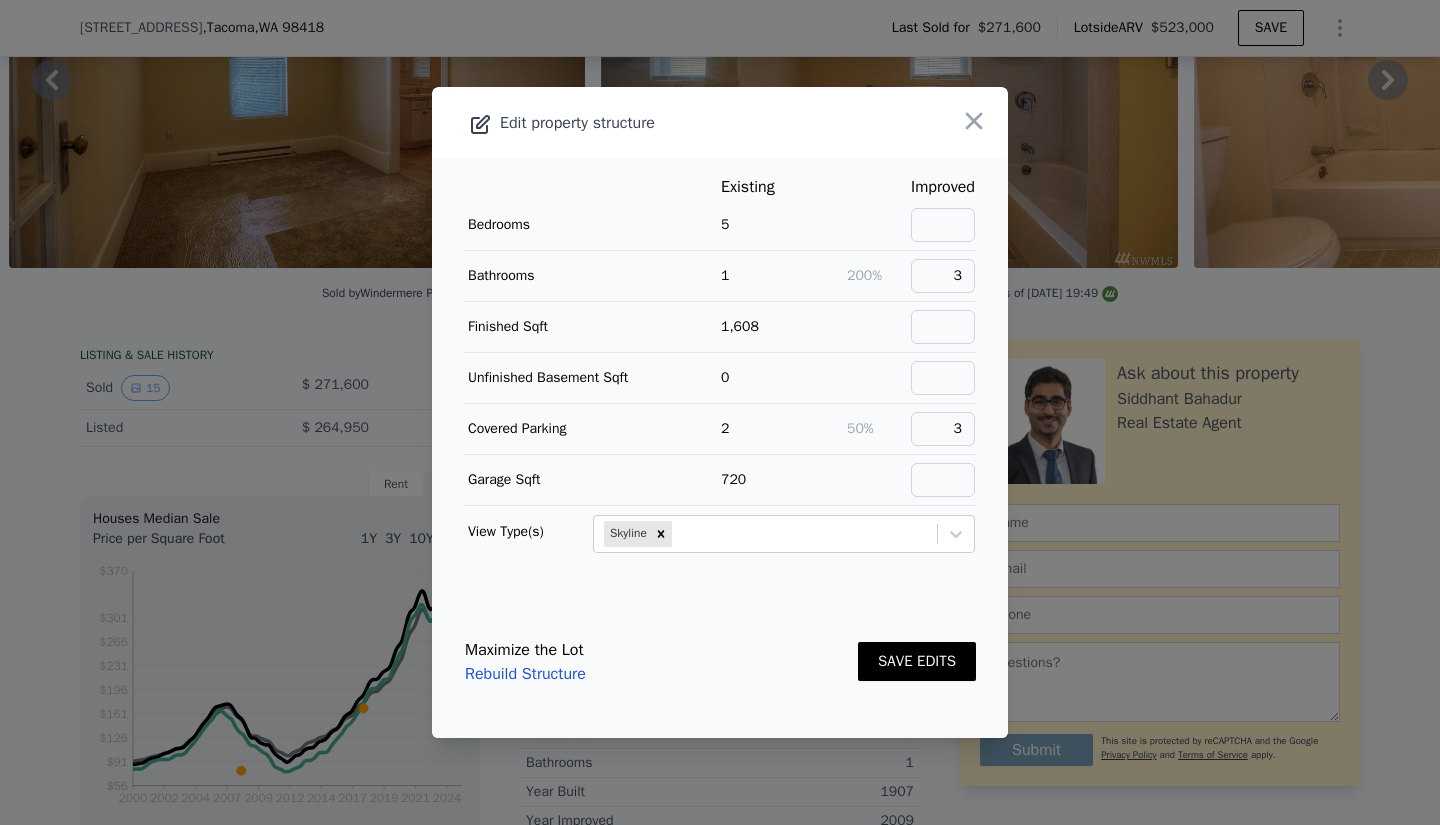 click on "SAVE EDITS" at bounding box center [917, 661] 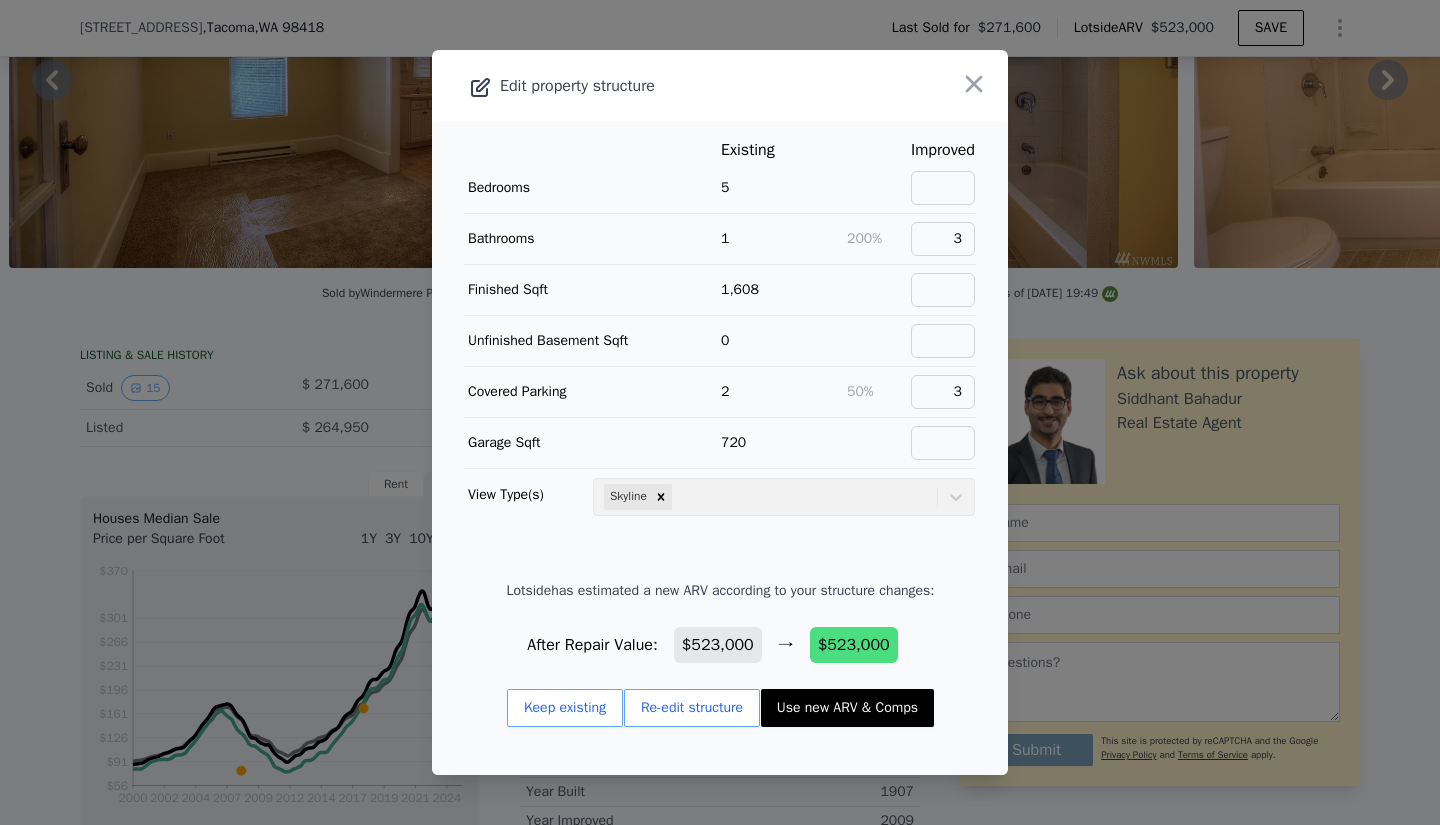 click on "Re-edit structure" at bounding box center [692, 708] 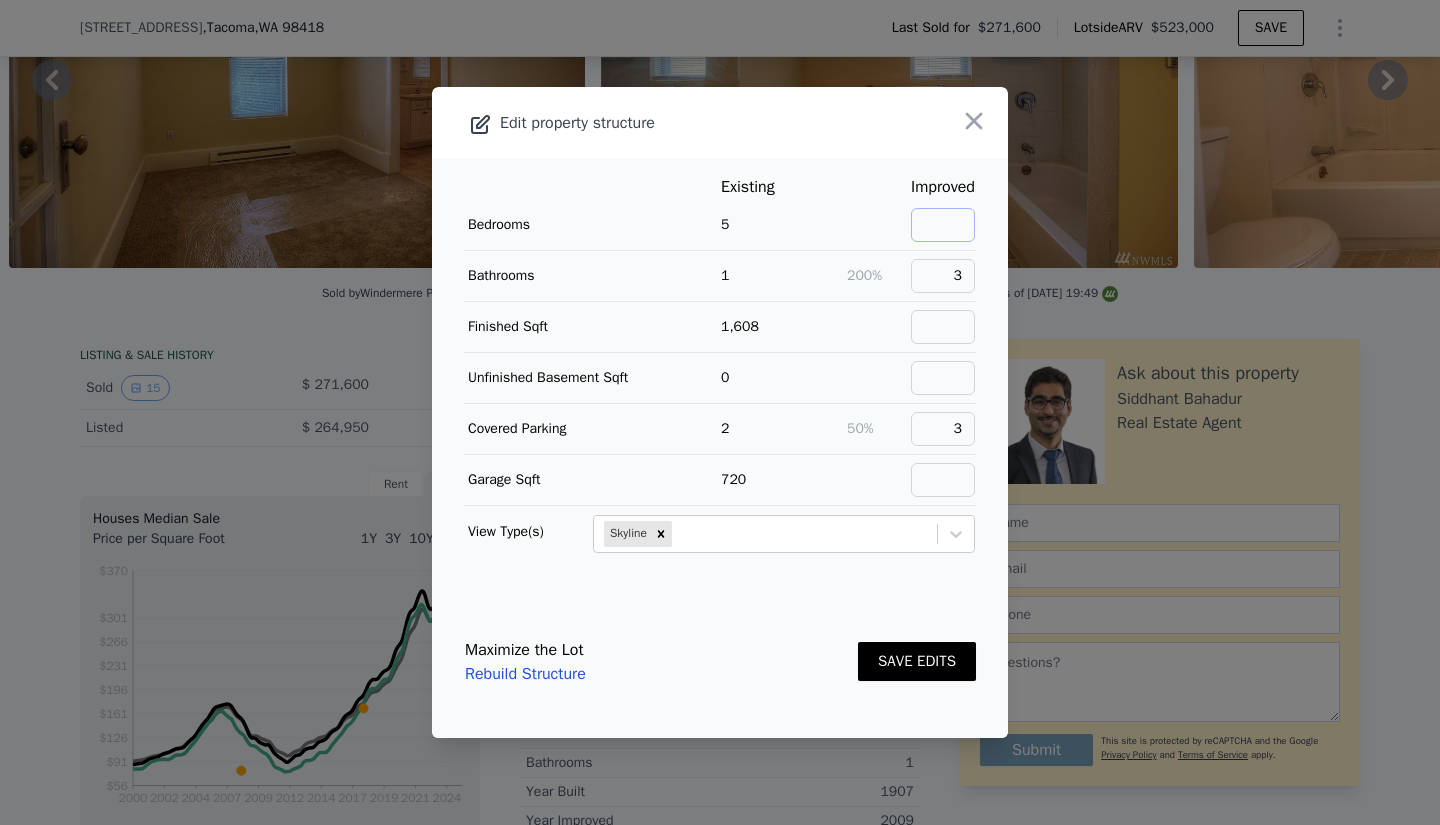 click at bounding box center (943, 225) 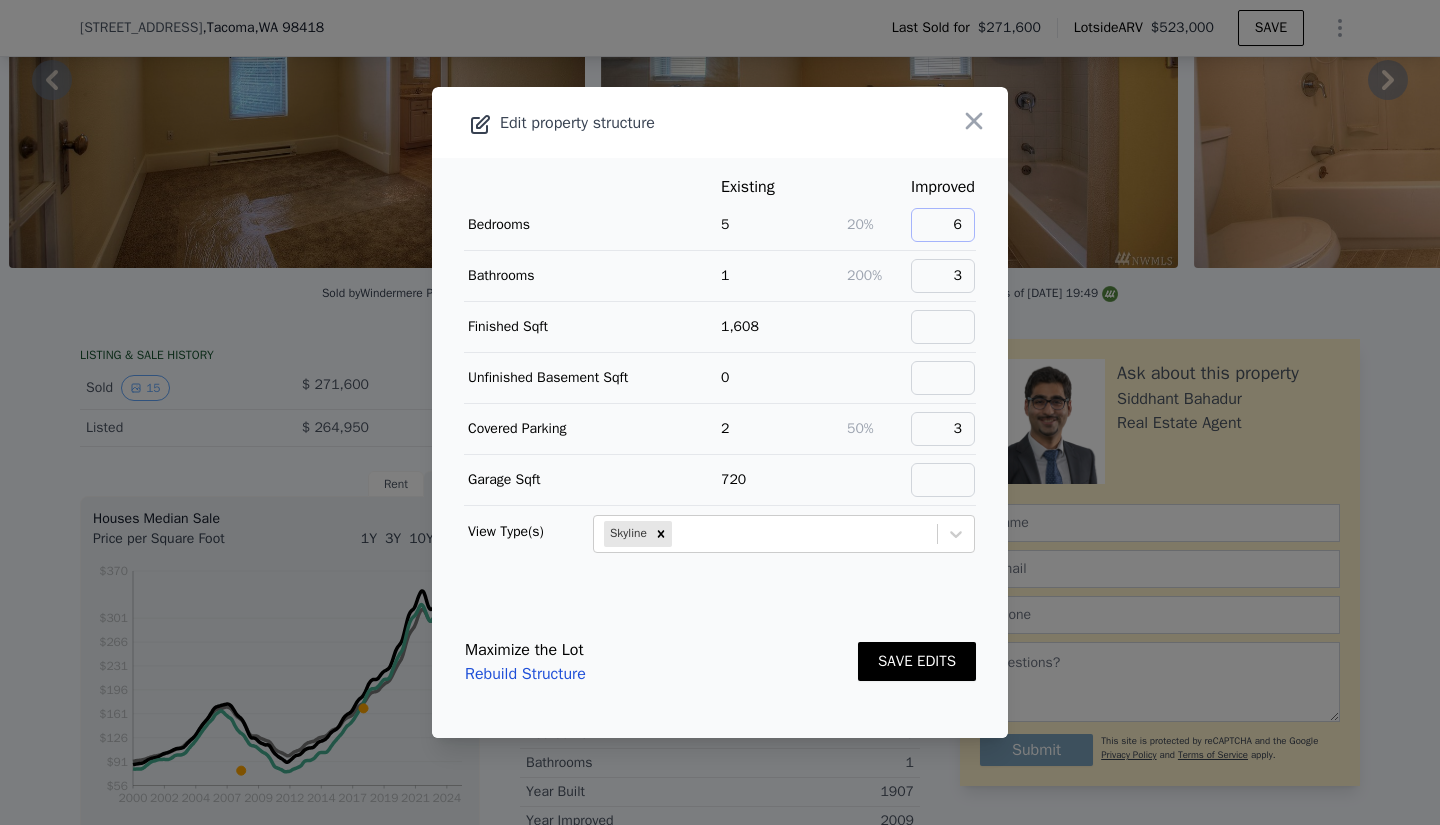 type on "6" 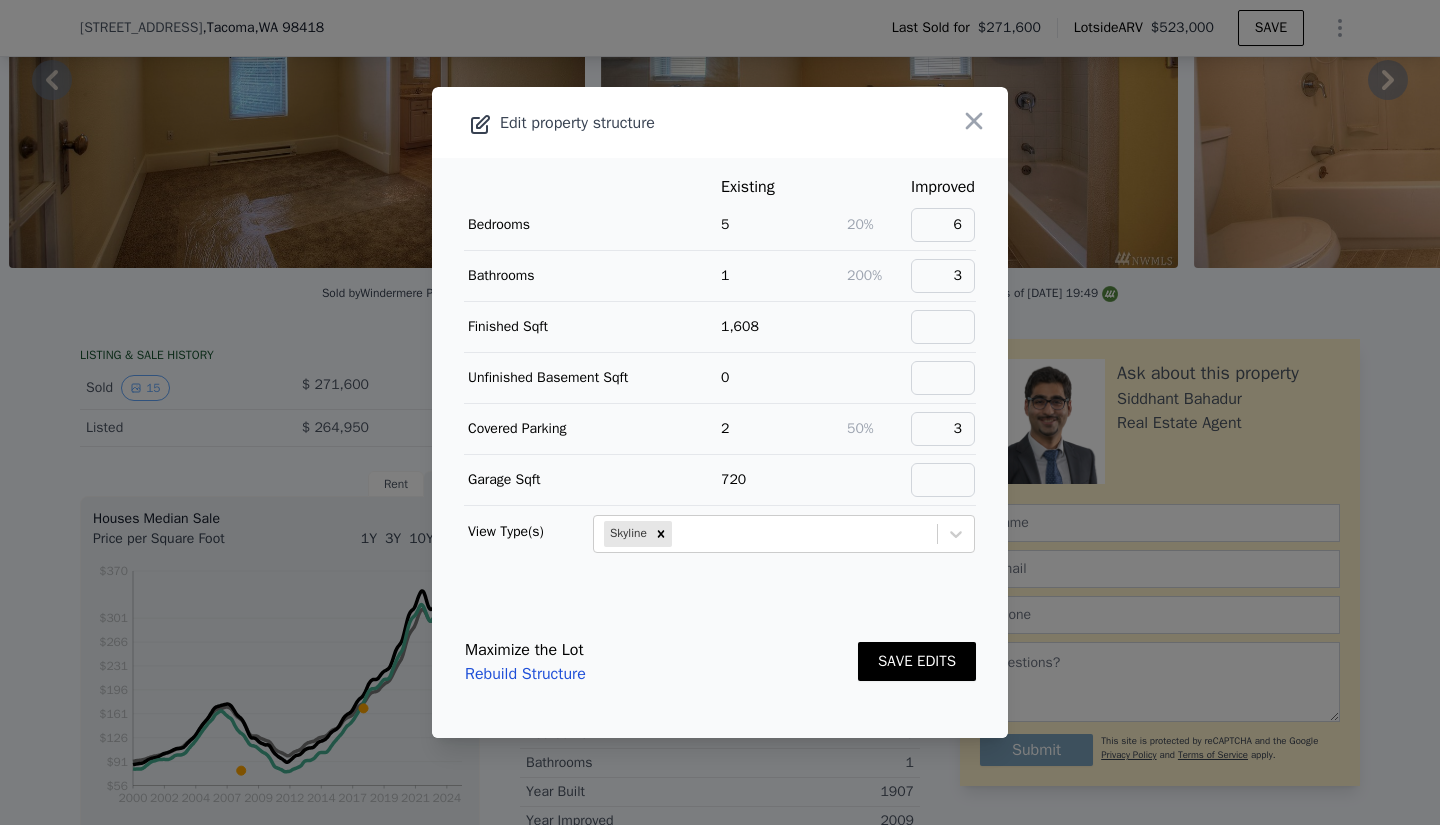 click on "SAVE EDITS" at bounding box center (917, 661) 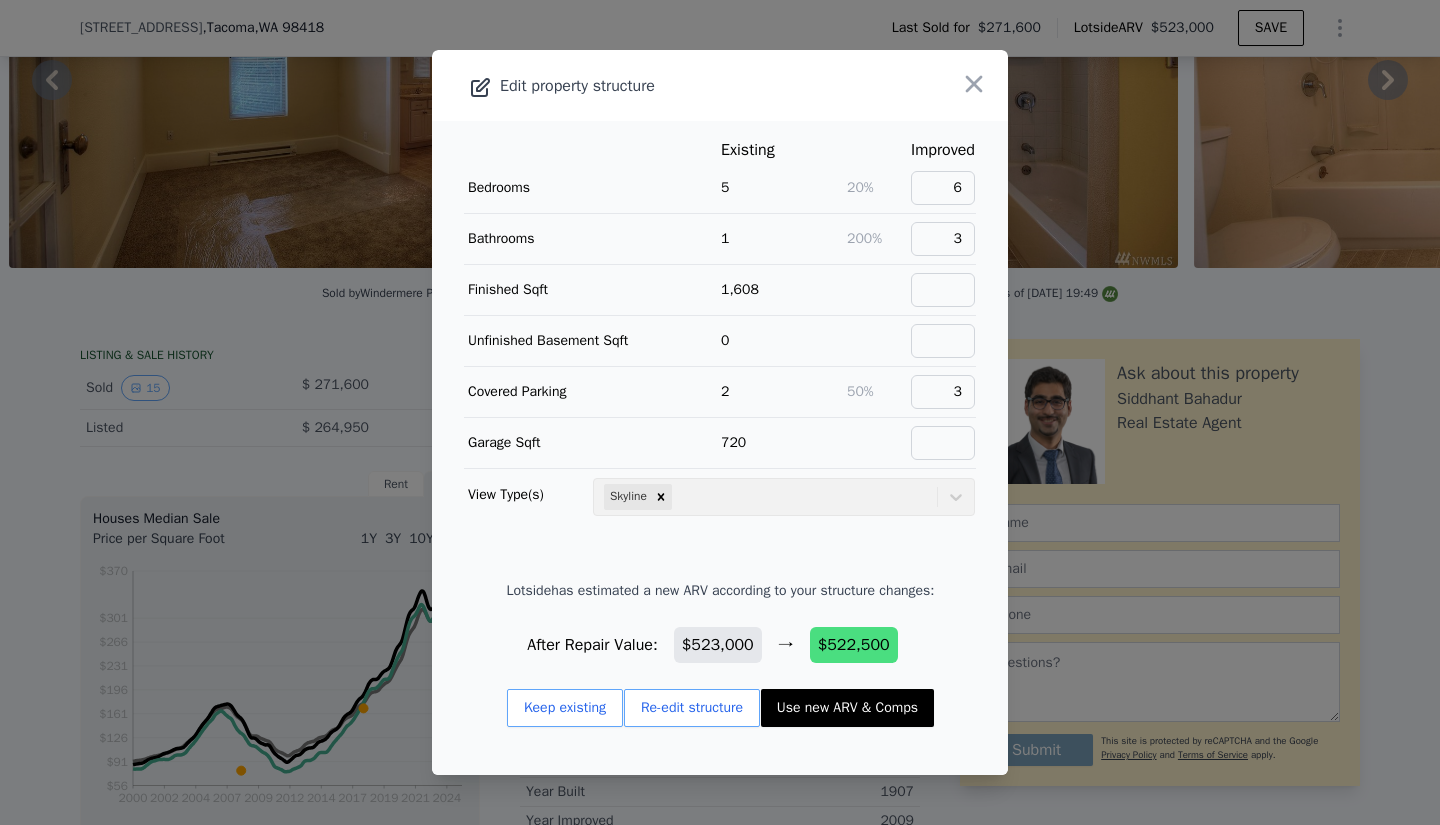 click 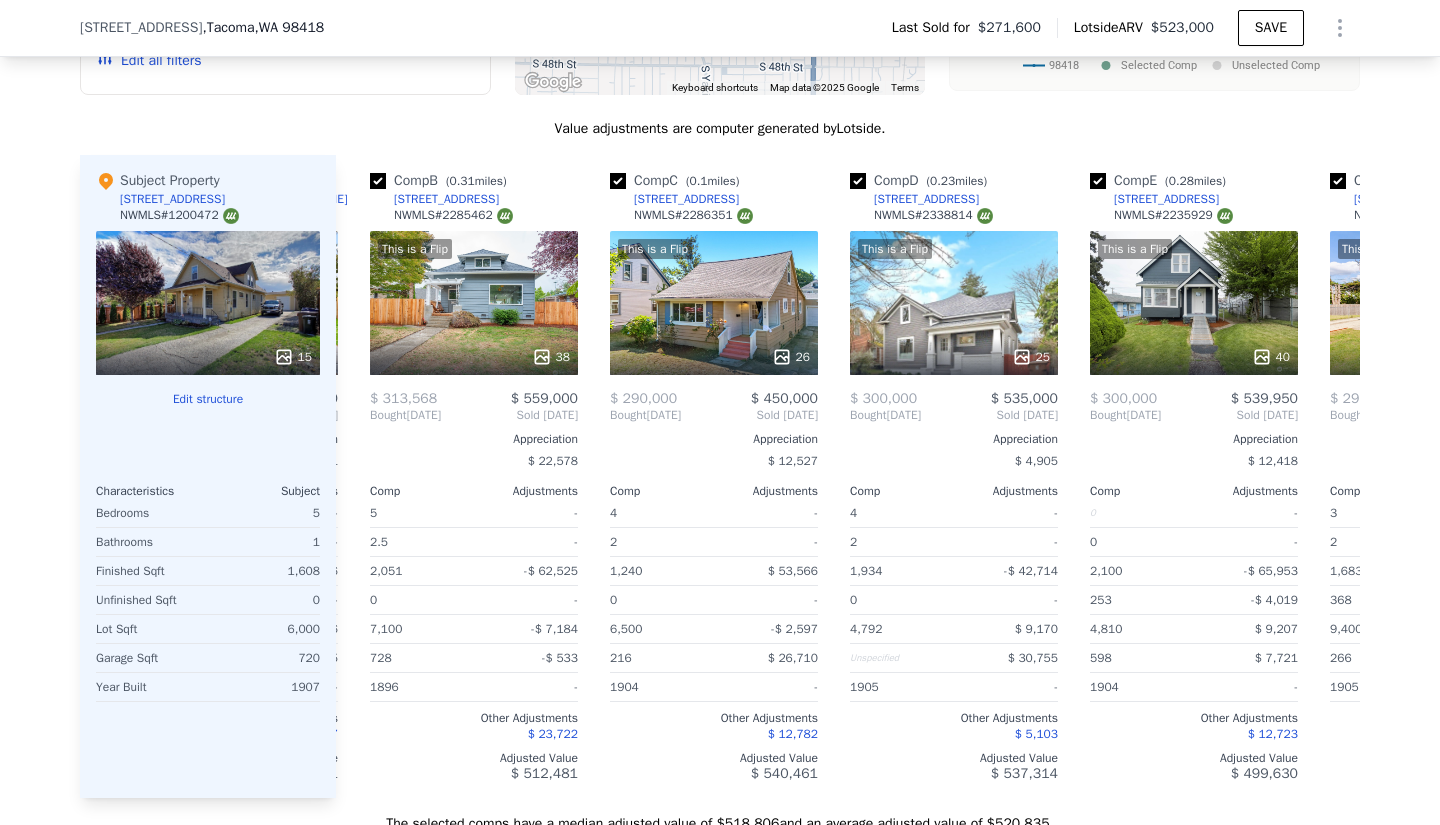 scroll, scrollTop: 1983, scrollLeft: 0, axis: vertical 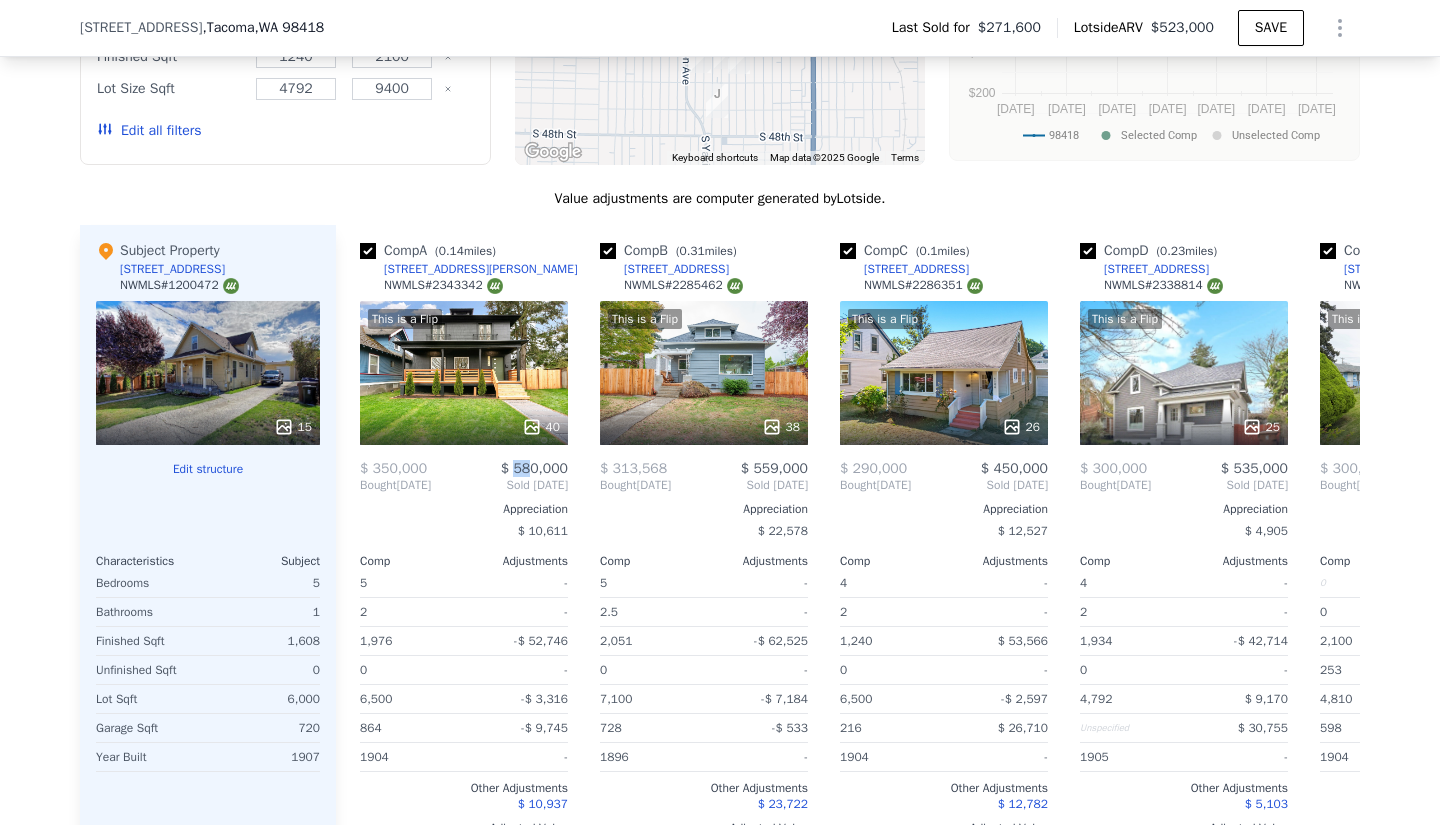 drag, startPoint x: 511, startPoint y: 462, endPoint x: 528, endPoint y: 463, distance: 17.029387 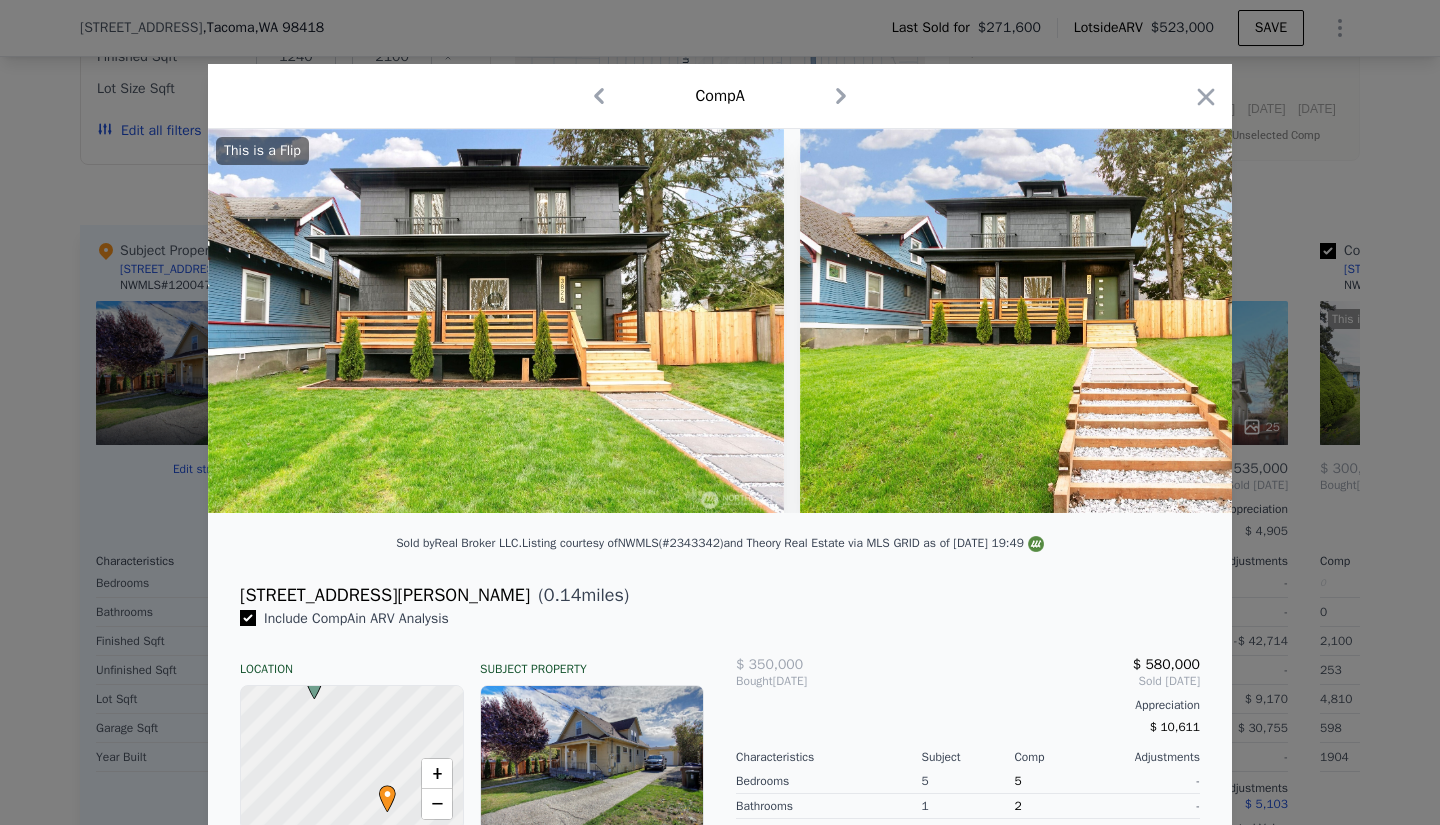 drag, startPoint x: 1215, startPoint y: 75, endPoint x: 1196, endPoint y: 99, distance: 30.610456 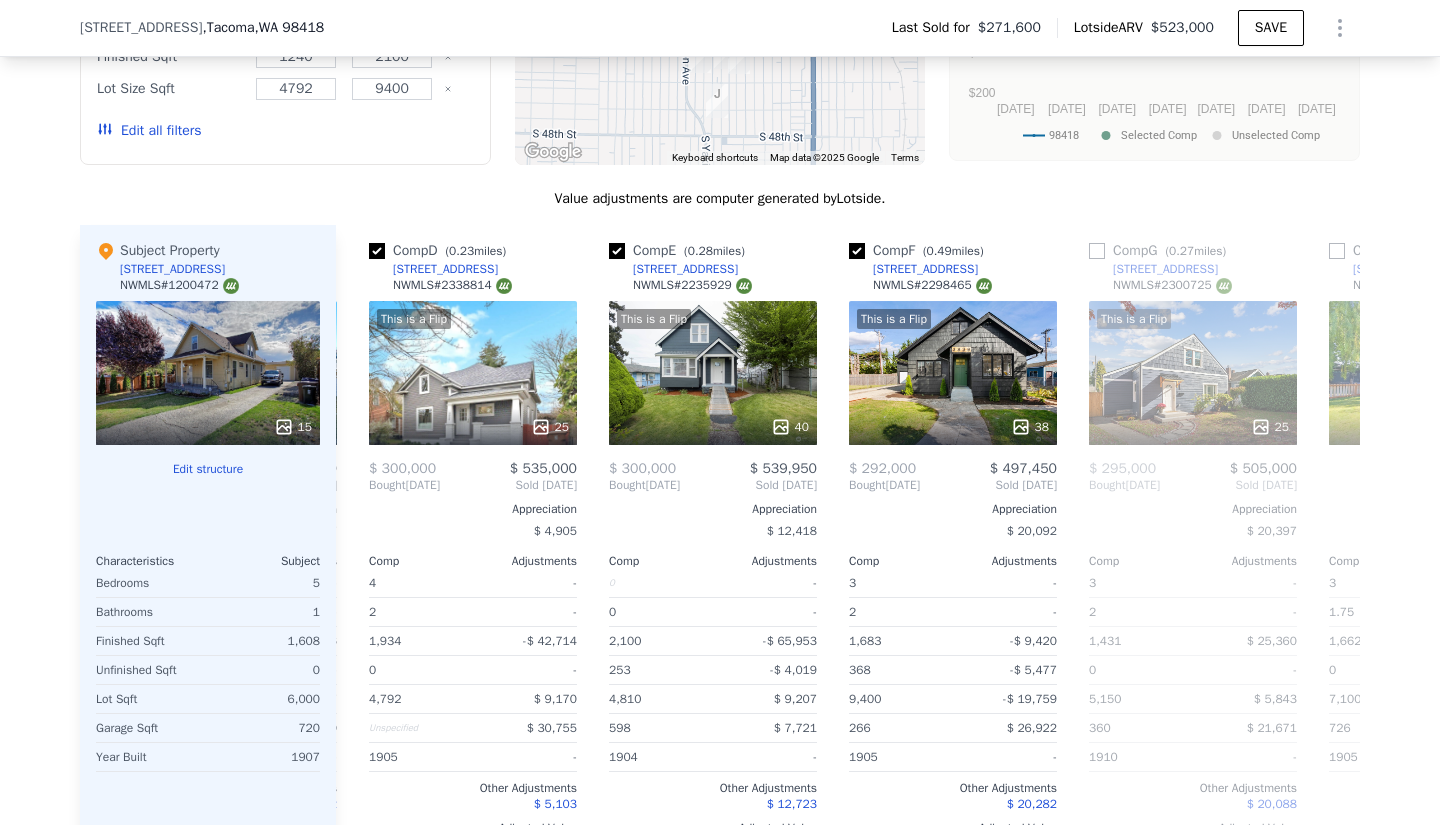 scroll, scrollTop: 0, scrollLeft: 710, axis: horizontal 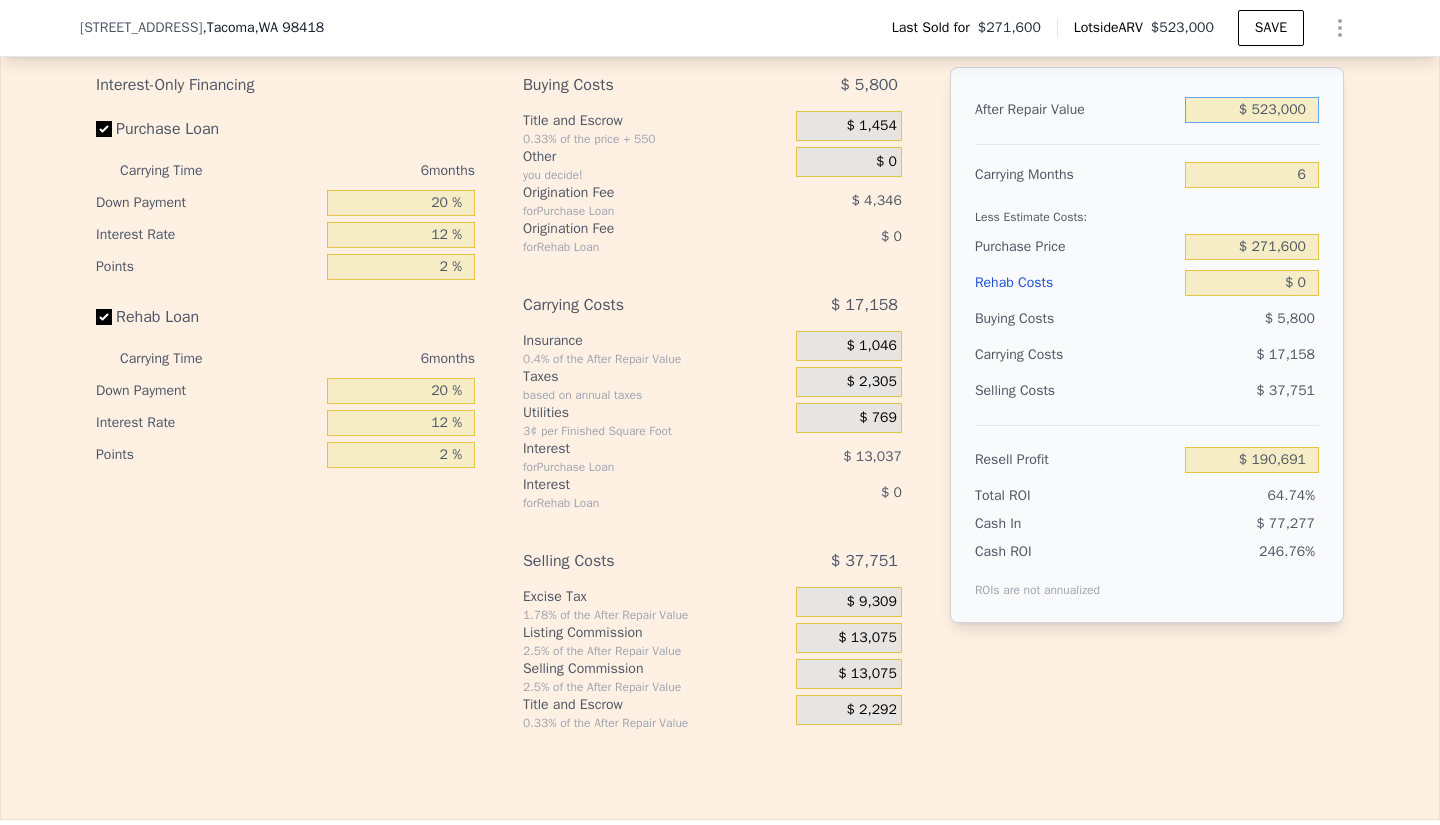 click on "$ 523,000" at bounding box center [1252, 110] 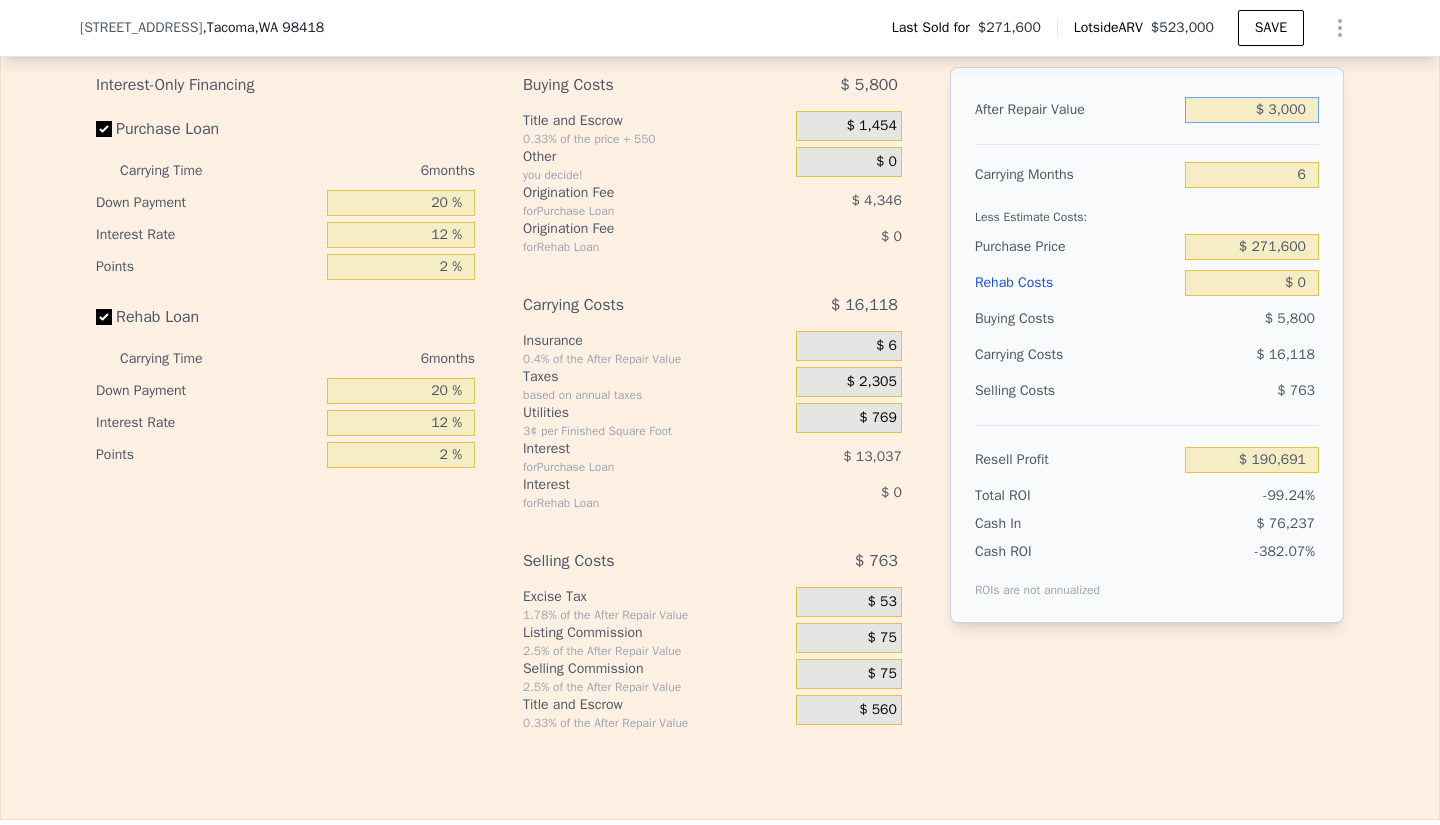 type on "$ 43,000" 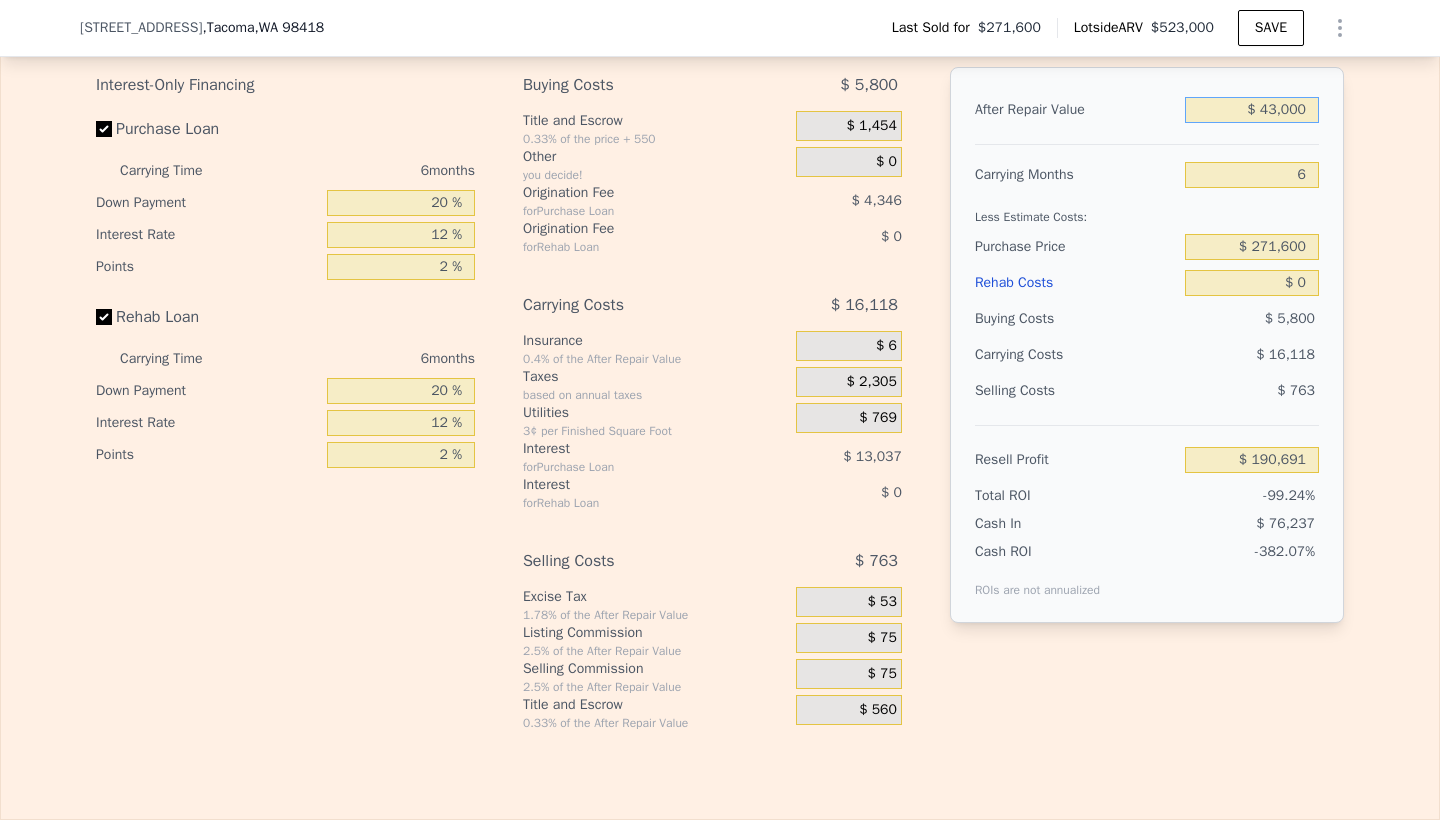 type on "-$ 254,206" 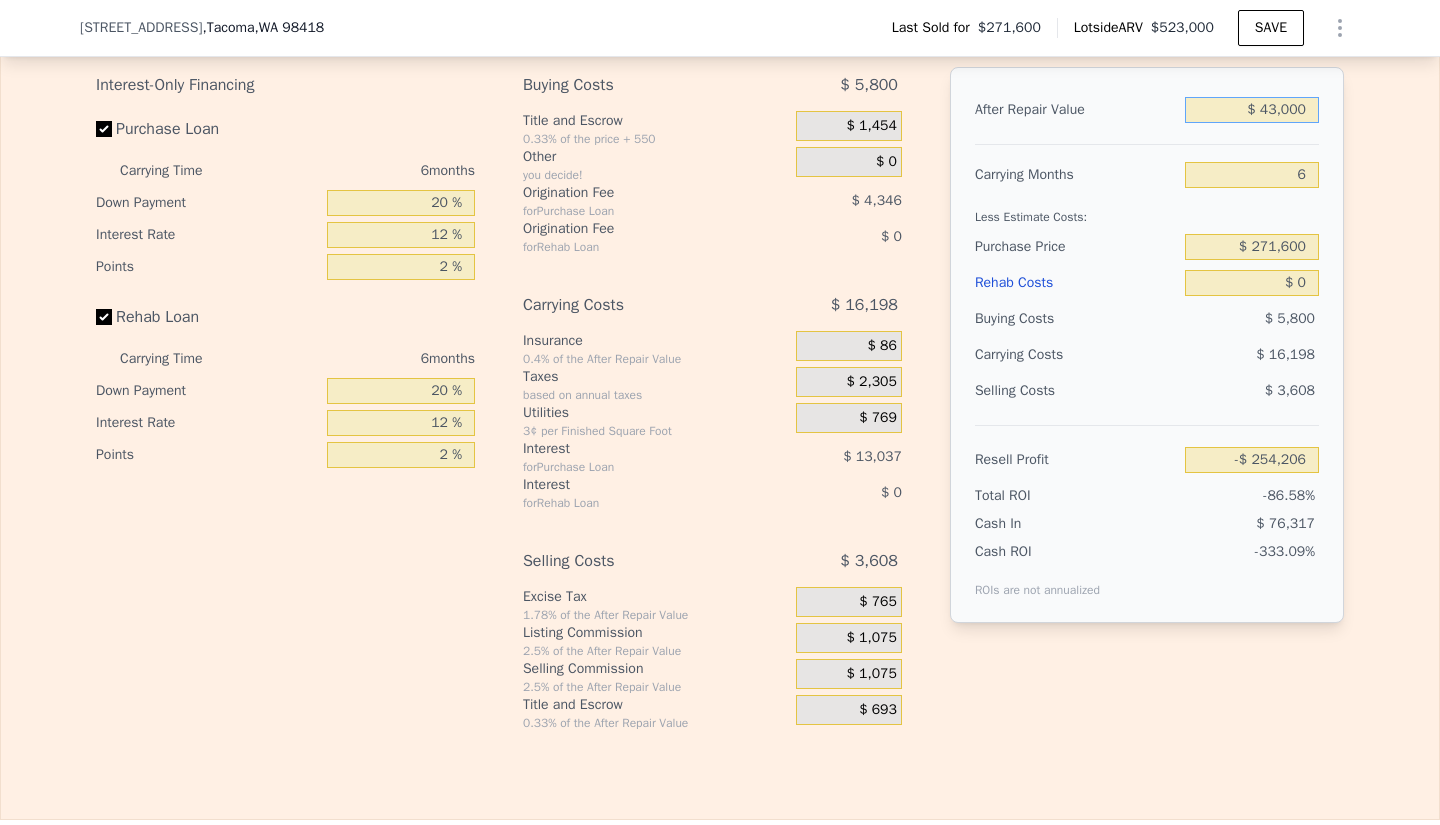 type on "$ 3,000" 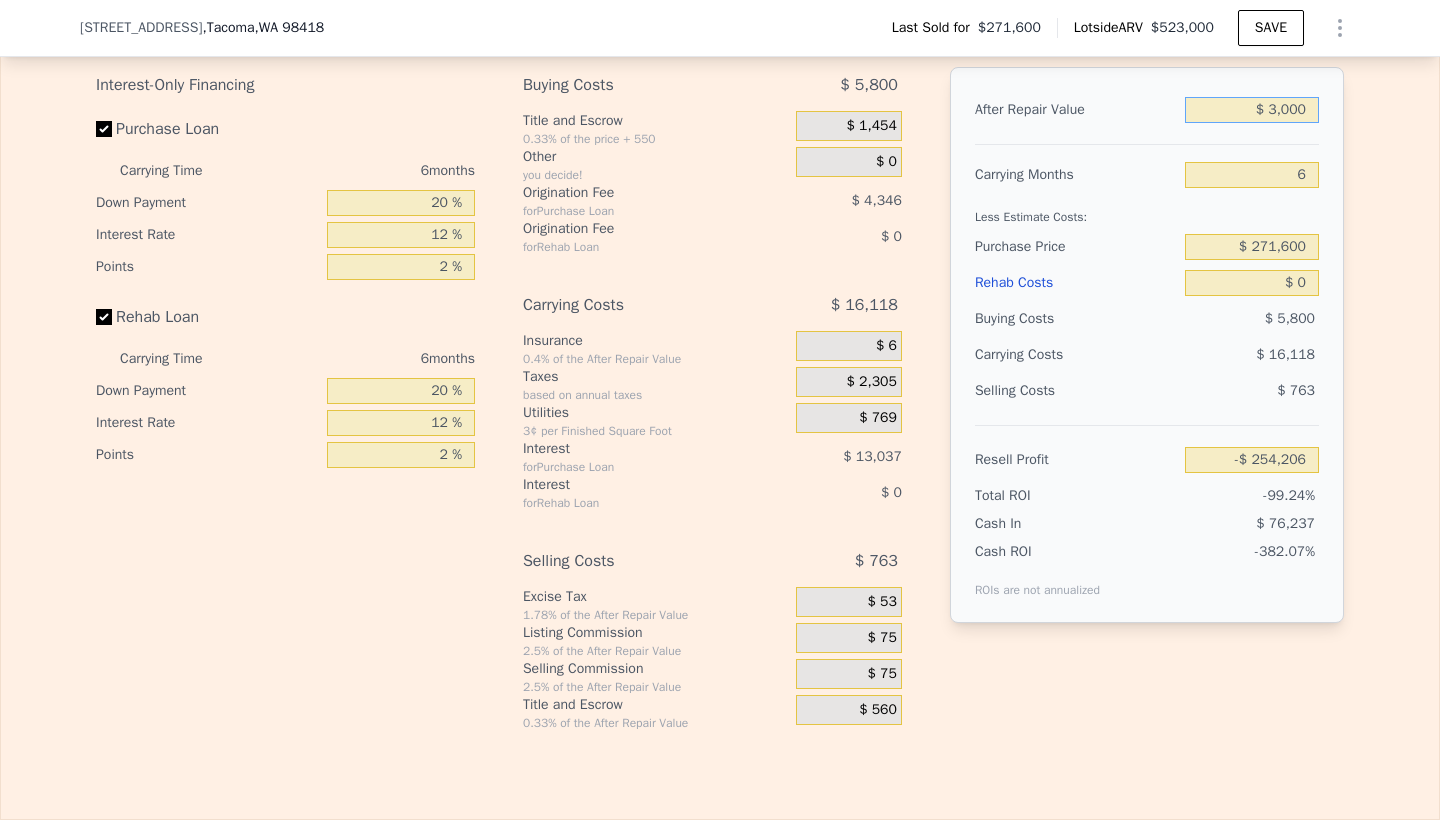 type on "-$ 291,281" 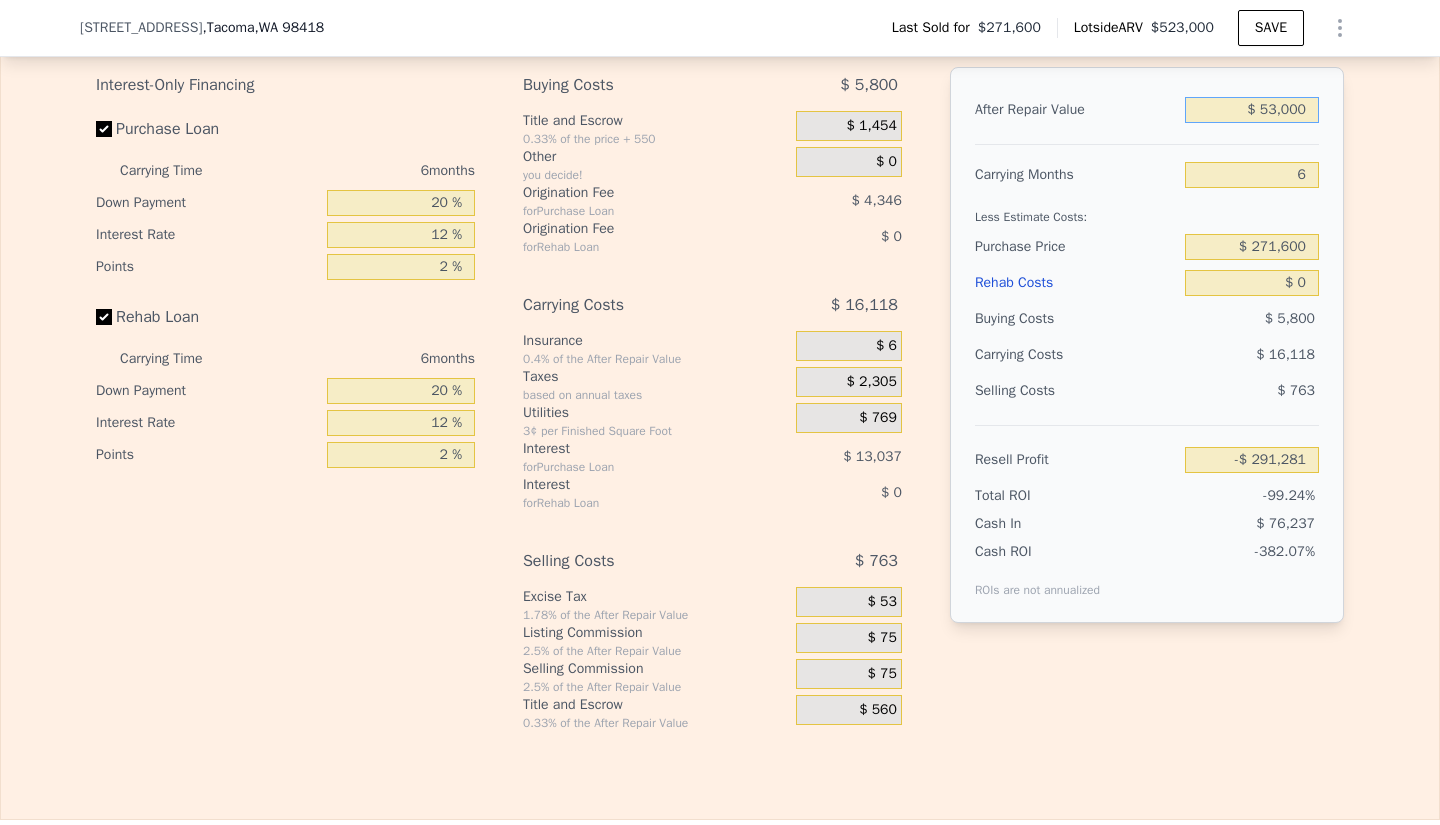 type on "$ 543,000" 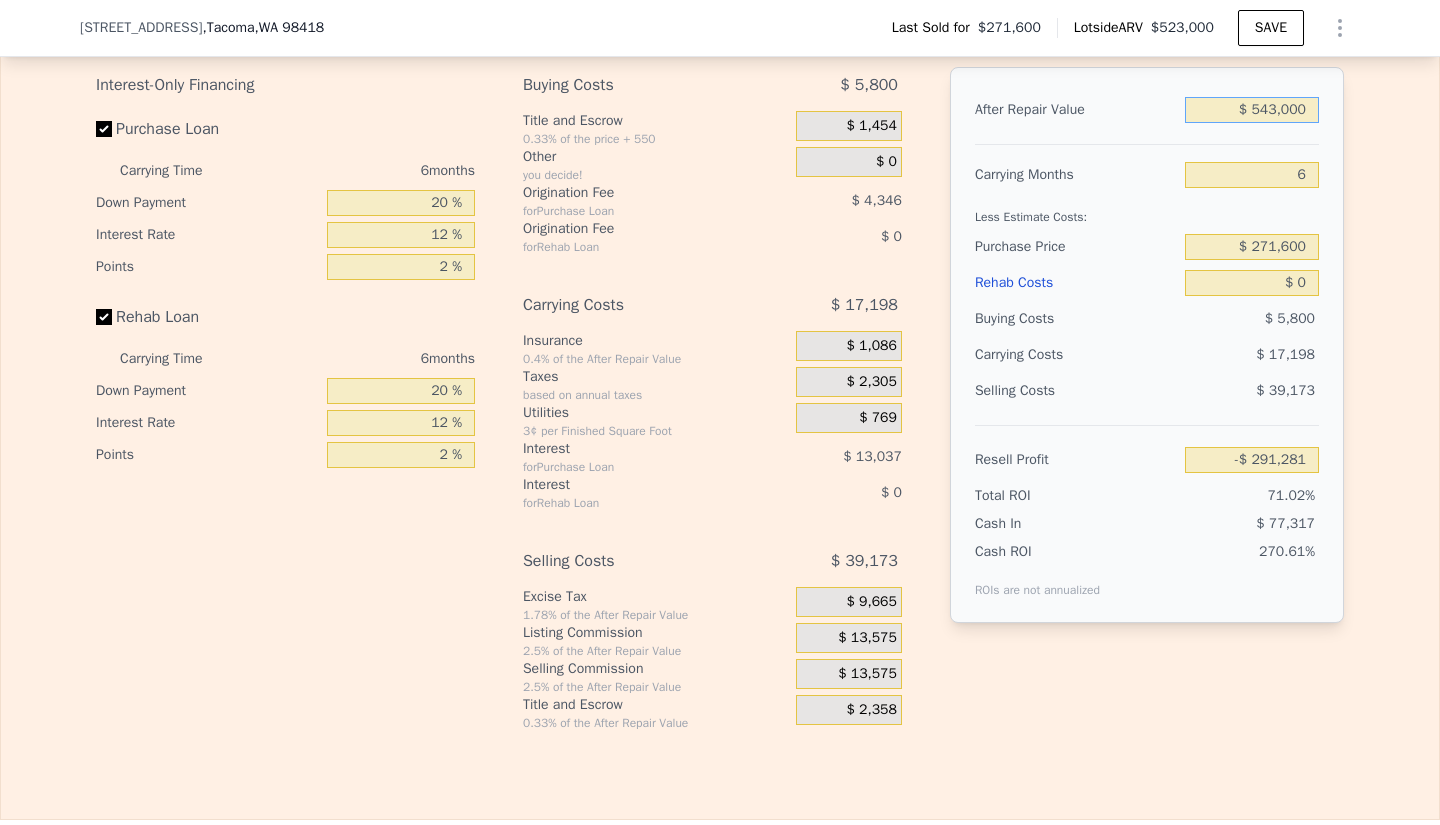 type on "$ 209,229" 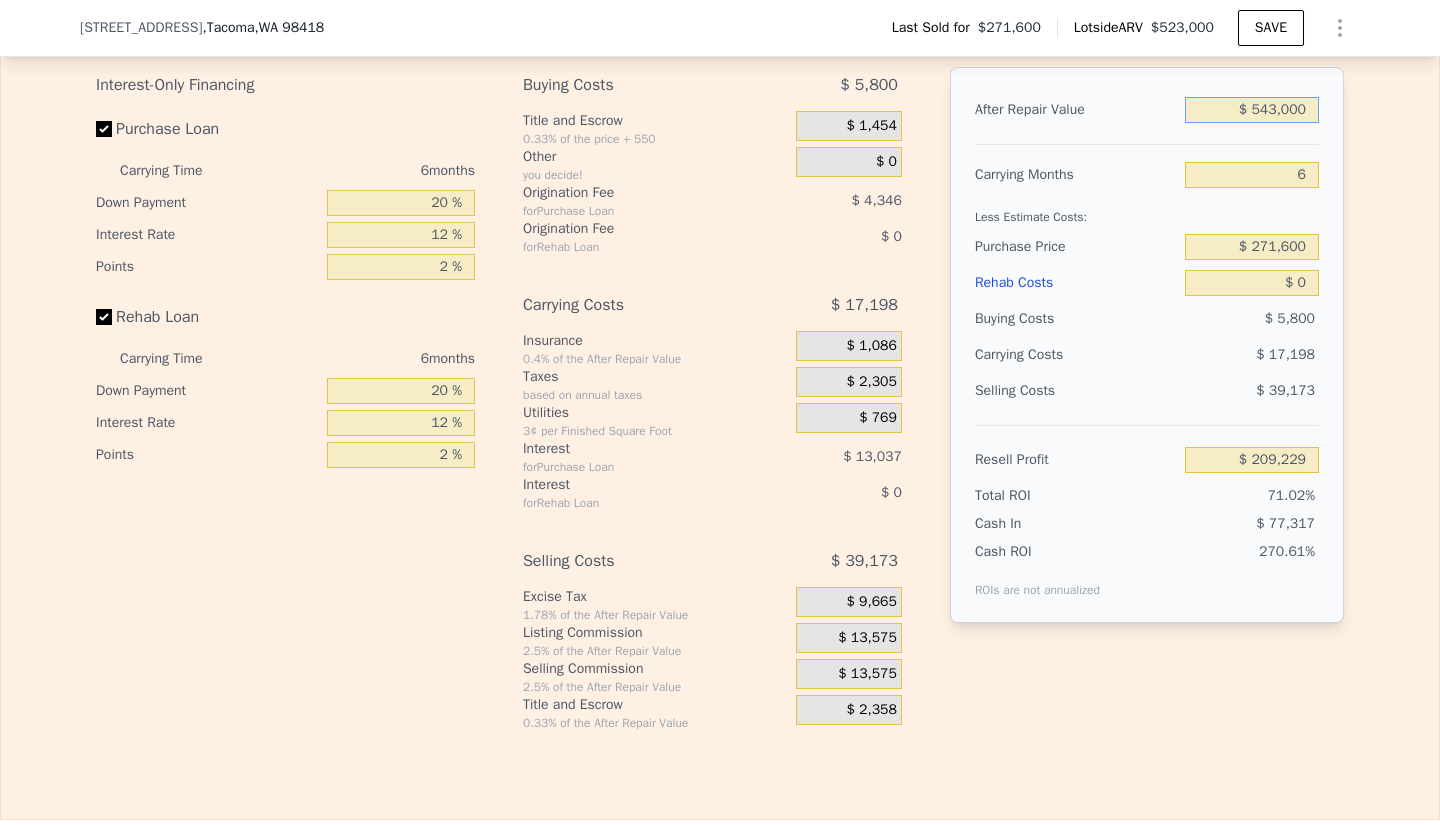 type on "$ 543,000" 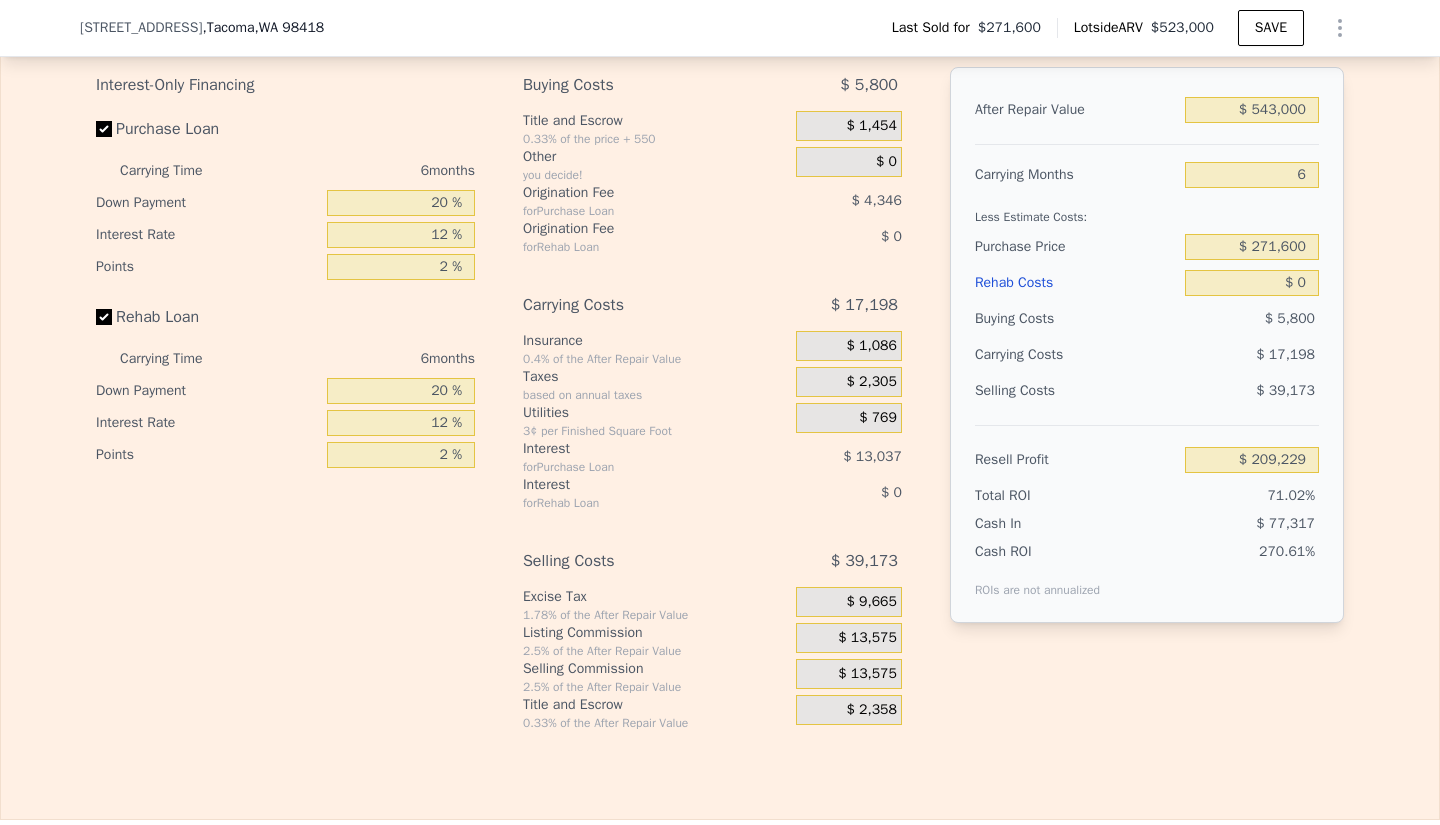 click on "Buying Costs" at bounding box center [1076, 319] 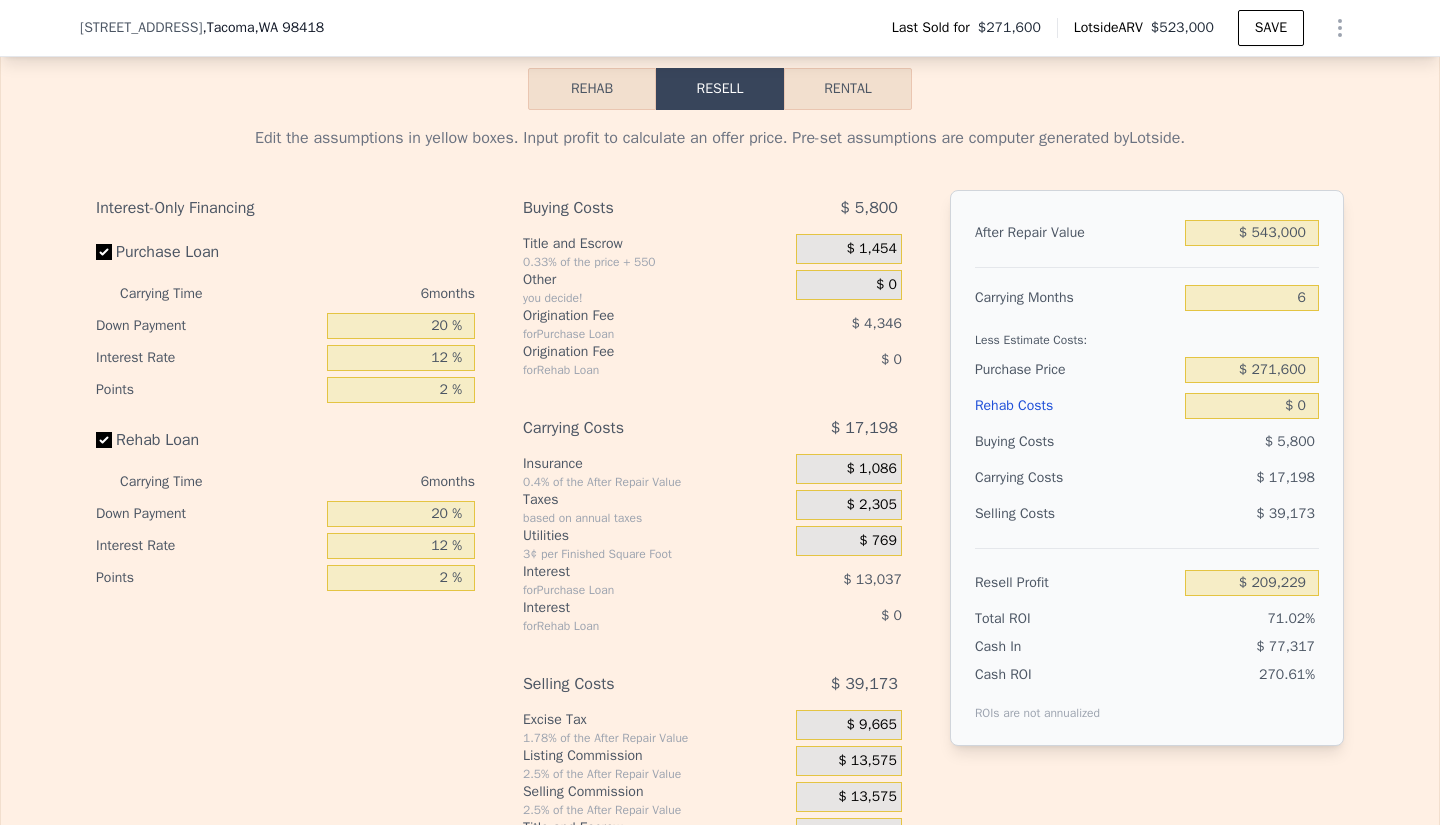 scroll, scrollTop: 2926, scrollLeft: 0, axis: vertical 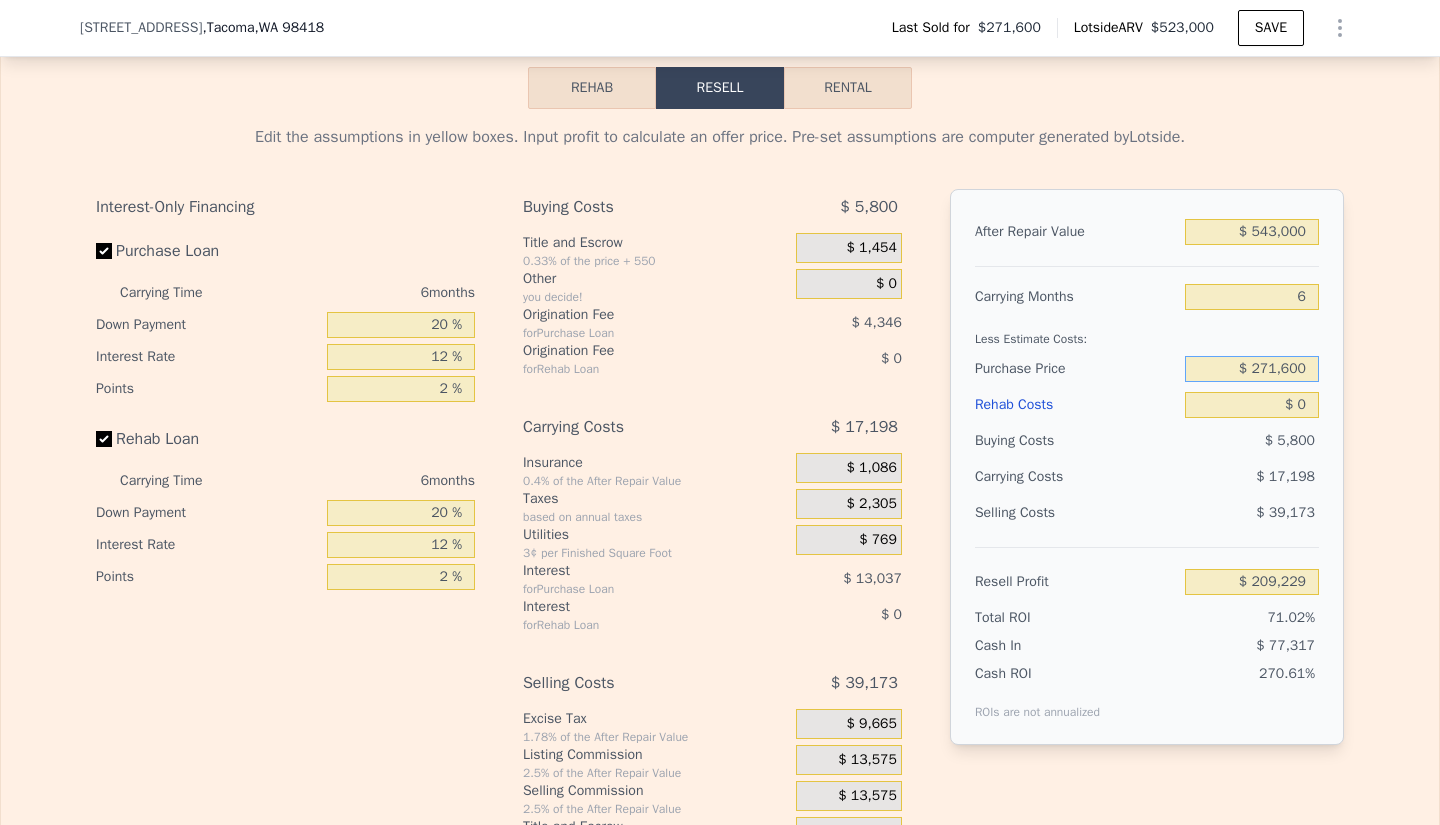 click on "$ 271,600" at bounding box center [1252, 369] 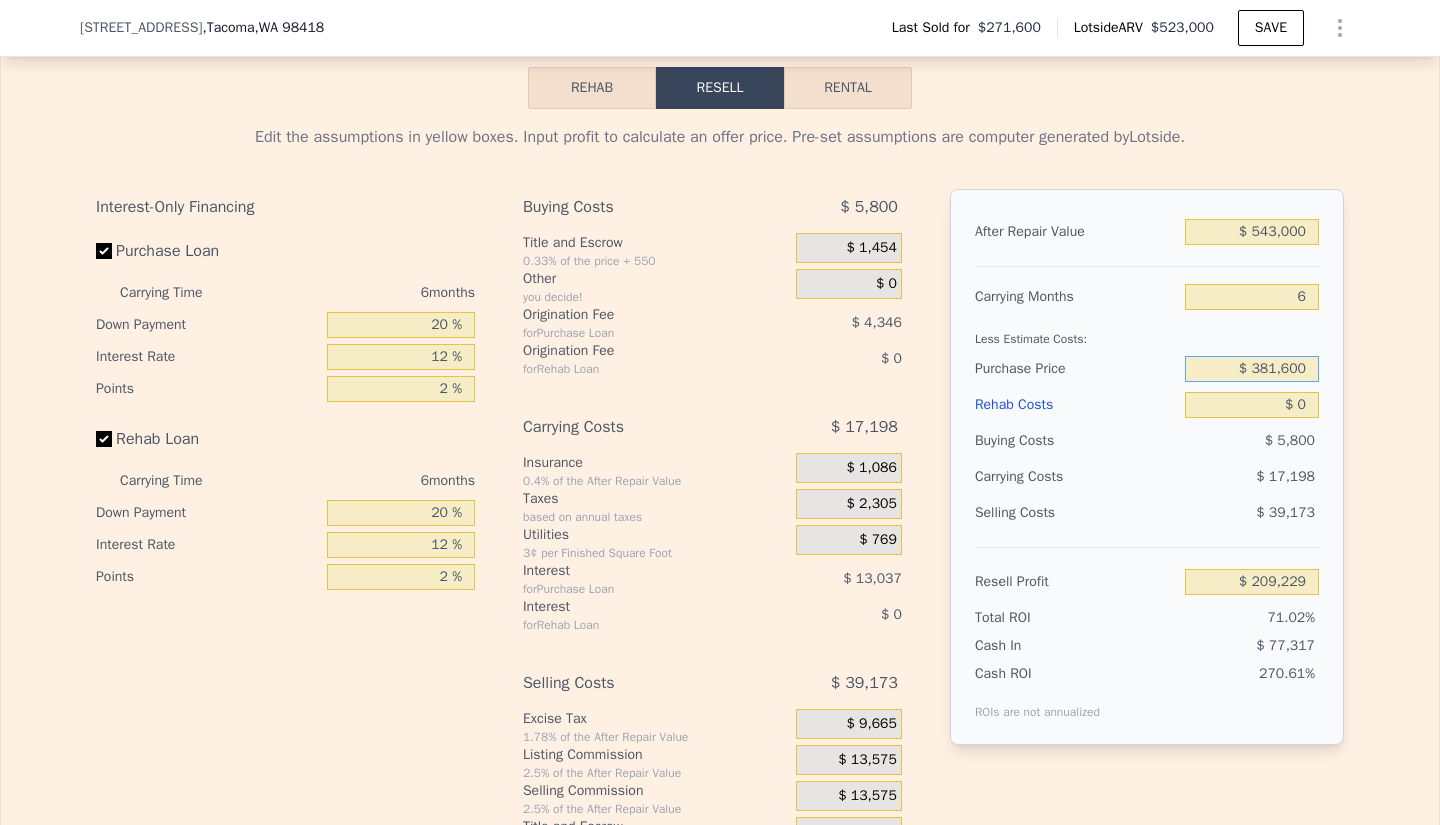 type on "$ 381,600" 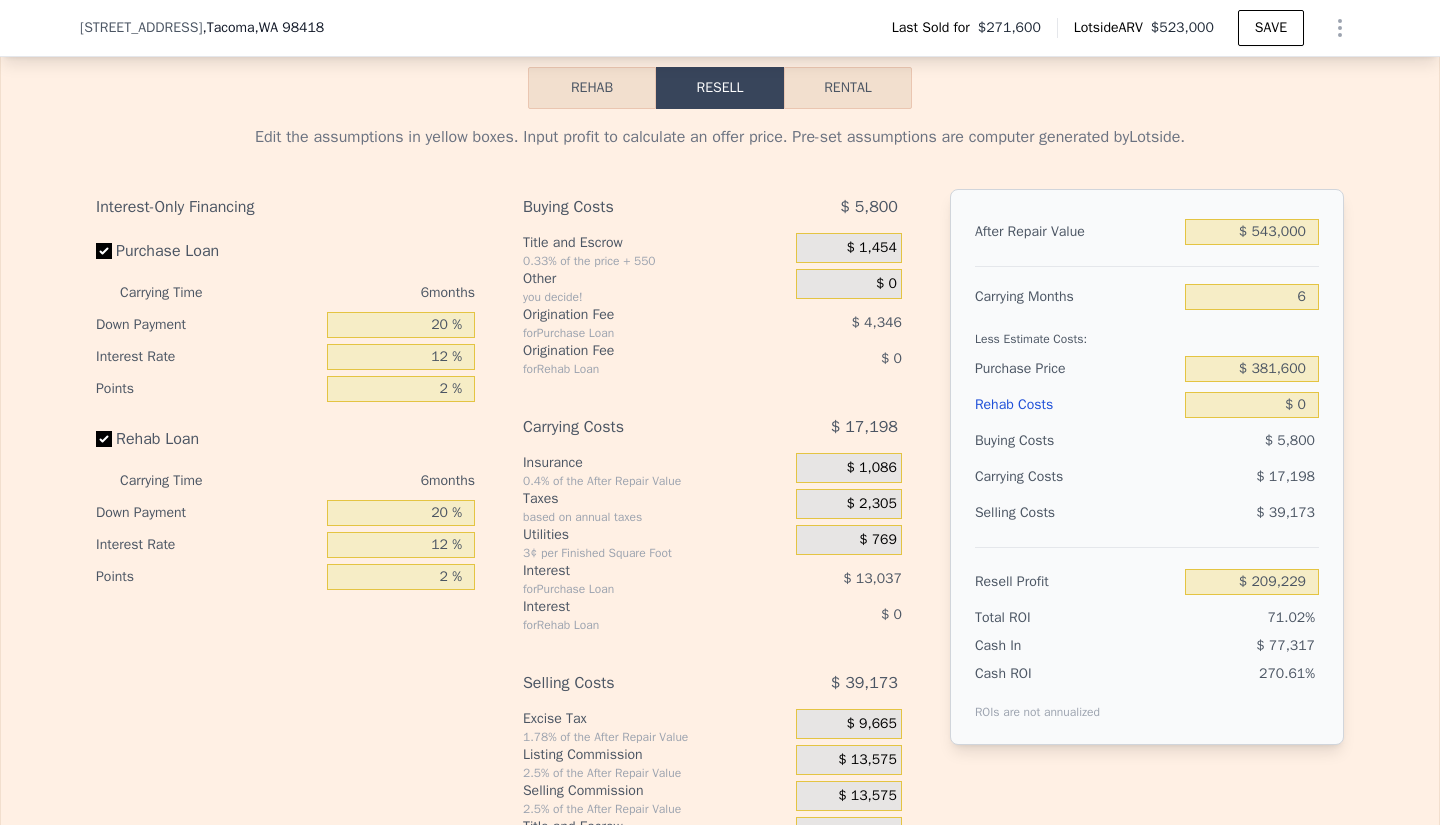 click on "Less Estimate Costs:" at bounding box center [1147, 333] 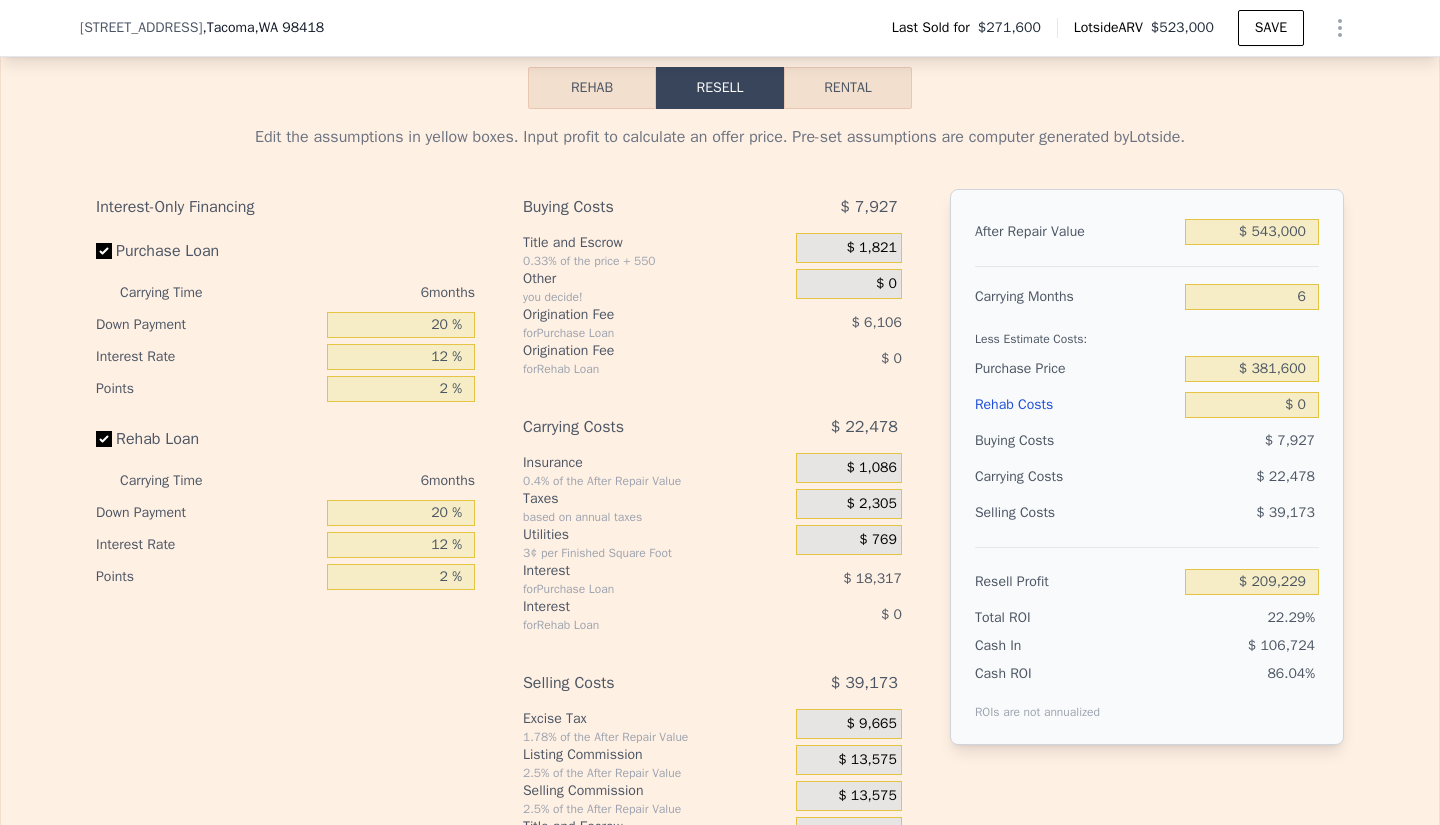 type on "$ 91,822" 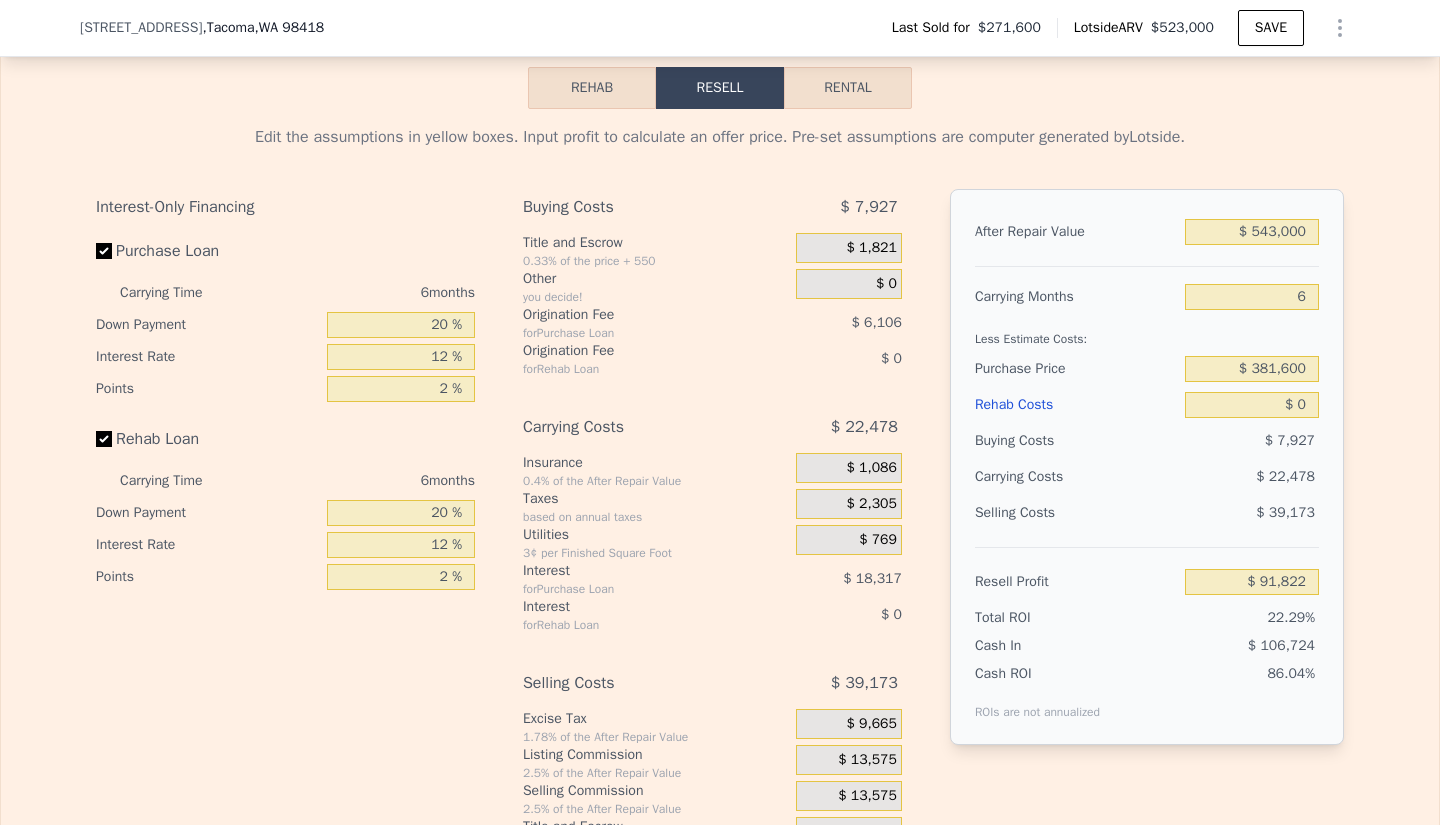click on "Edit the assumptions in yellow boxes. Input profit to calculate an offer price. Pre-set assumptions are computer generated by  Lotside . Interest-Only Financing Purchase Loan Carrying Time 6  months Down Payment 20 % Interest Rate 12 % Points 2 % Rehab Loan Carrying Time 6  months Down Payment 20 % Interest Rate 12 % Points 2 % Buying Costs $ 7,927 Title and Escrow 0.33% of the price + 550 $ 1,821 Other you decide! $ 0 Origination Fee for  Purchase Loan $ 6,106 Origination Fee for  Rehab Loan $ 0 Carrying Costs $ 22,478 Insurance 0.4% of the After Repair Value $ 1,086 Taxes based on annual taxes $ 2,305 Utilities 3¢ per Finished Square Foot $ 769 Interest for  Purchase Loan $ 18,317 Interest for  Rehab Loan $ 0 Selling Costs $ 39,173 Excise Tax 1.78% of the After Repair Value $ 9,665 Listing Commission 2.5% of the After Repair Value $ 13,575 Selling Commission 2.5% of the After Repair Value $ 13,575 Title and Escrow 0.33% of the After Repair Value $ 2,358 After Repair Value $ 543,000 Carrying Months 6 $ 0" at bounding box center (720, 489) 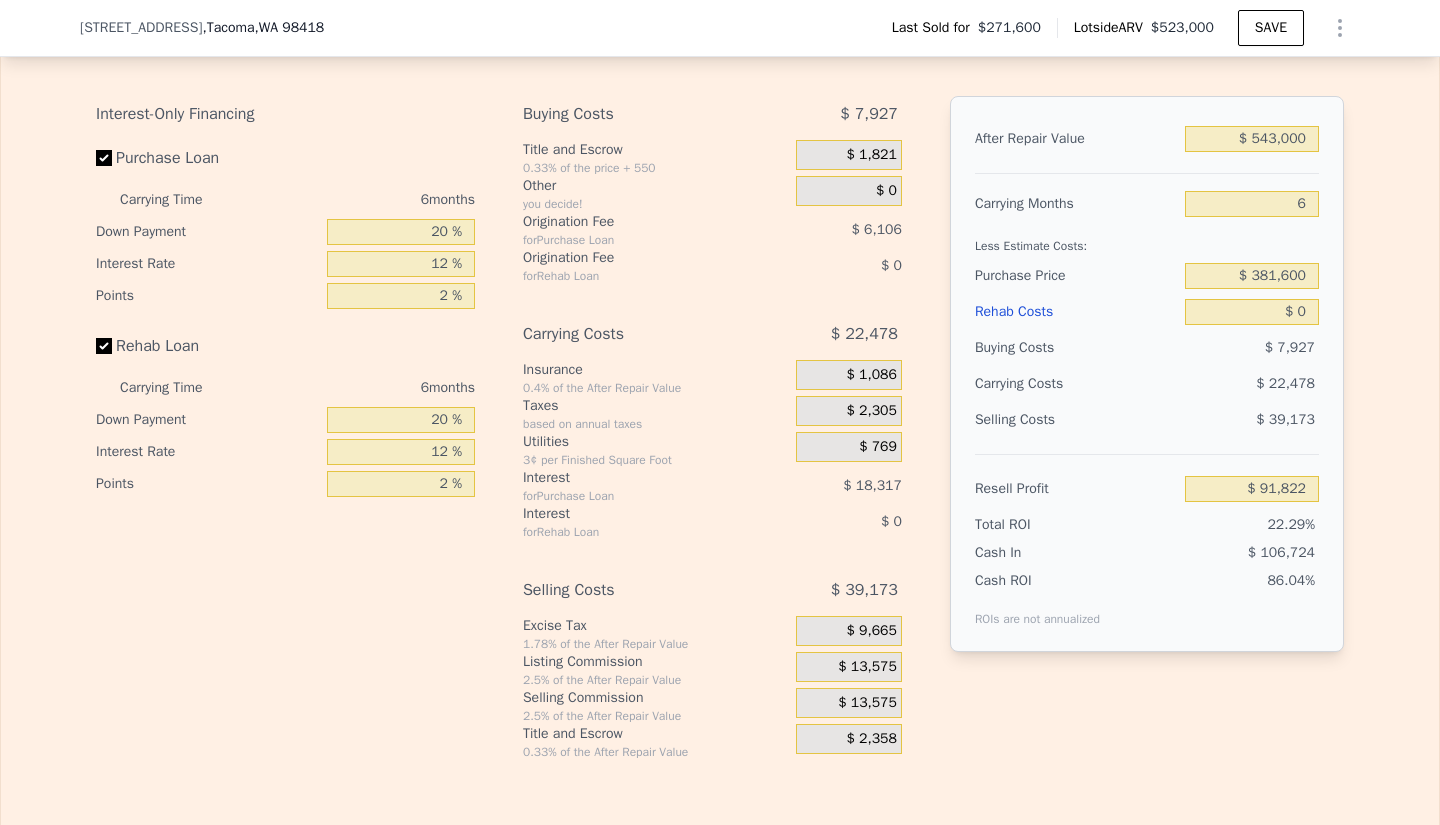 scroll, scrollTop: 3020, scrollLeft: 0, axis: vertical 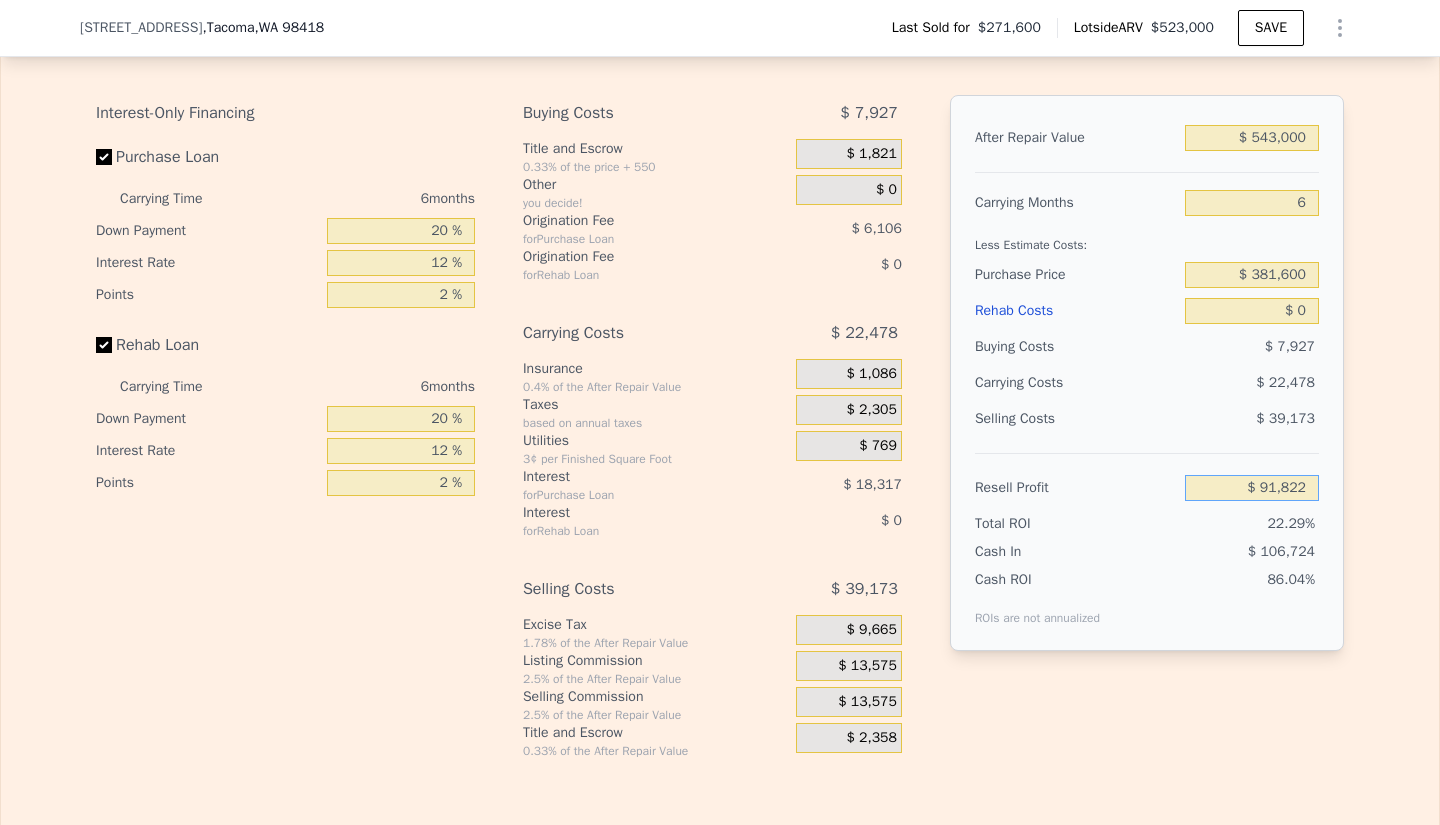 click on "$ 91,822" at bounding box center (1252, 488) 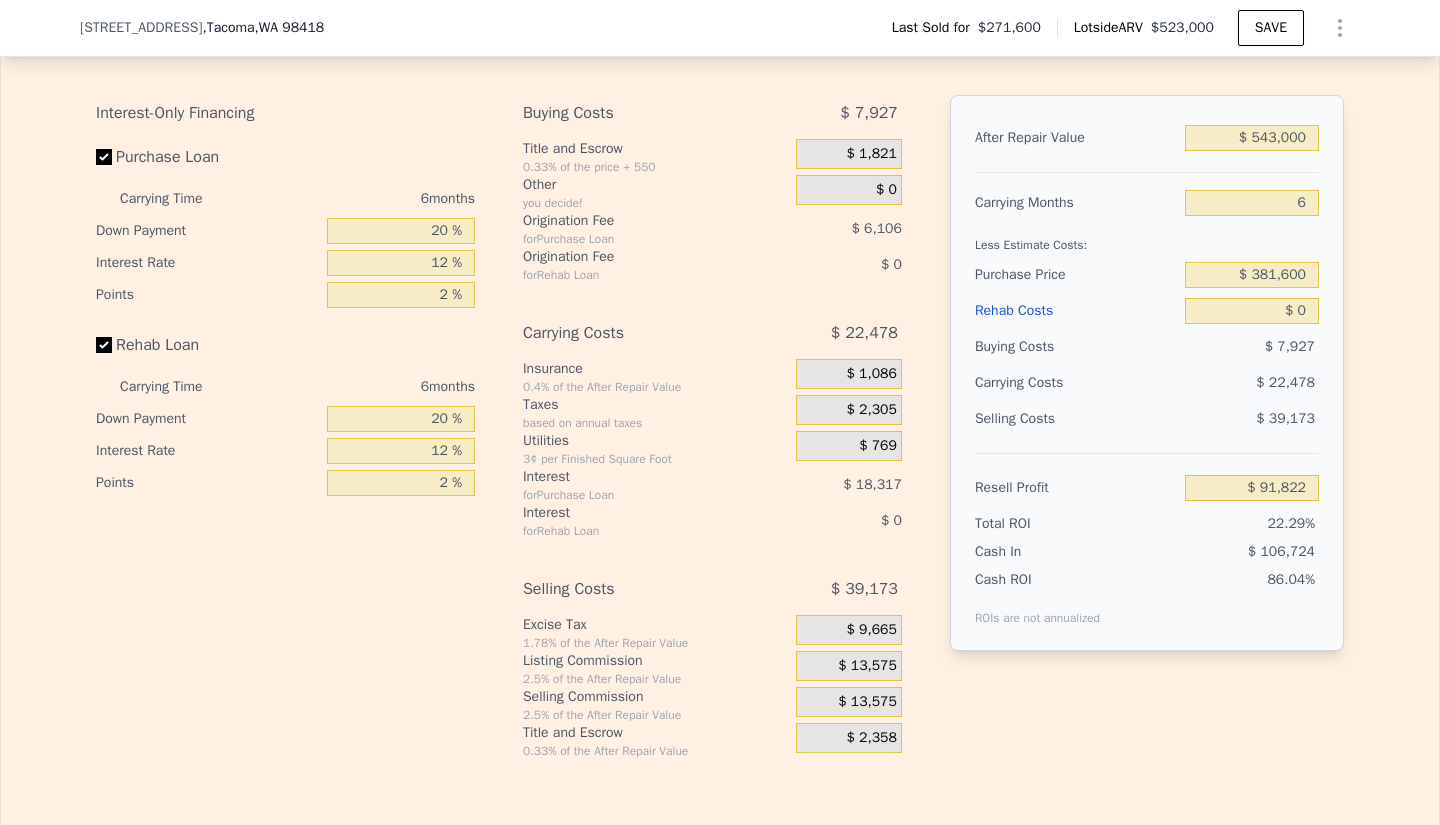 click on "After Repair Value $ 543,000 Carrying Months 6 Less Estimate Costs: Purchase Price $ 381,600 Rehab Costs $ 0 Buying Costs $ 7,927 Carrying Costs $ 22,478 Selling Costs $ 39,173 Resell Profit $ 91,822 Total ROI 22.29% Cash In $ 106,724 Cash ROI ROIs are not annualized 86.04%" at bounding box center [1147, 373] 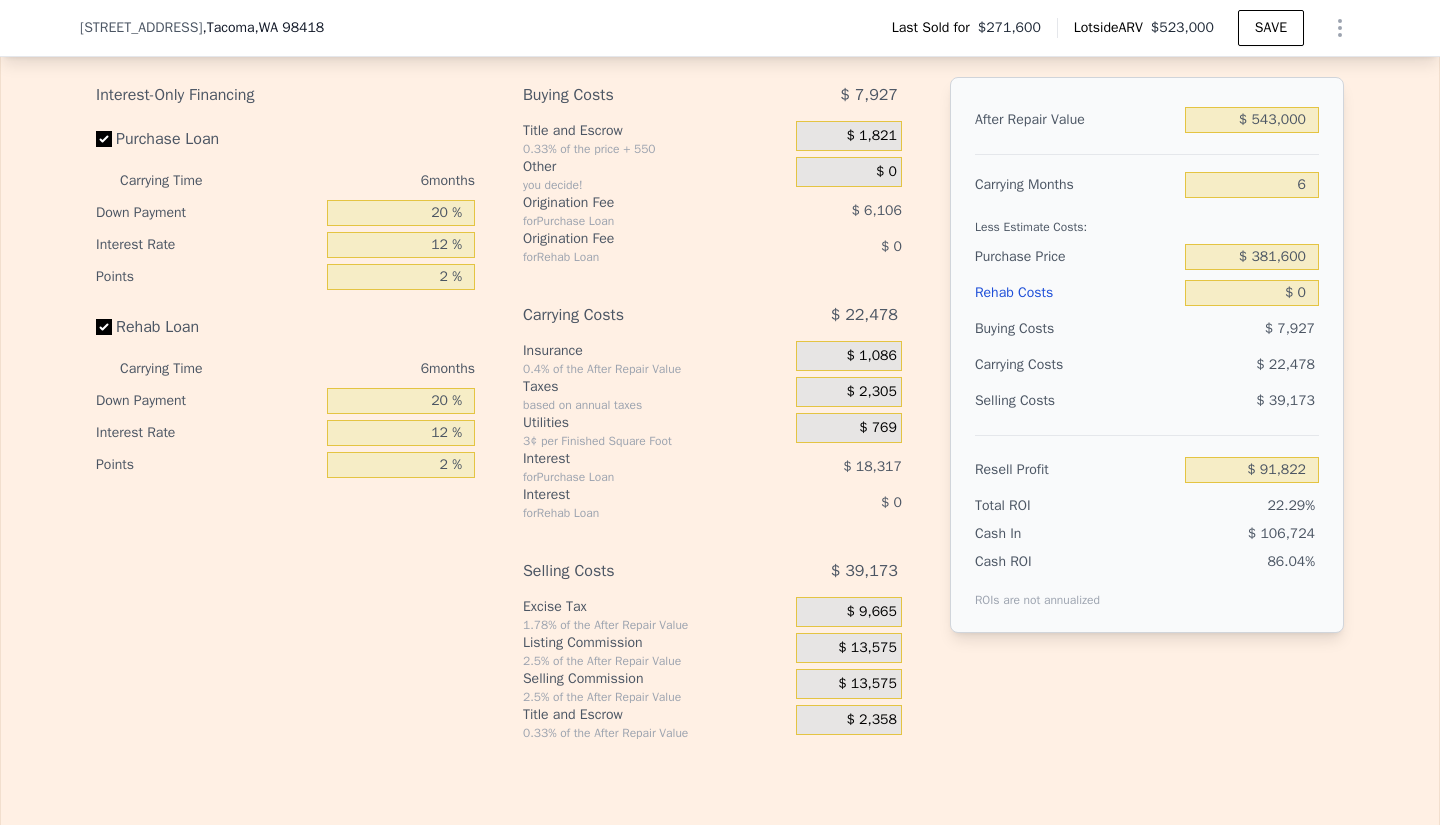 scroll, scrollTop: 3134, scrollLeft: 0, axis: vertical 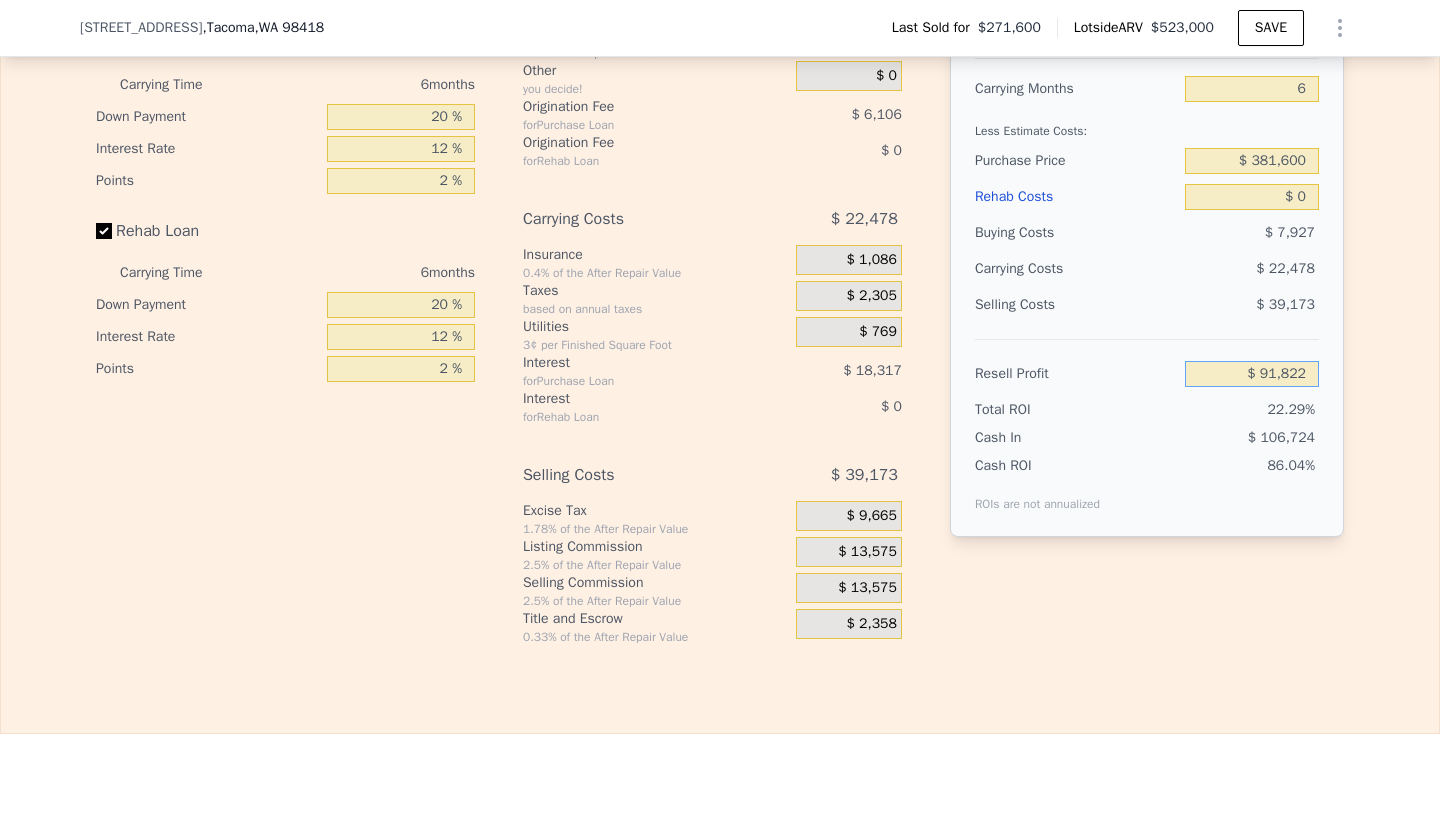 drag, startPoint x: 1302, startPoint y: 380, endPoint x: 1247, endPoint y: 366, distance: 56.753853 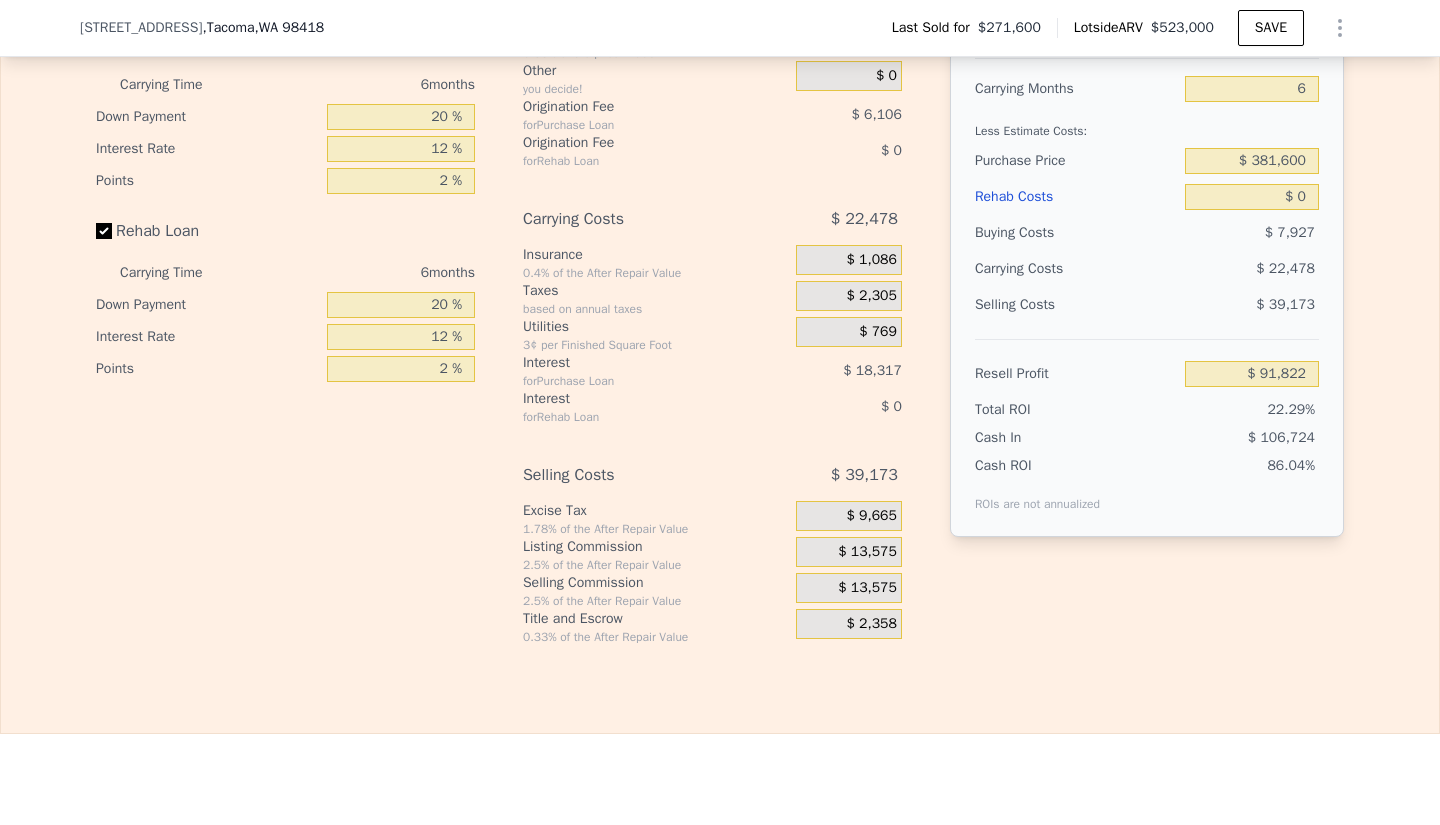 click on "After Repair Value $ 543,000 Carrying Months 6 Less Estimate Costs: Purchase Price $ 381,600 Rehab Costs $ 0 Buying Costs $ 7,927 Carrying Costs $ 22,478 Selling Costs $ 39,173 Resell Profit $ 91,822 Total ROI 22.29% Cash In $ 106,724 Cash ROI ROIs are not annualized 86.04%" at bounding box center (1147, 259) 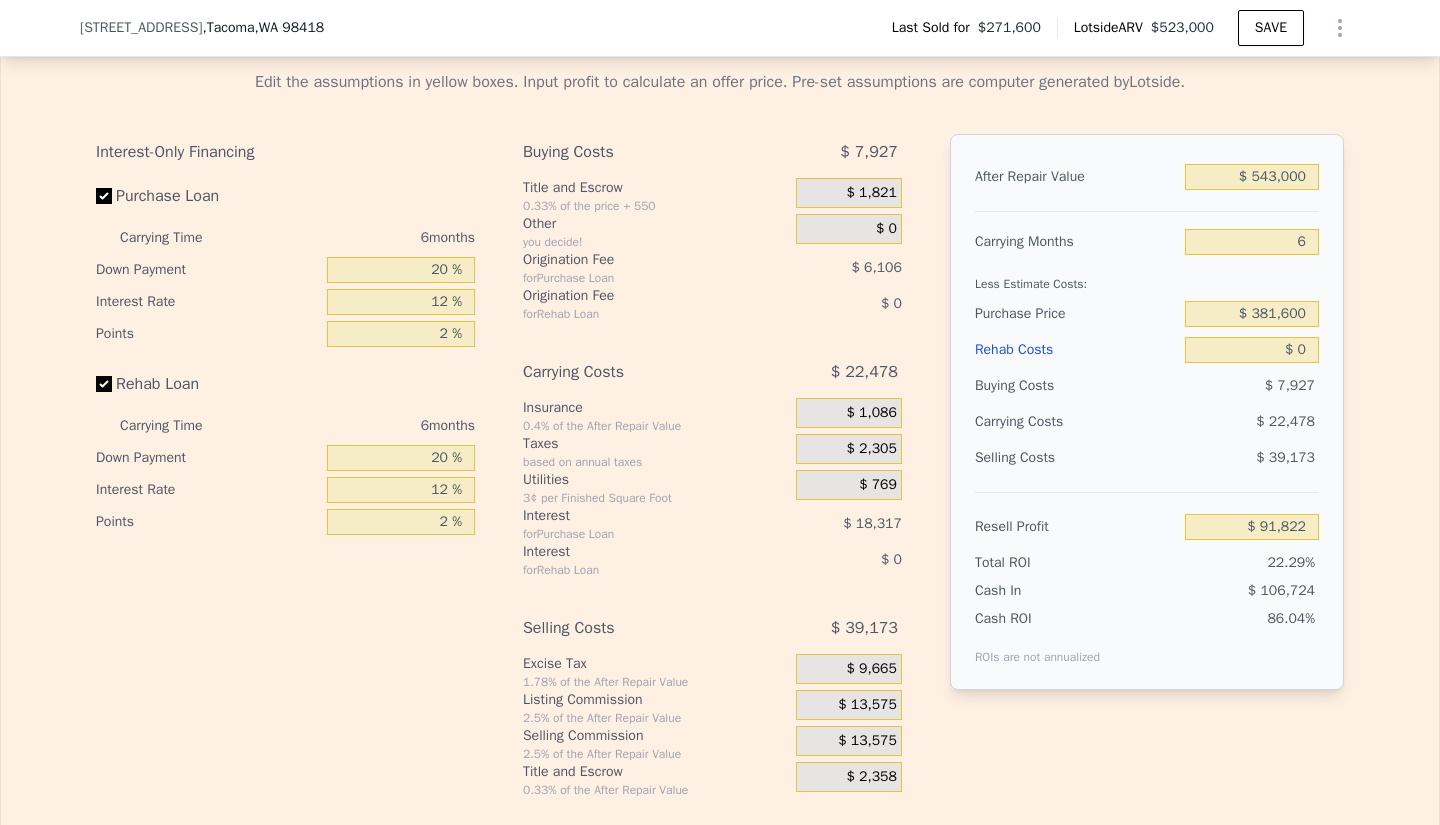 scroll, scrollTop: 2979, scrollLeft: 0, axis: vertical 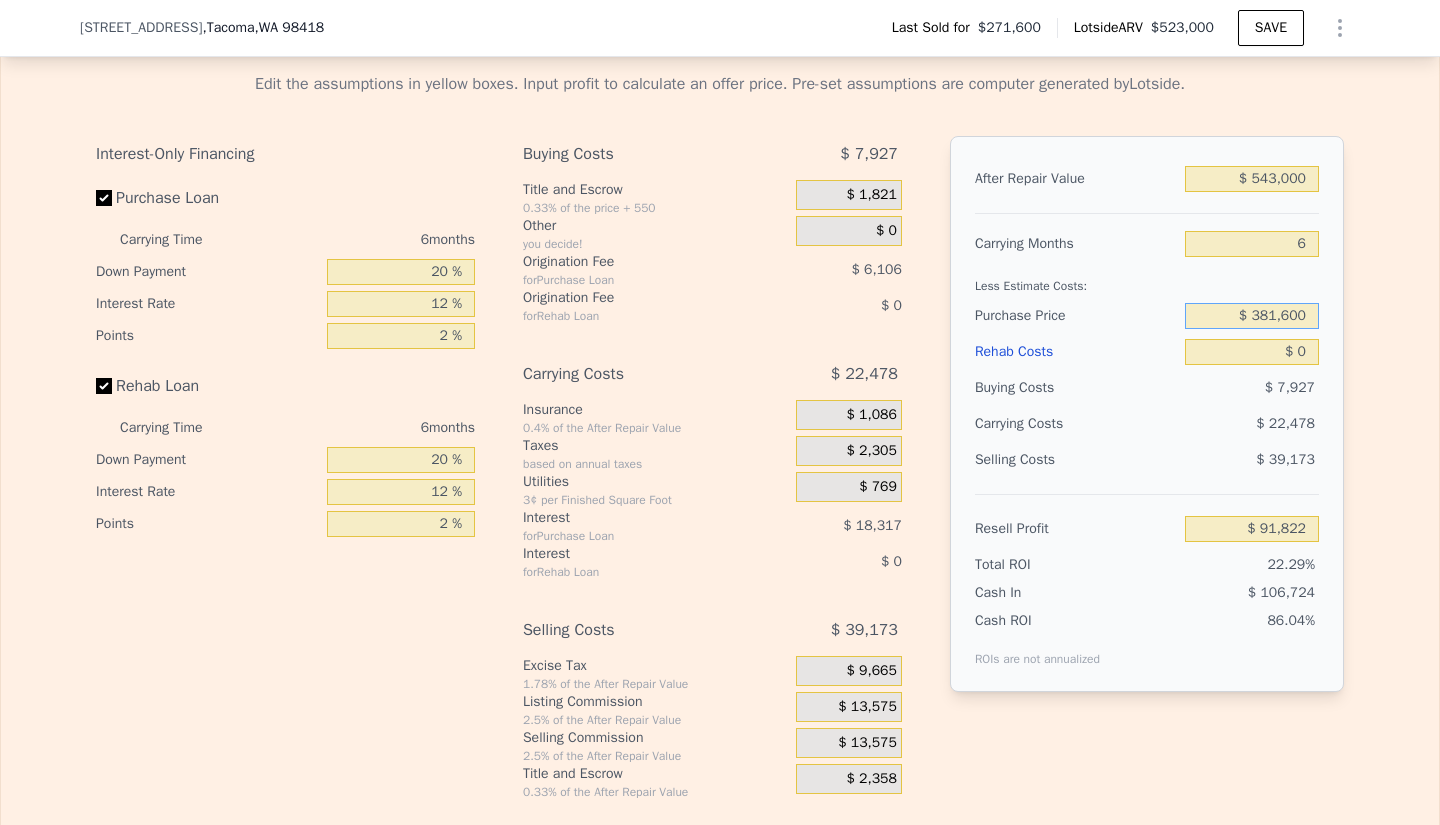 click on "$ 381,600" at bounding box center [1252, 316] 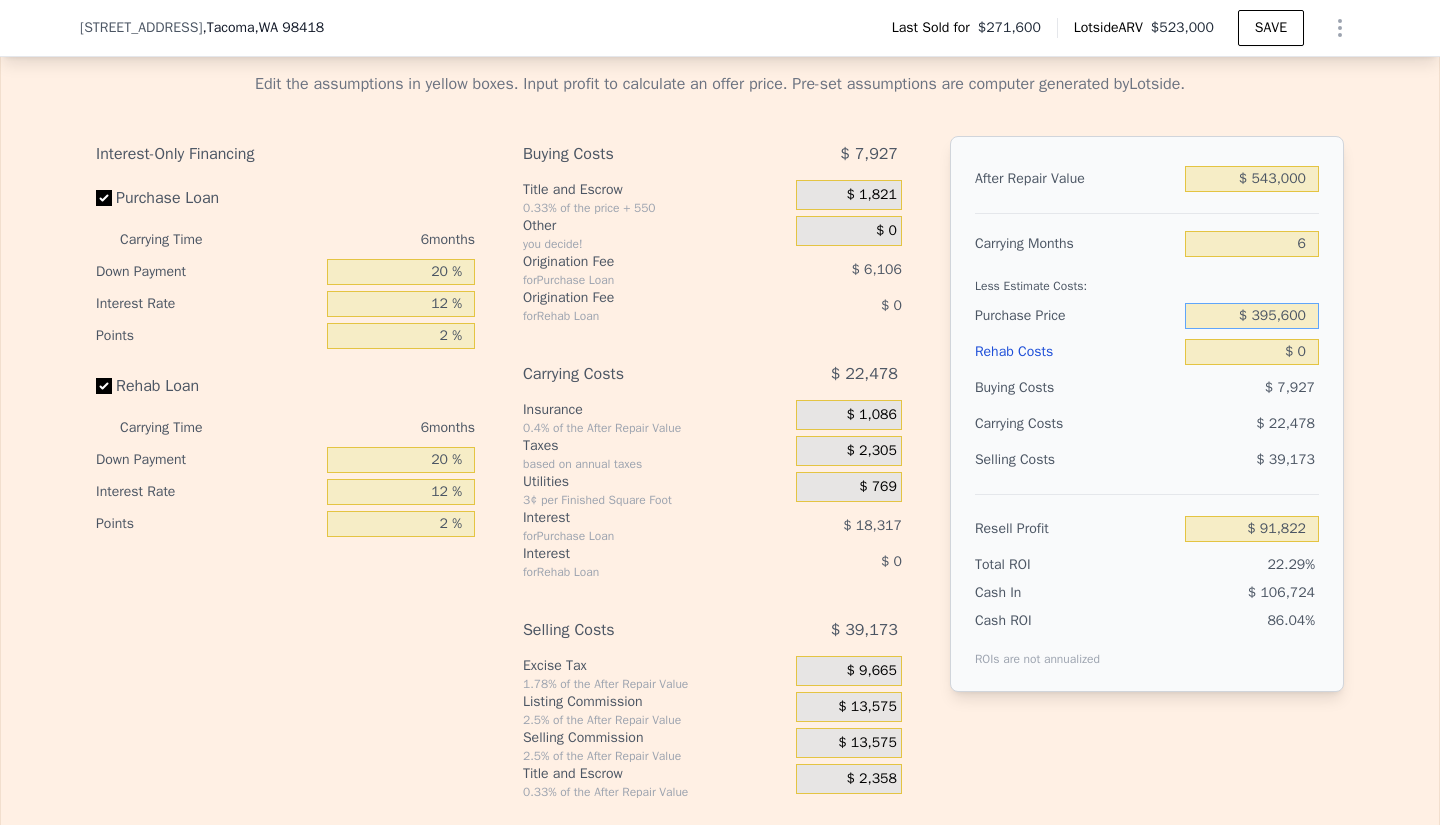 type on "$ 395,600" 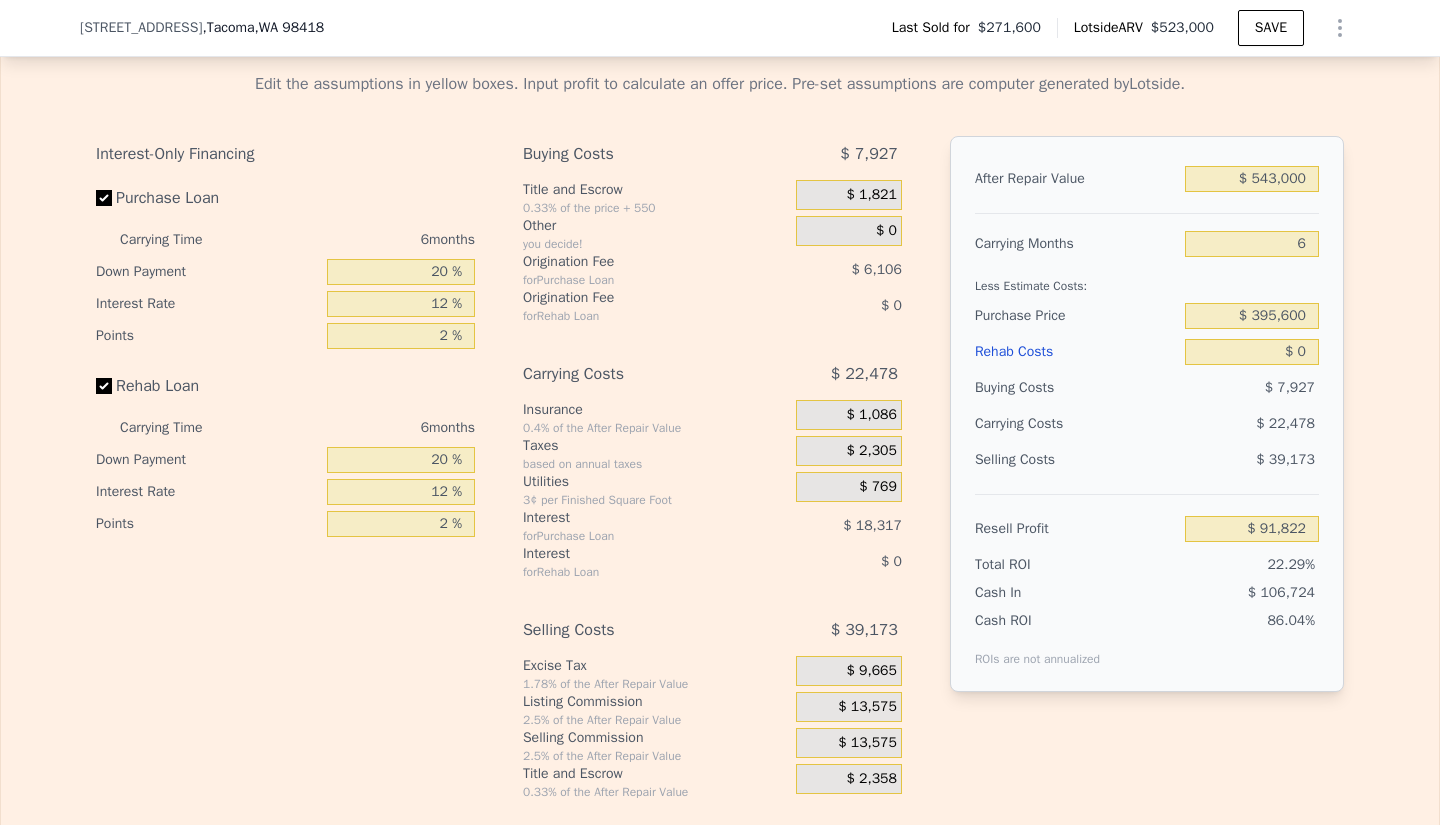 click on "Edit the assumptions in yellow boxes. Input profit to calculate an offer price. Pre-set assumptions are computer generated by  Lotside . Interest-Only Financing Purchase Loan Carrying Time 6  months Down Payment 20 % Interest Rate 12 % Points 2 % Rehab Loan Carrying Time 6  months Down Payment 20 % Interest Rate 12 % Points 2 % Buying Costs $ 7,927 Title and Escrow 0.33% of the price + 550 $ 1,821 Other you decide! $ 0 Origination Fee for  Purchase Loan $ 6,106 Origination Fee for  Rehab Loan $ 0 Carrying Costs $ 22,478 Insurance 0.4% of the After Repair Value $ 1,086 Taxes based on annual taxes $ 2,305 Utilities 3¢ per Finished Square Foot $ 769 Interest for  Purchase Loan $ 18,317 Interest for  Rehab Loan $ 0 Selling Costs $ 39,173 Excise Tax 1.78% of the After Repair Value $ 9,665 Listing Commission 2.5% of the After Repair Value $ 13,575 Selling Commission 2.5% of the After Repair Value $ 13,575 Title and Escrow 0.33% of the After Repair Value $ 2,358 After Repair Value $ 543,000 Carrying Months 6 $ 0" at bounding box center (720, 428) 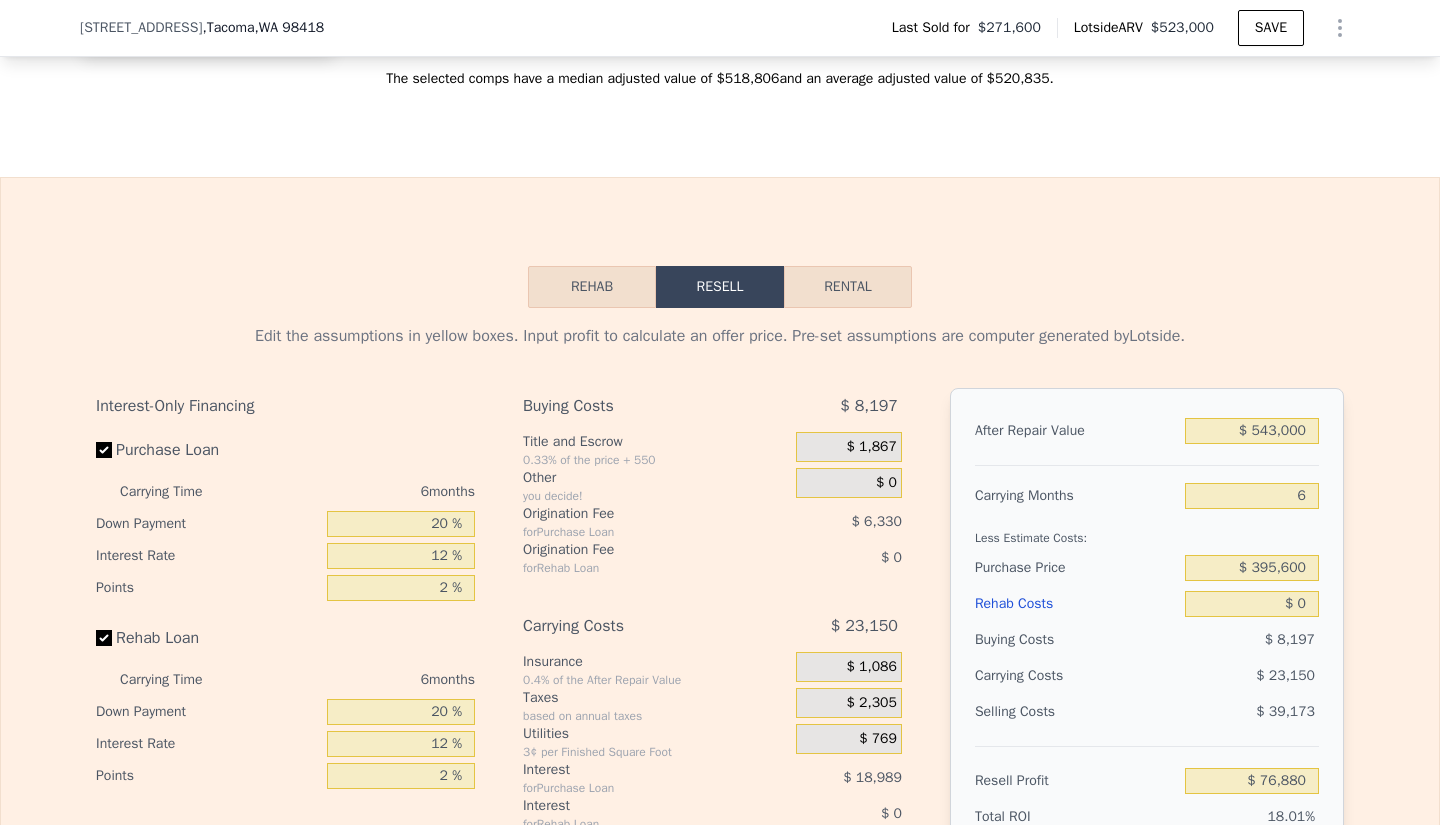 scroll, scrollTop: 2725, scrollLeft: 0, axis: vertical 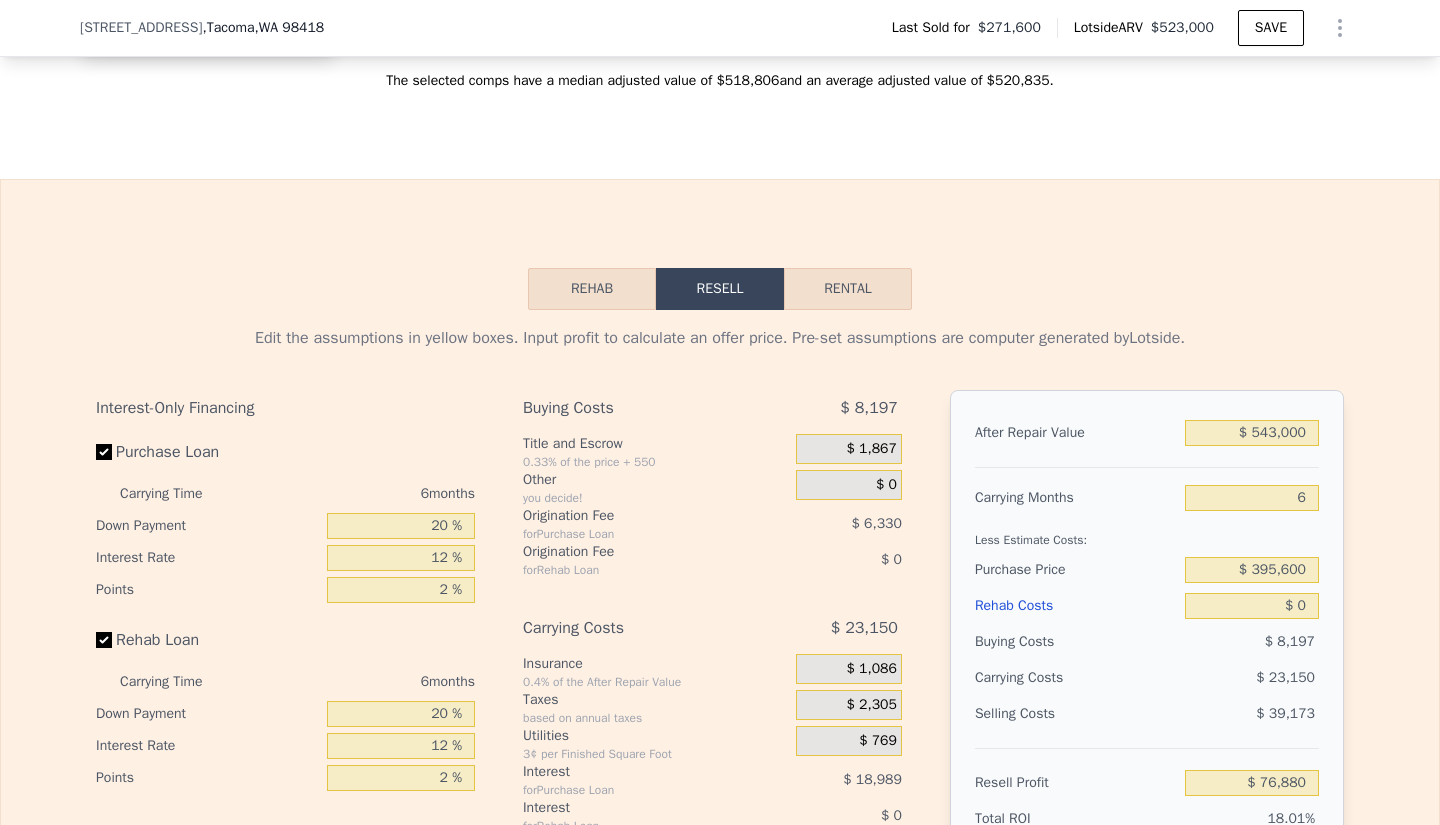 click on "Rehab" at bounding box center (592, 289) 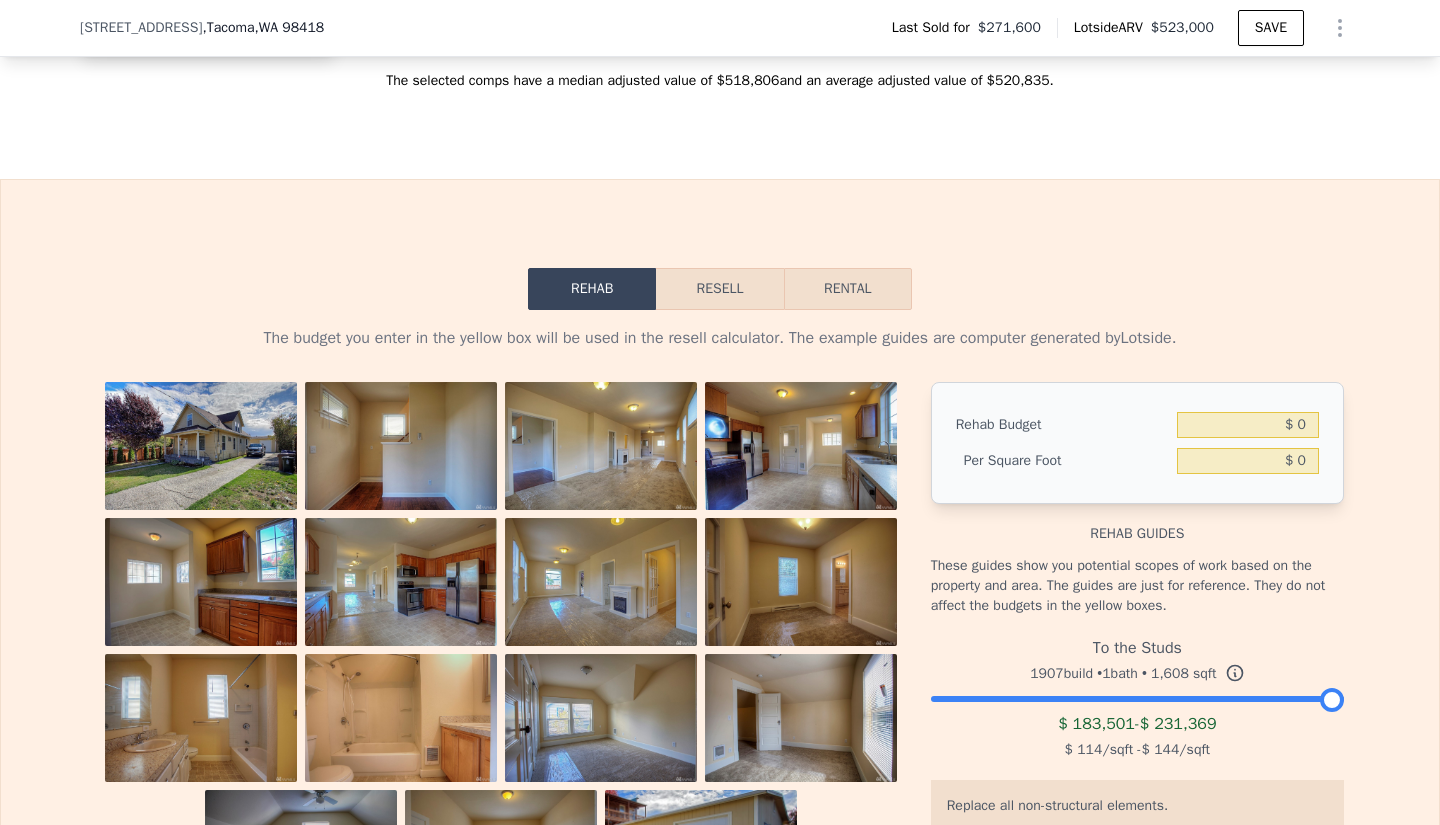 scroll, scrollTop: 2948, scrollLeft: 0, axis: vertical 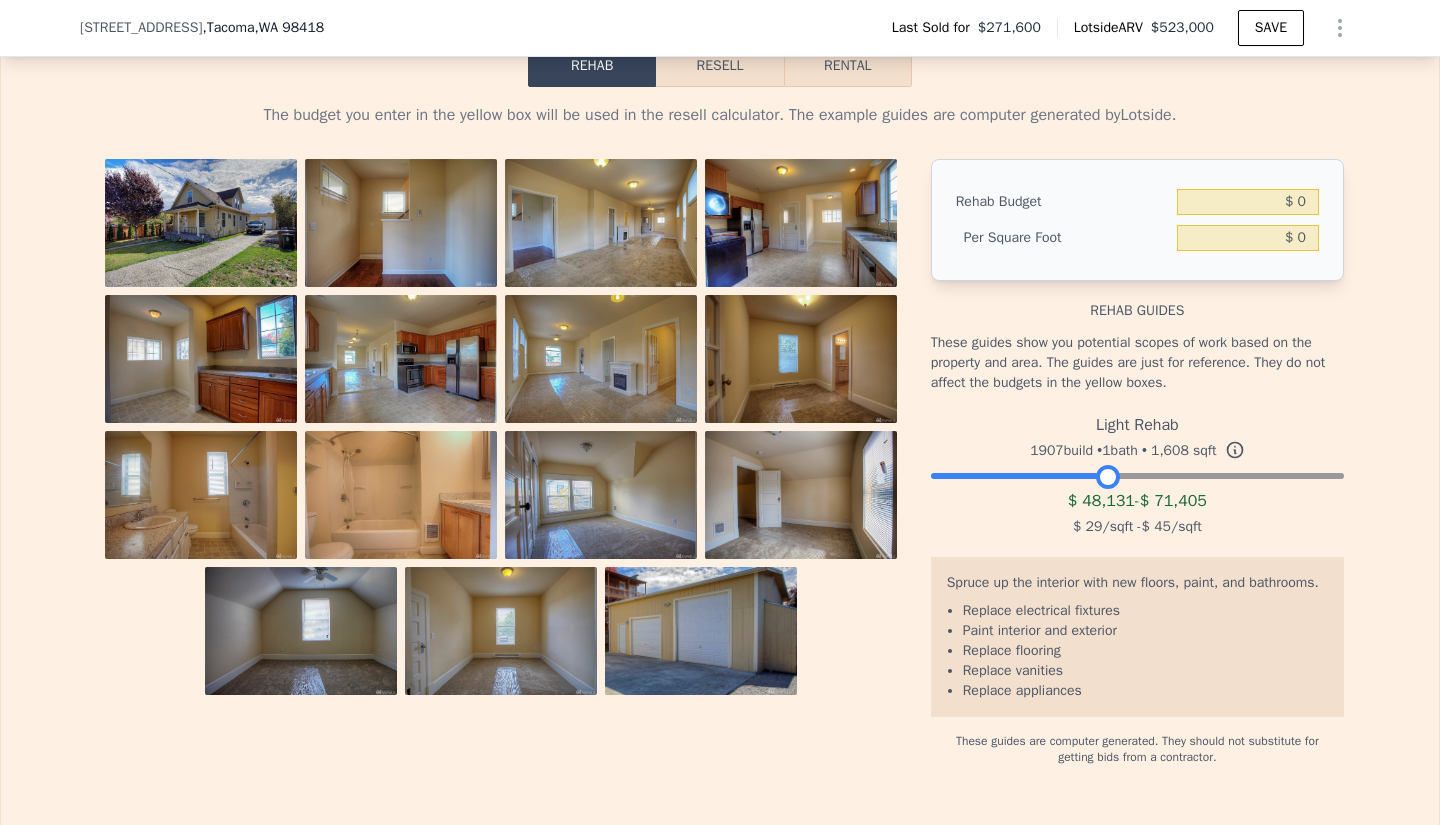 drag, startPoint x: 1327, startPoint y: 485, endPoint x: 1102, endPoint y: 484, distance: 225.00223 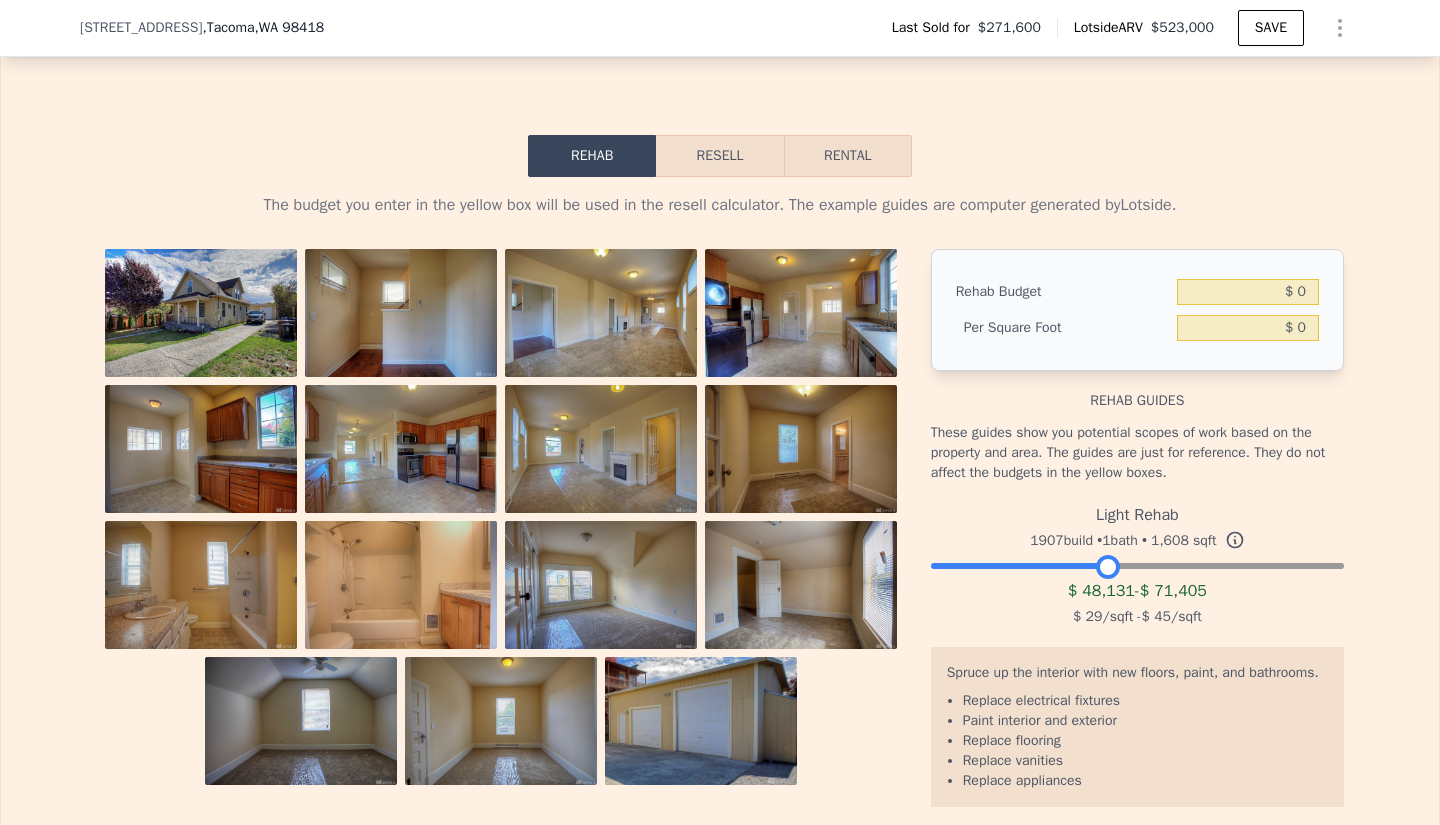 scroll, scrollTop: 2853, scrollLeft: 0, axis: vertical 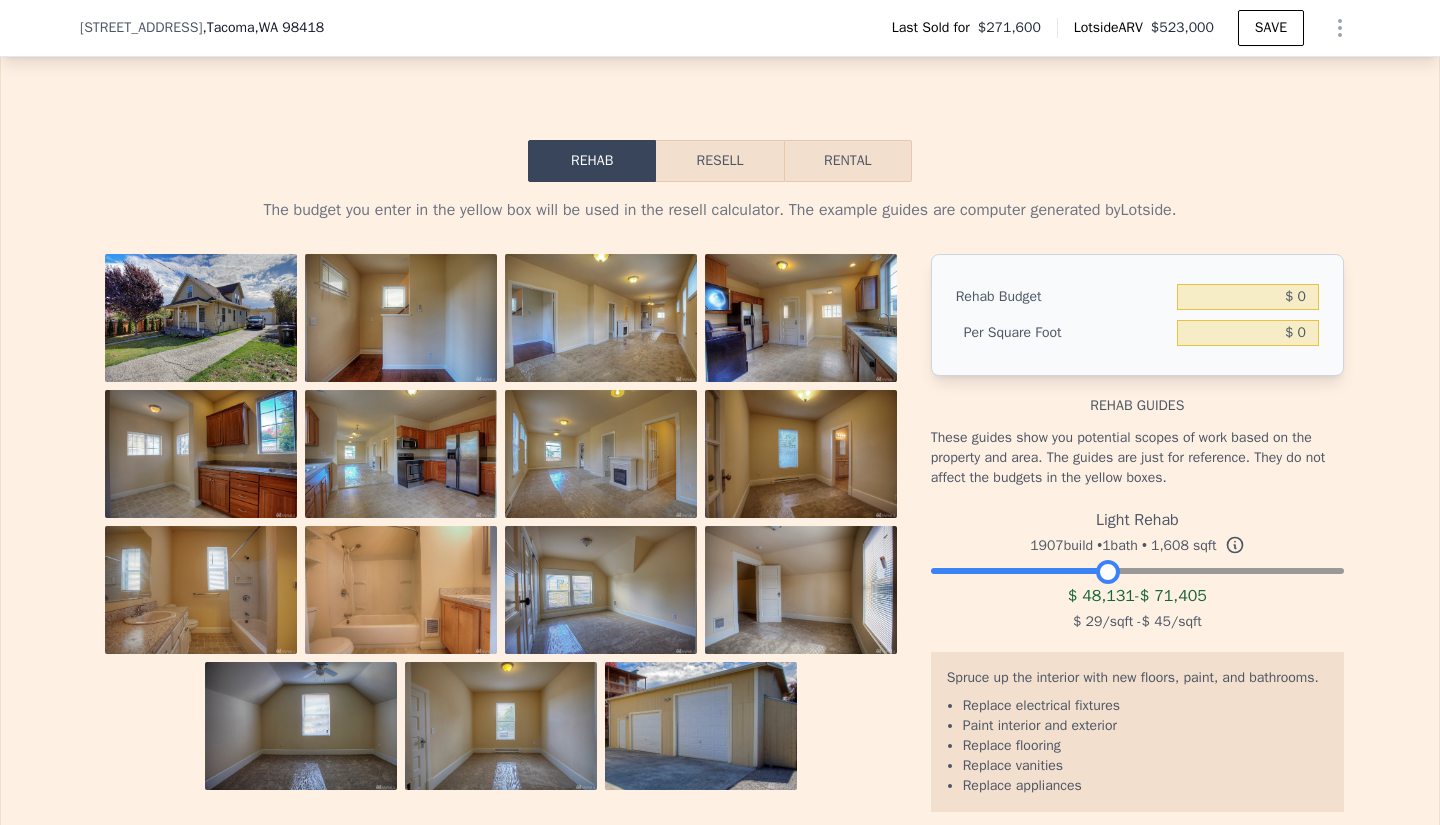click on "Resell" at bounding box center [719, 161] 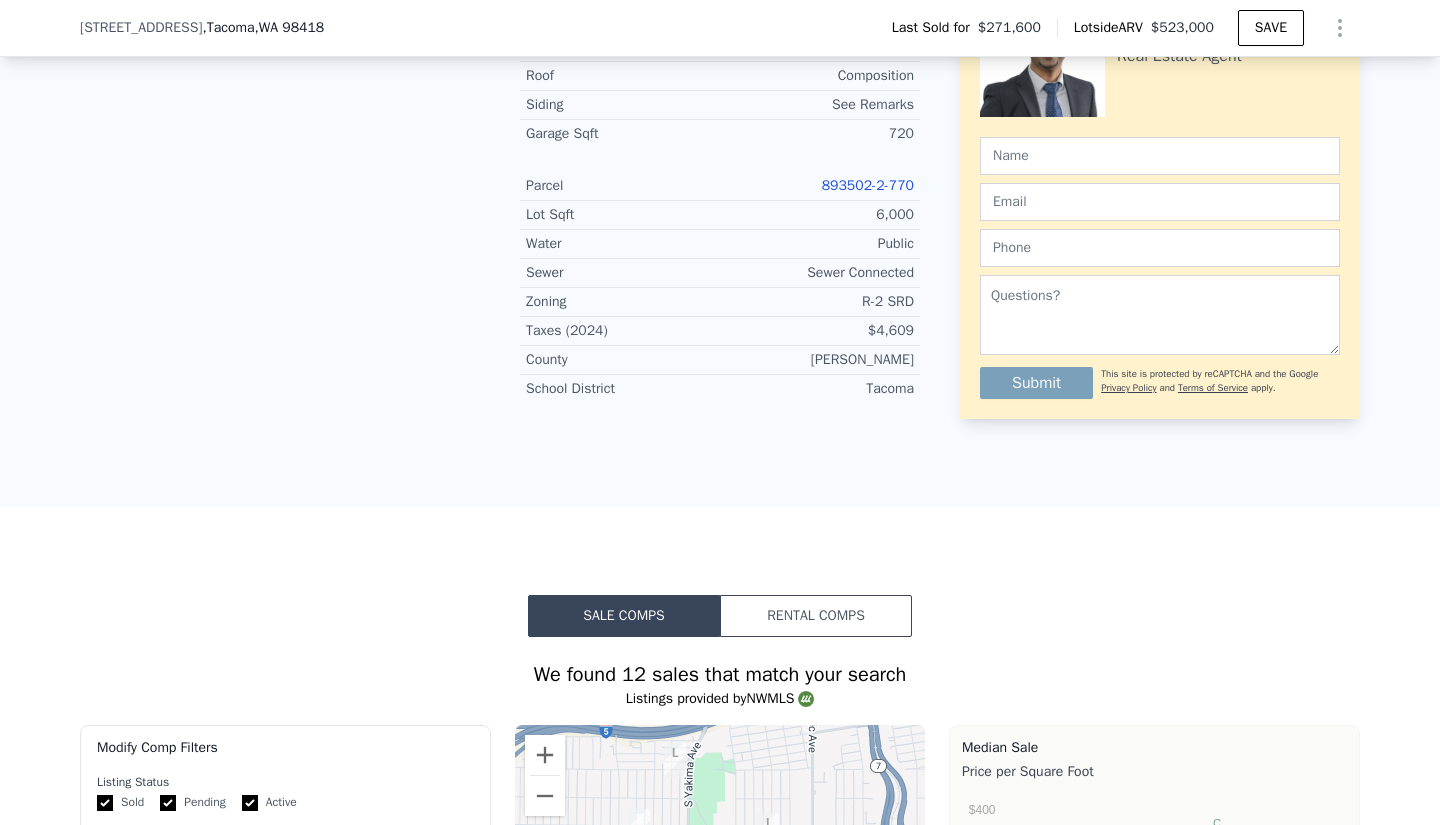 scroll, scrollTop: 915, scrollLeft: 0, axis: vertical 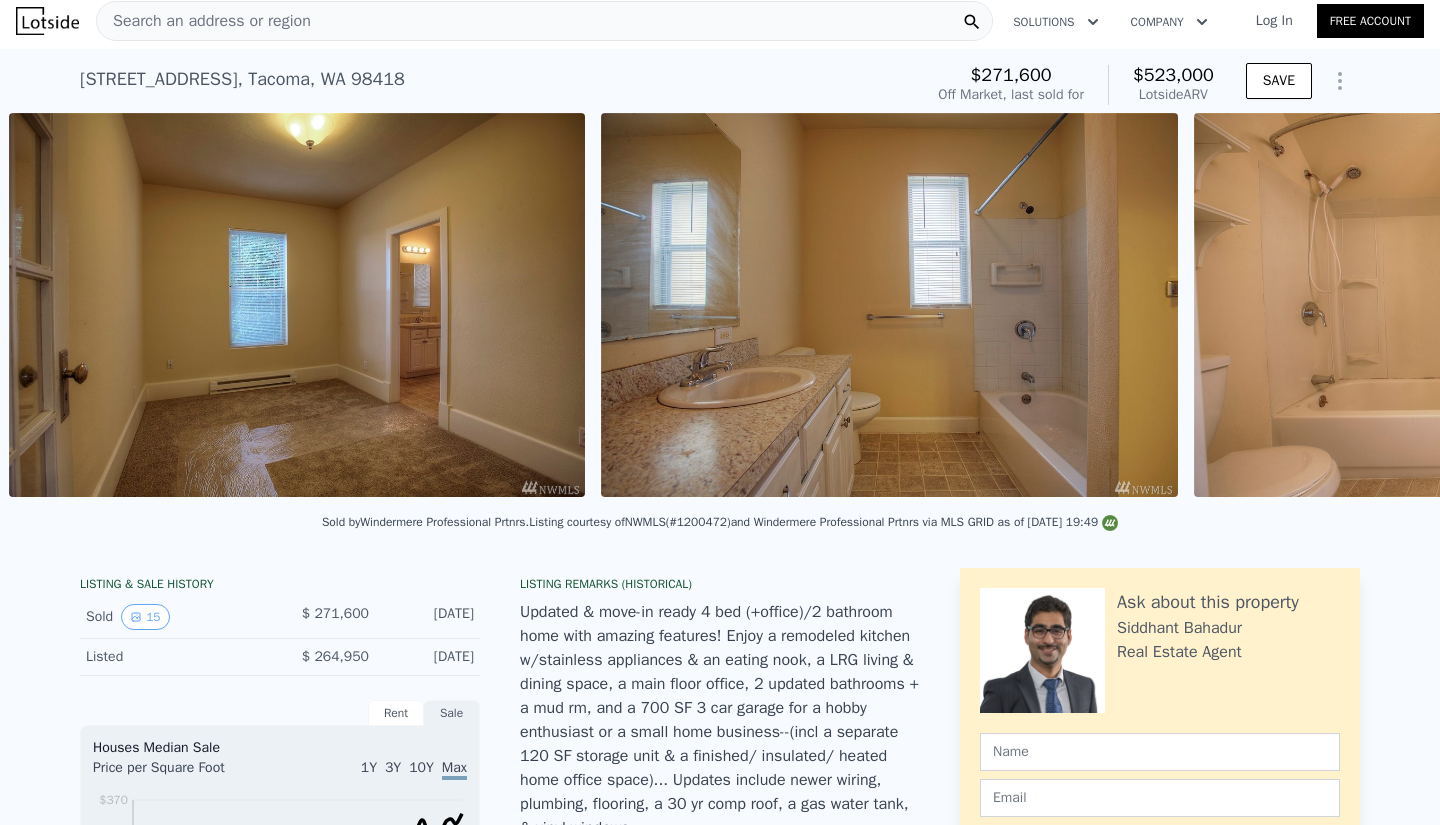 click at bounding box center [2075, 305] 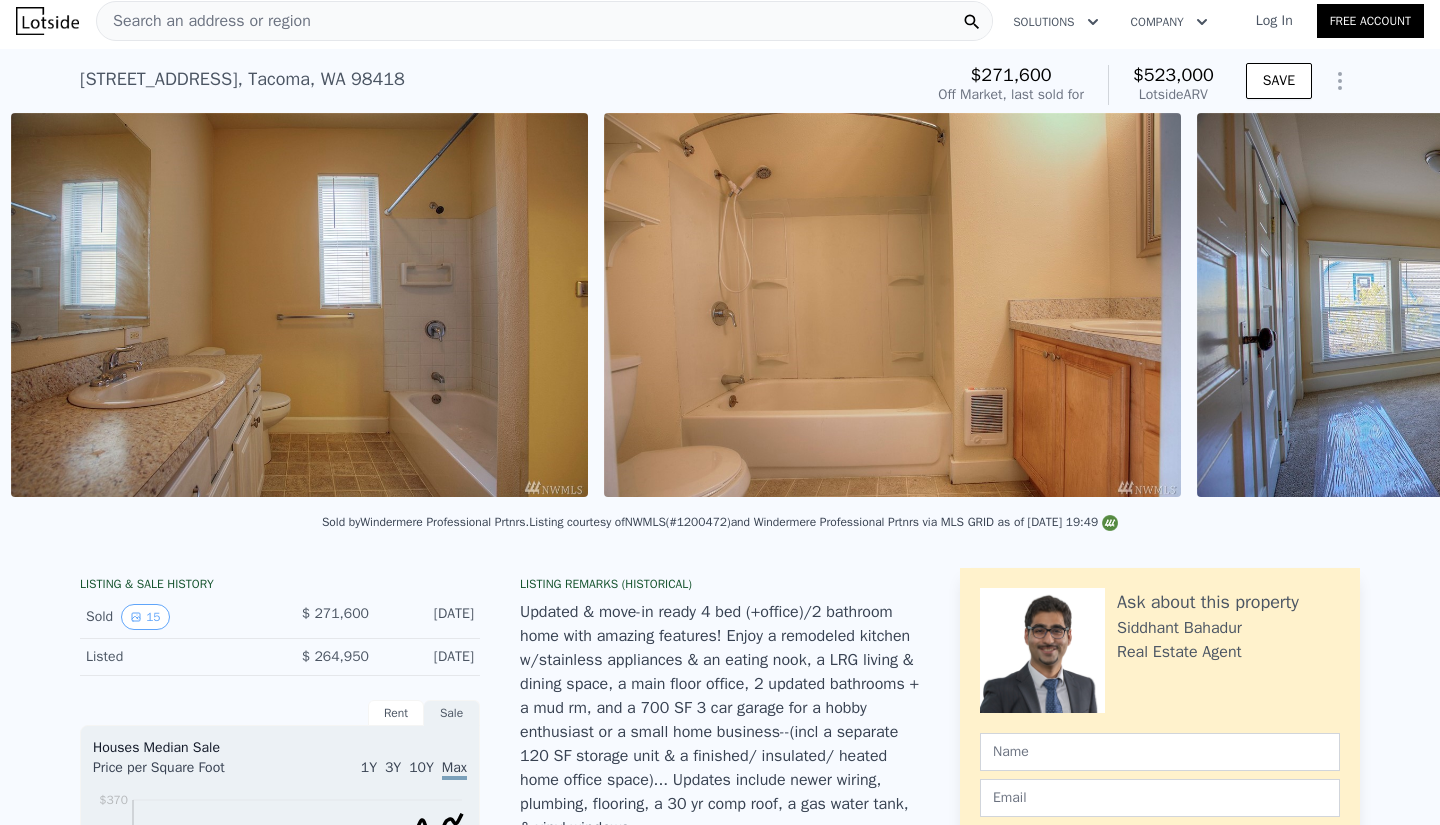 type on "$ 190,691" 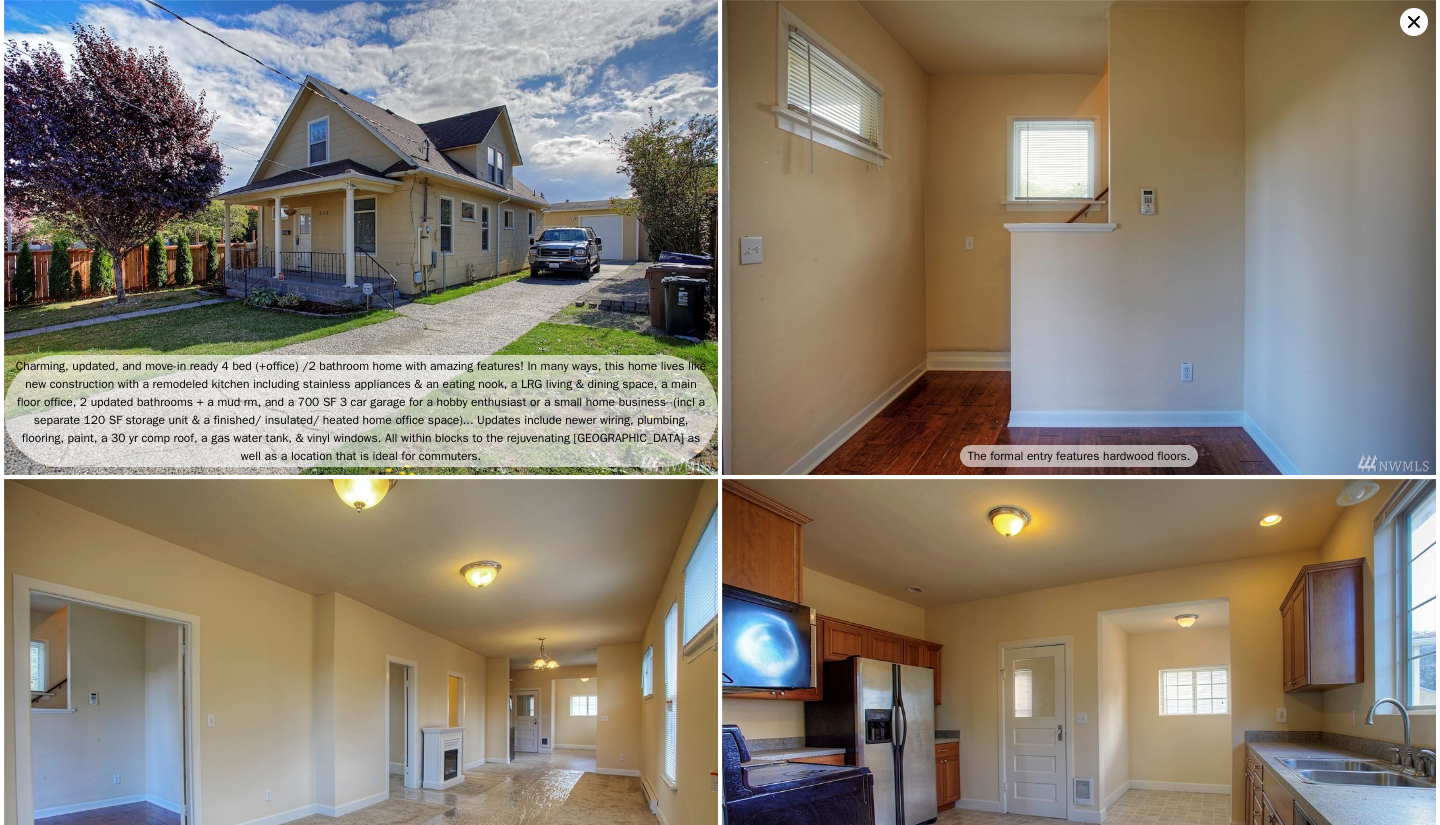 scroll, scrollTop: 0, scrollLeft: 8028, axis: horizontal 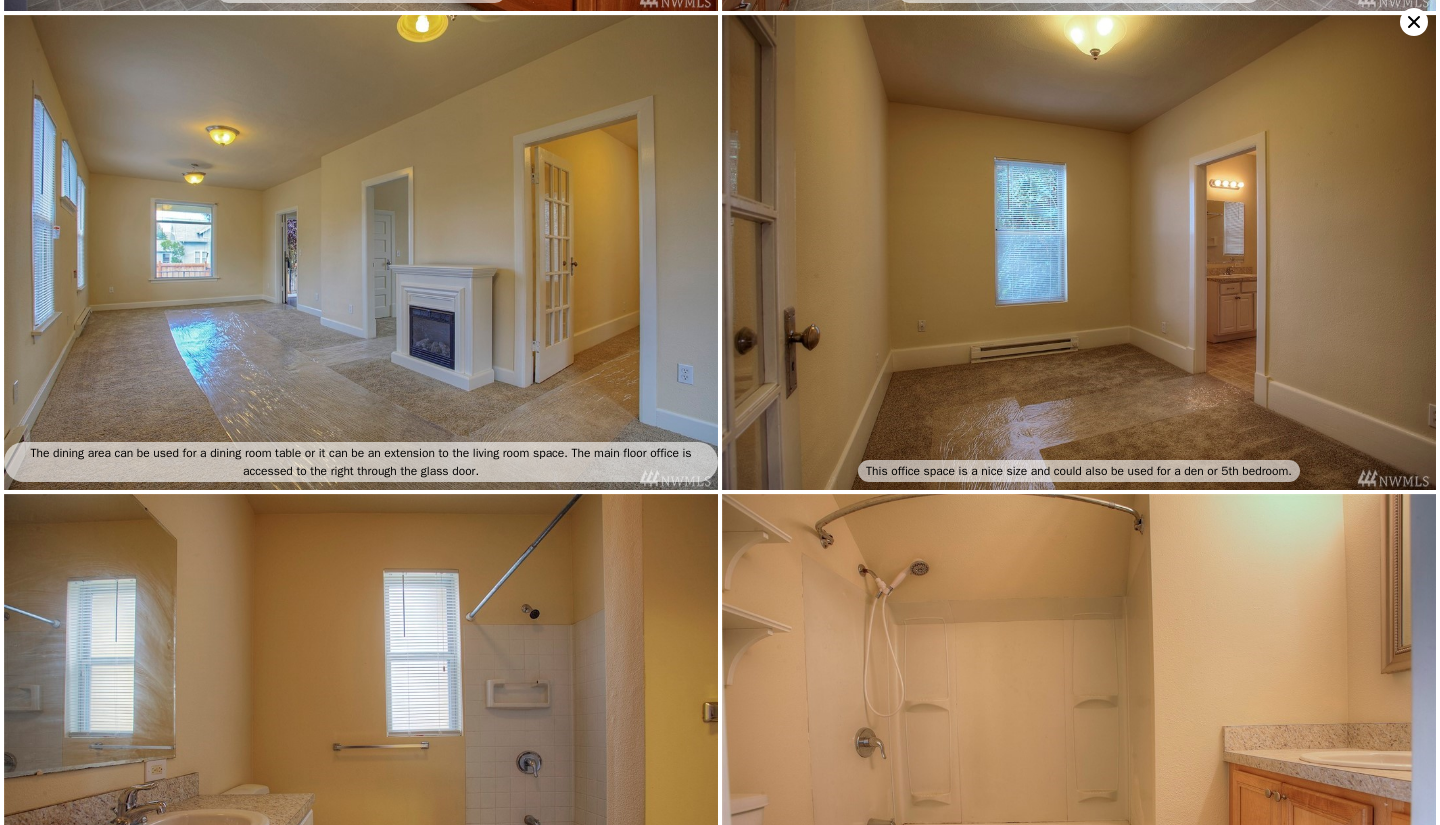click 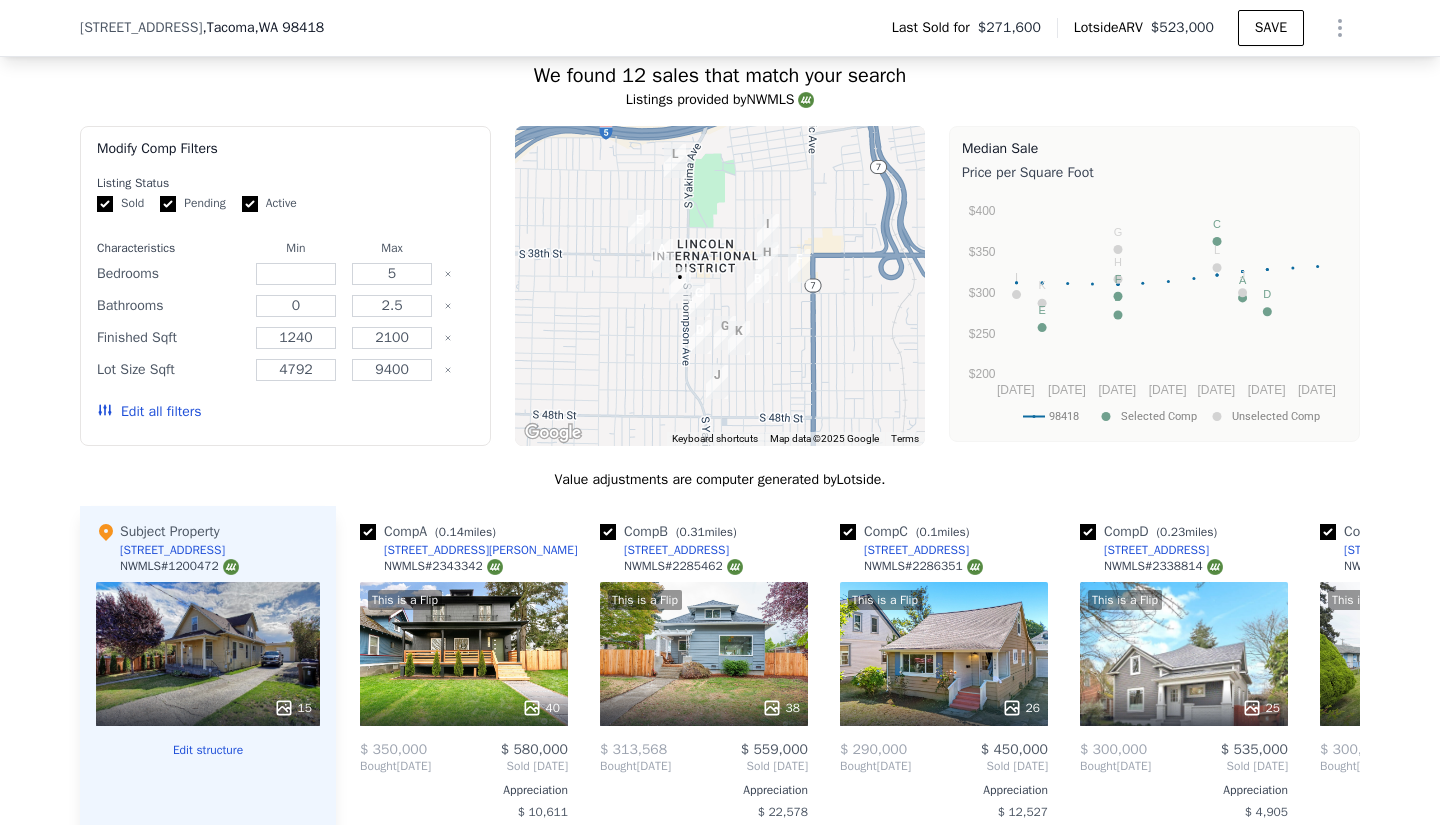 scroll, scrollTop: 1654, scrollLeft: 0, axis: vertical 